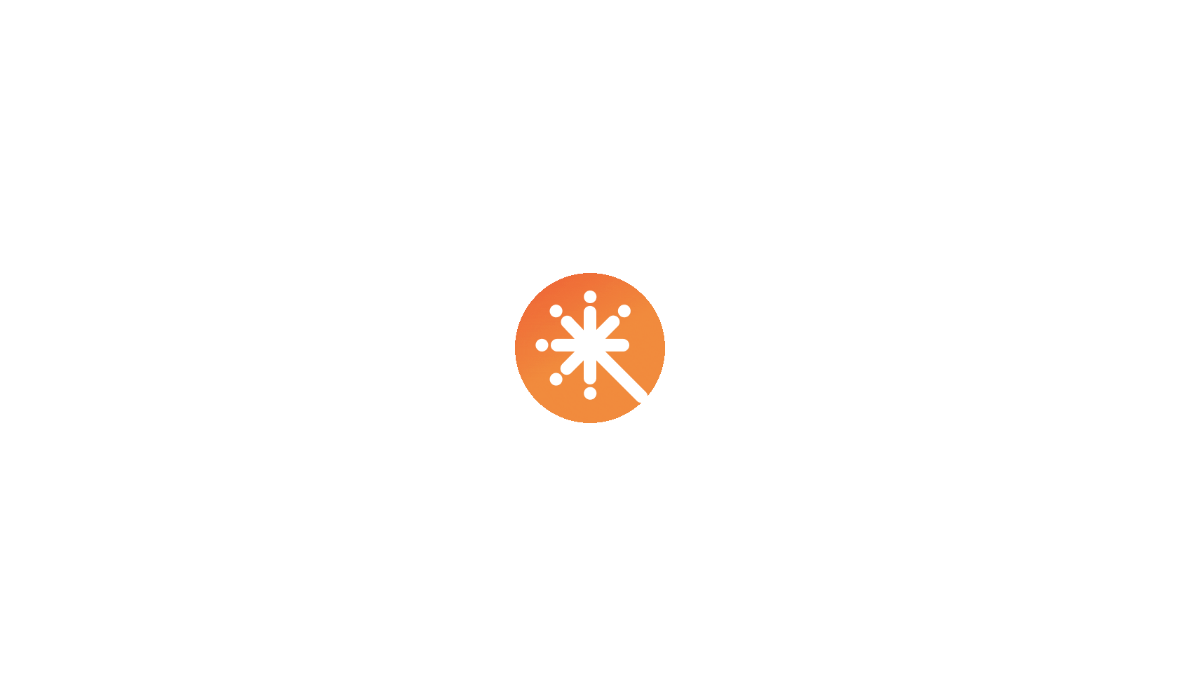 scroll, scrollTop: 0, scrollLeft: 0, axis: both 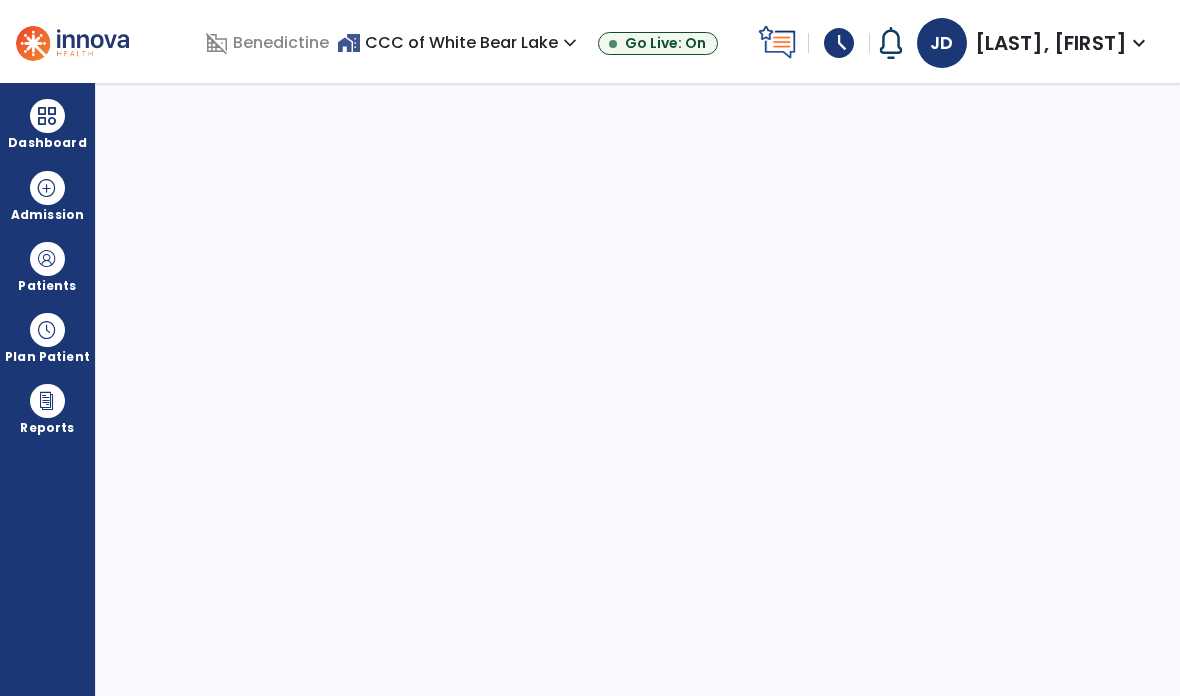 select on "****" 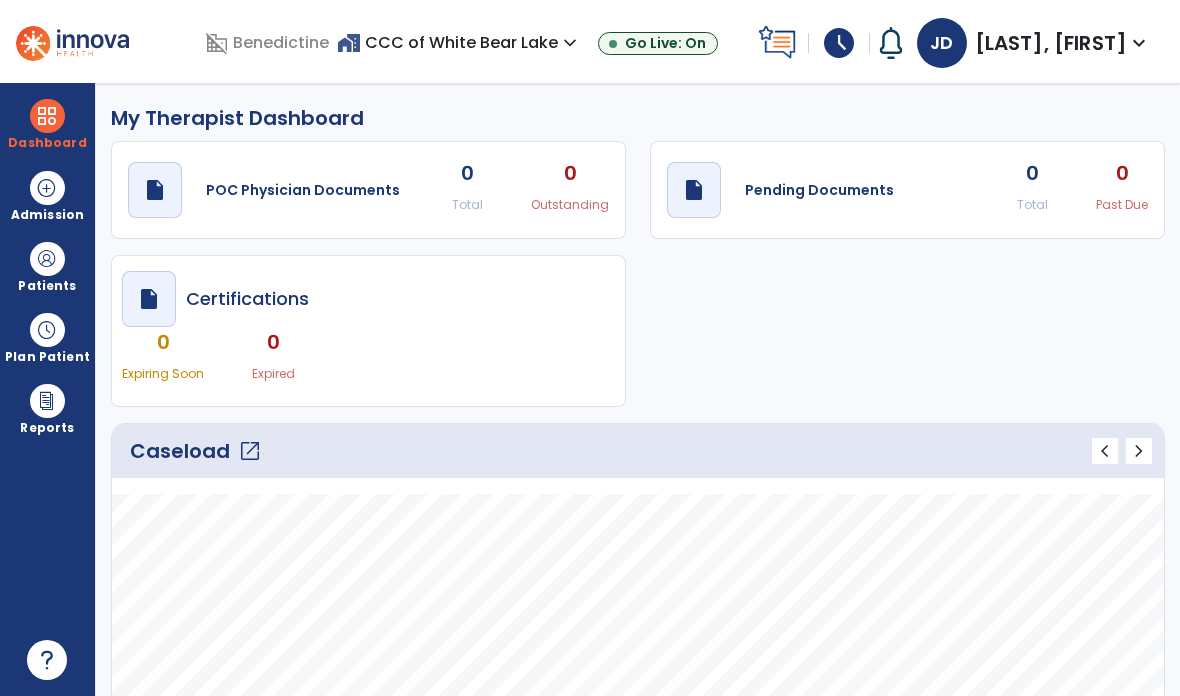 click on "expand_more" at bounding box center (1139, 43) 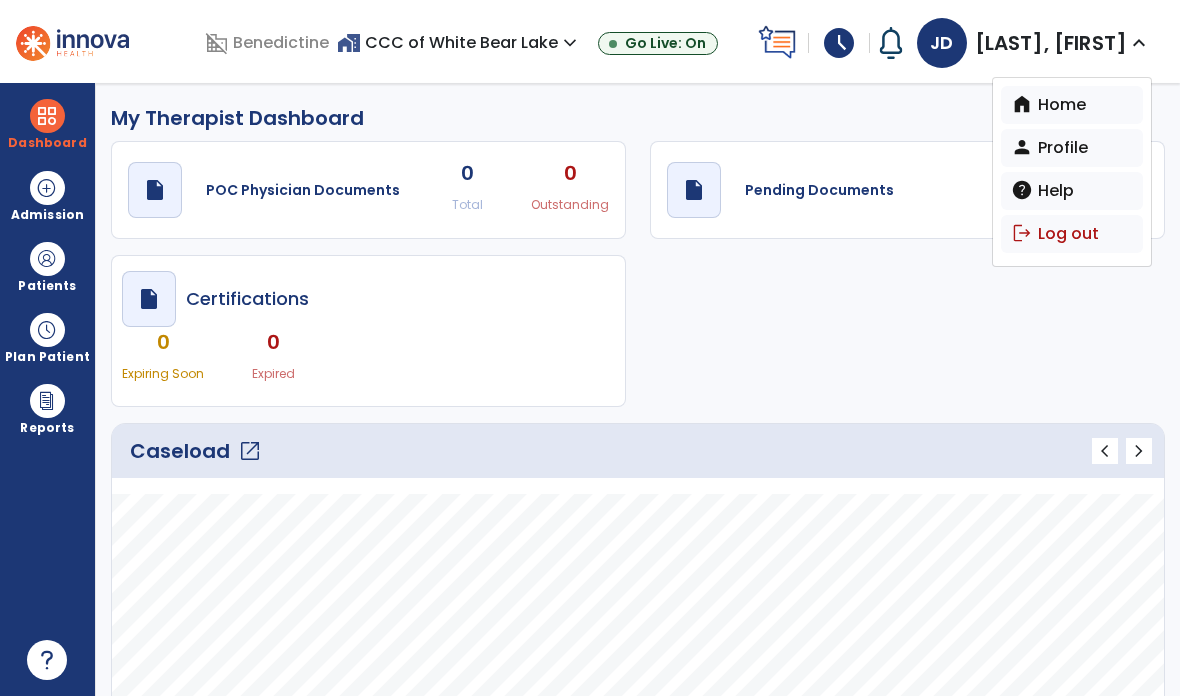 click on "logout   Log out" at bounding box center [1072, 234] 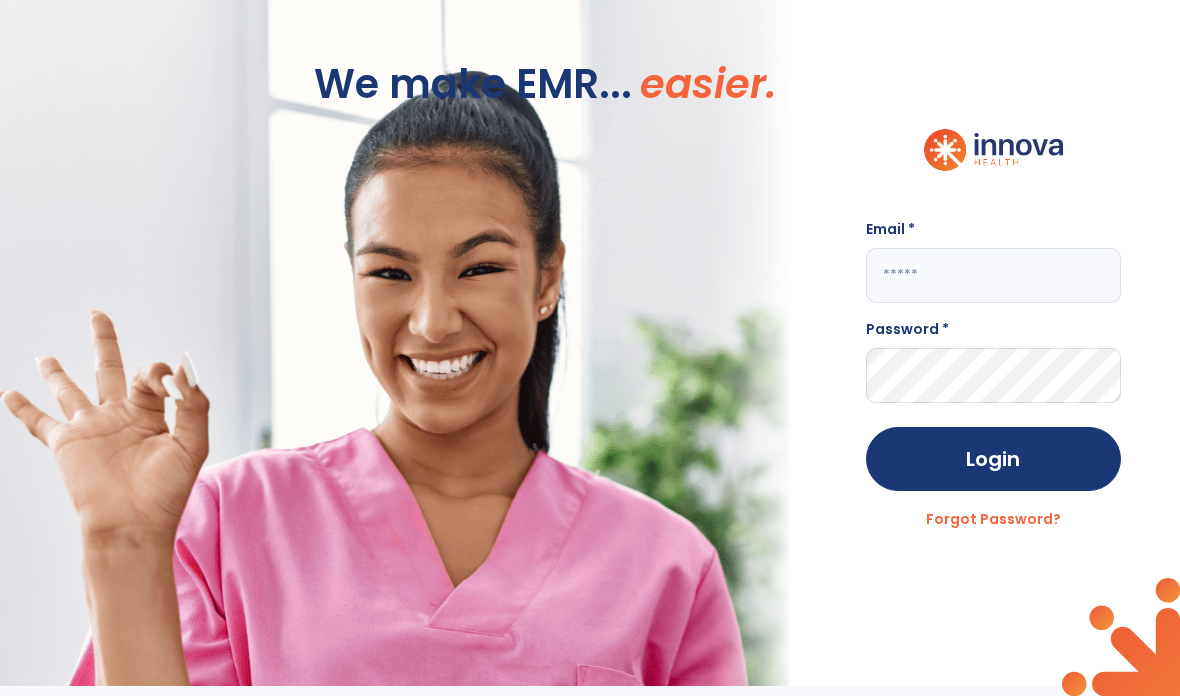 click 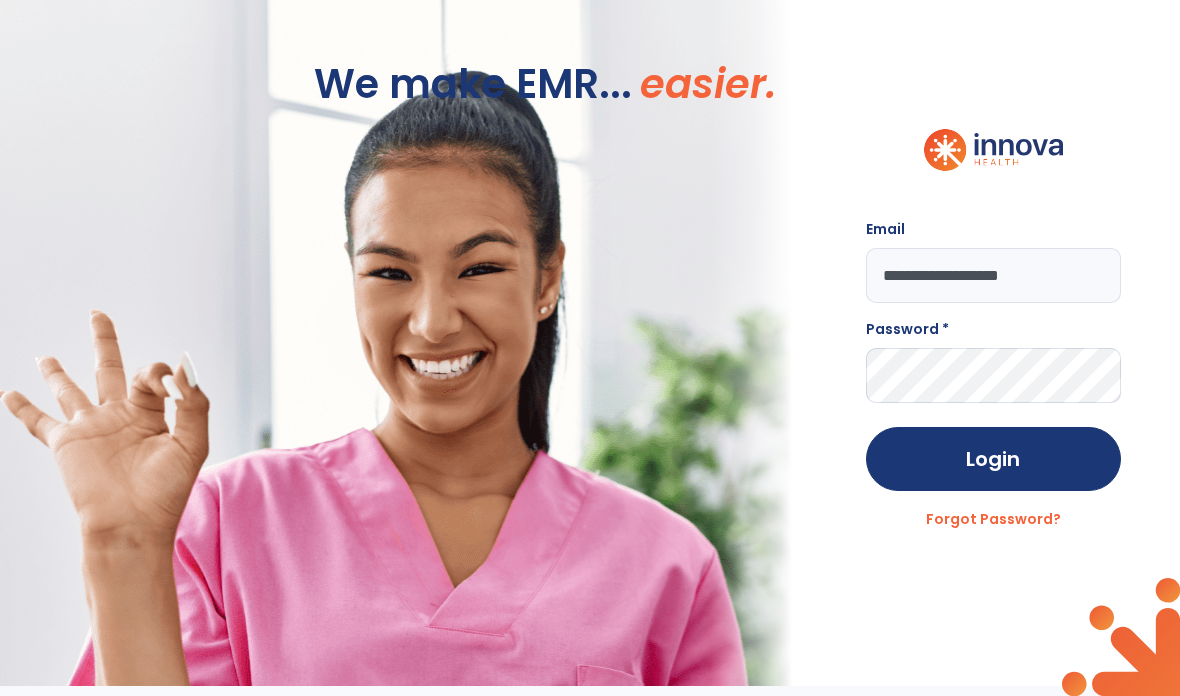 type on "**********" 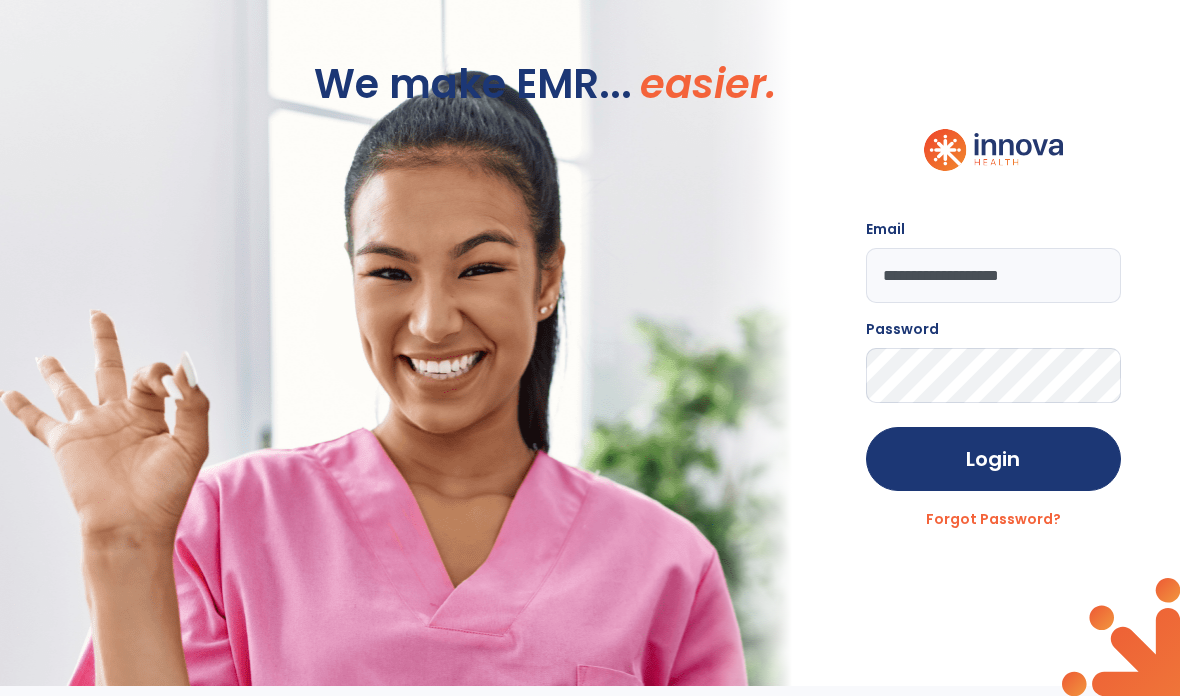 click on "Login" 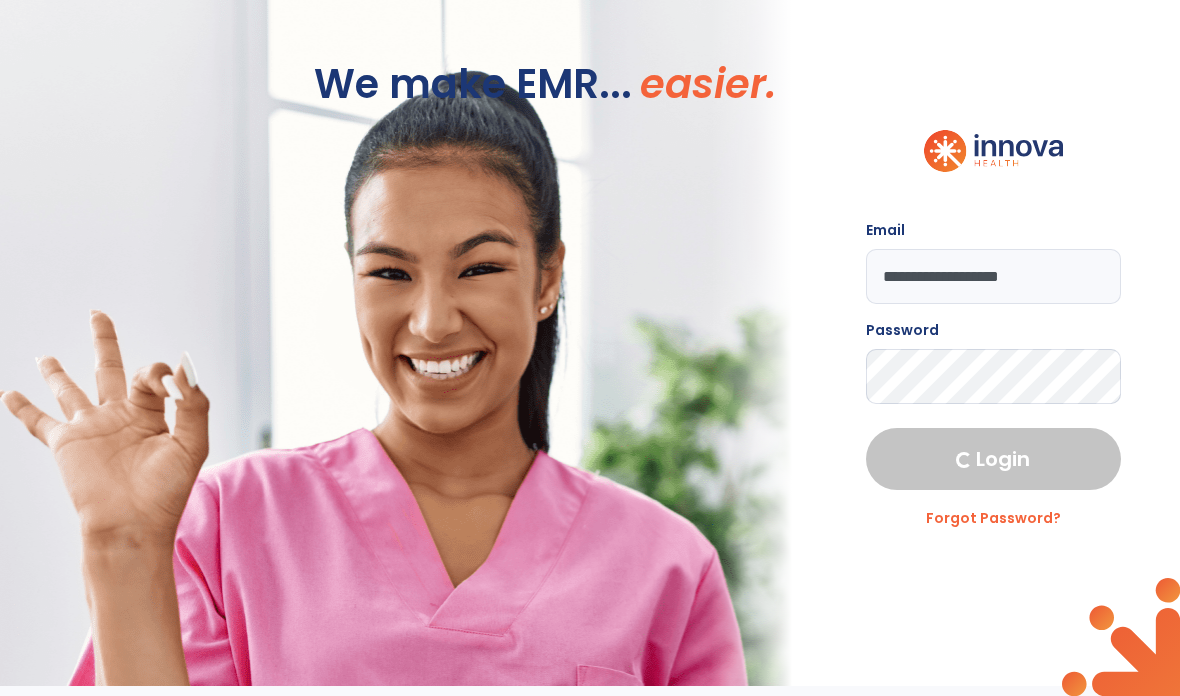 select on "****" 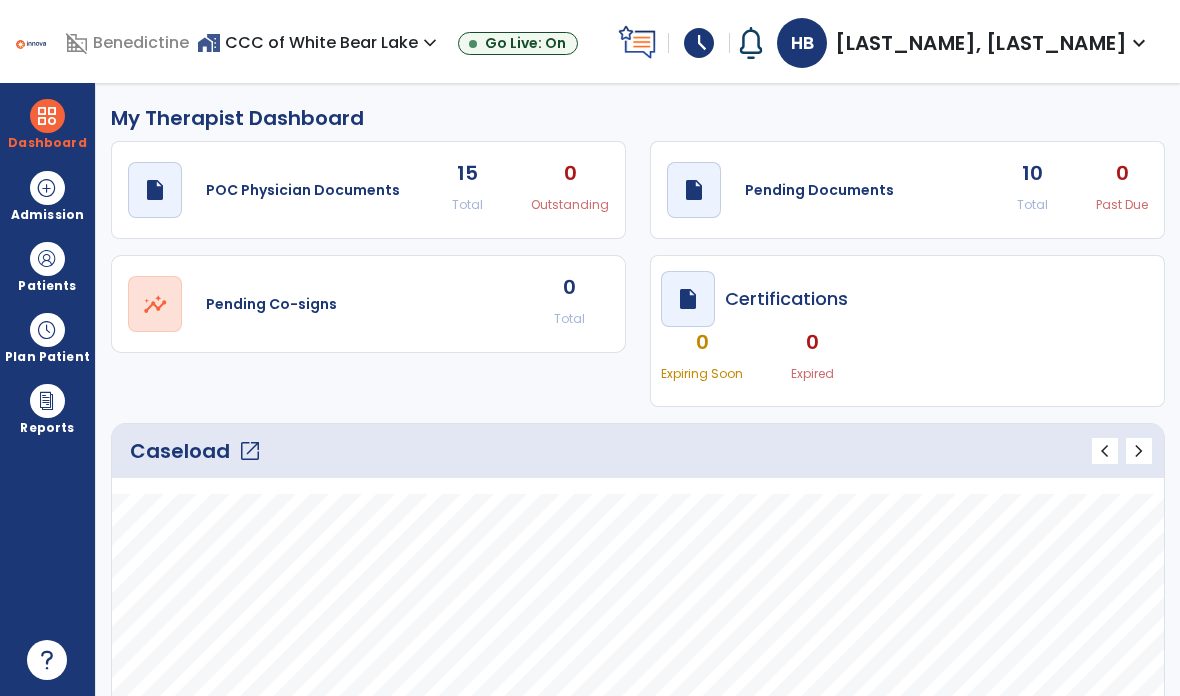 click at bounding box center (47, 259) 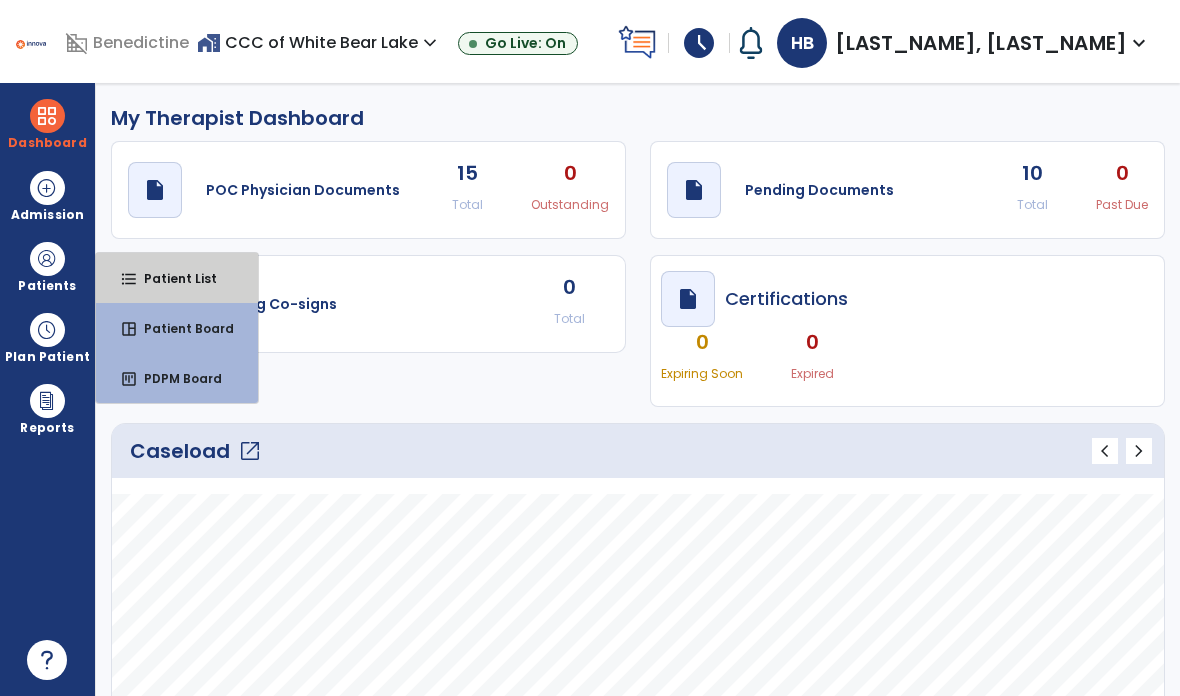 click on "Patient List" at bounding box center [172, 278] 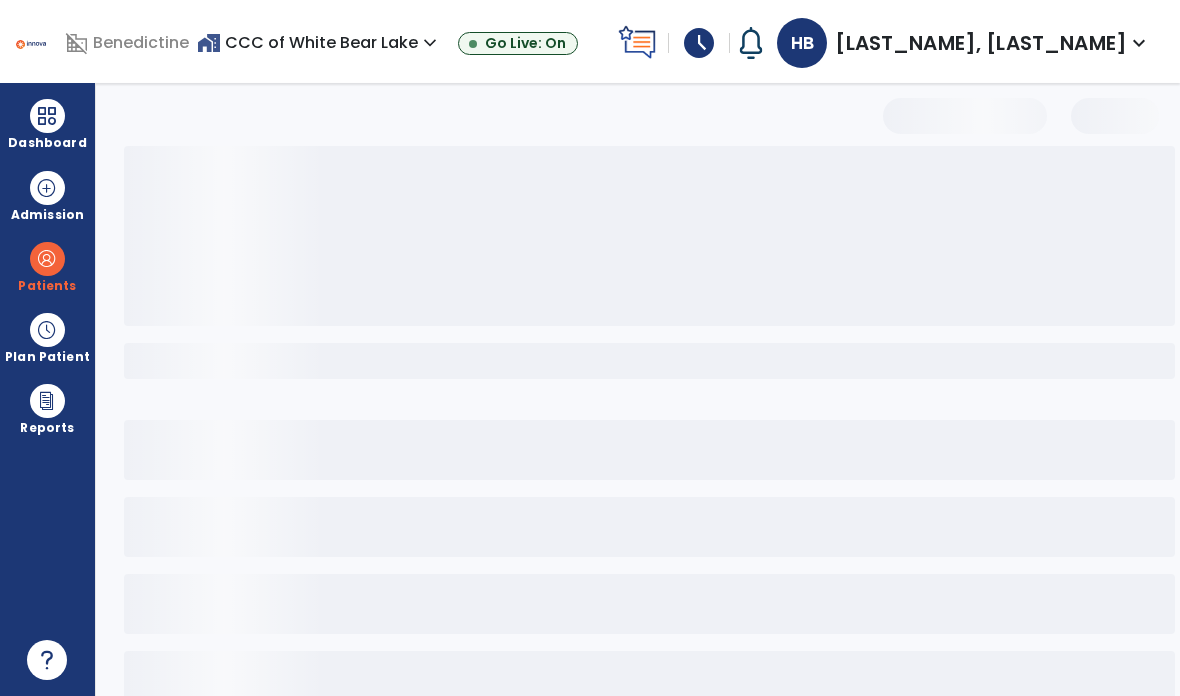 select on "***" 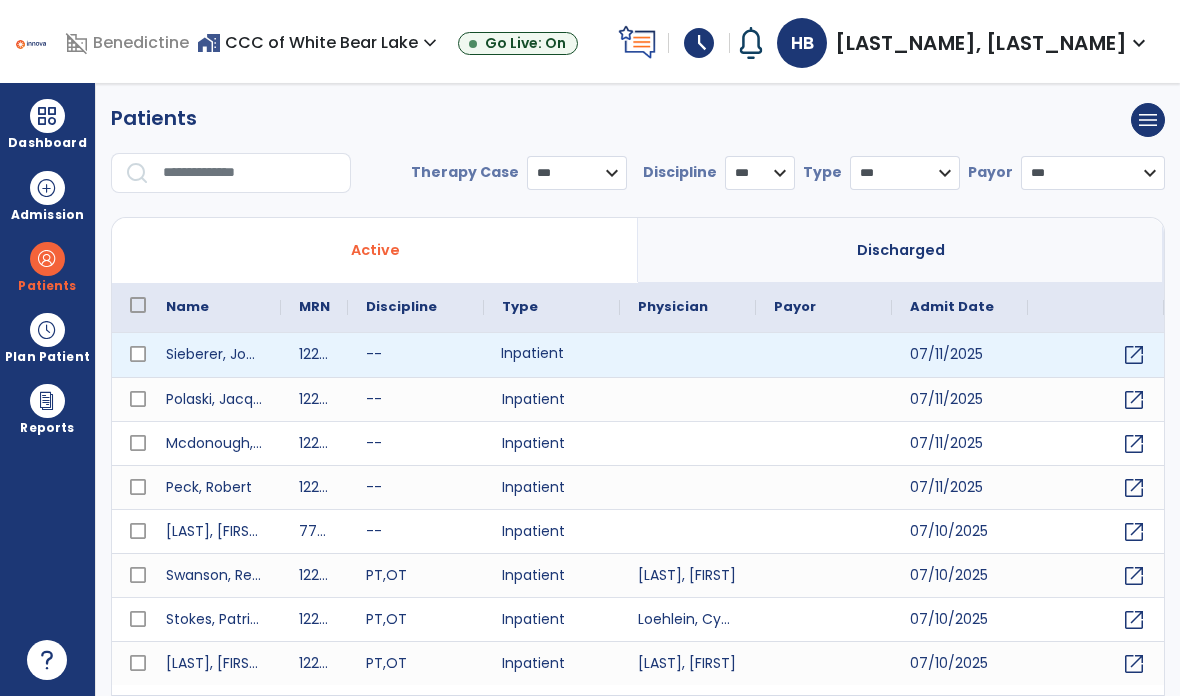 click on "Inpatient" at bounding box center (552, 355) 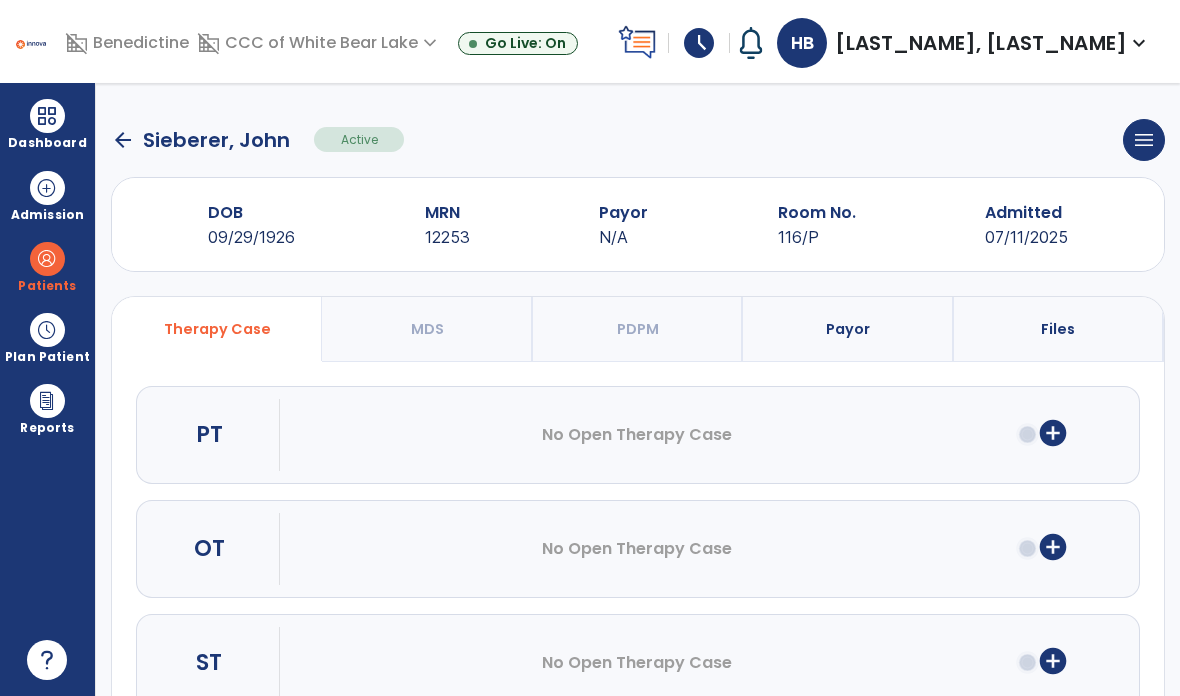 click on "add_circle" at bounding box center (1053, 547) 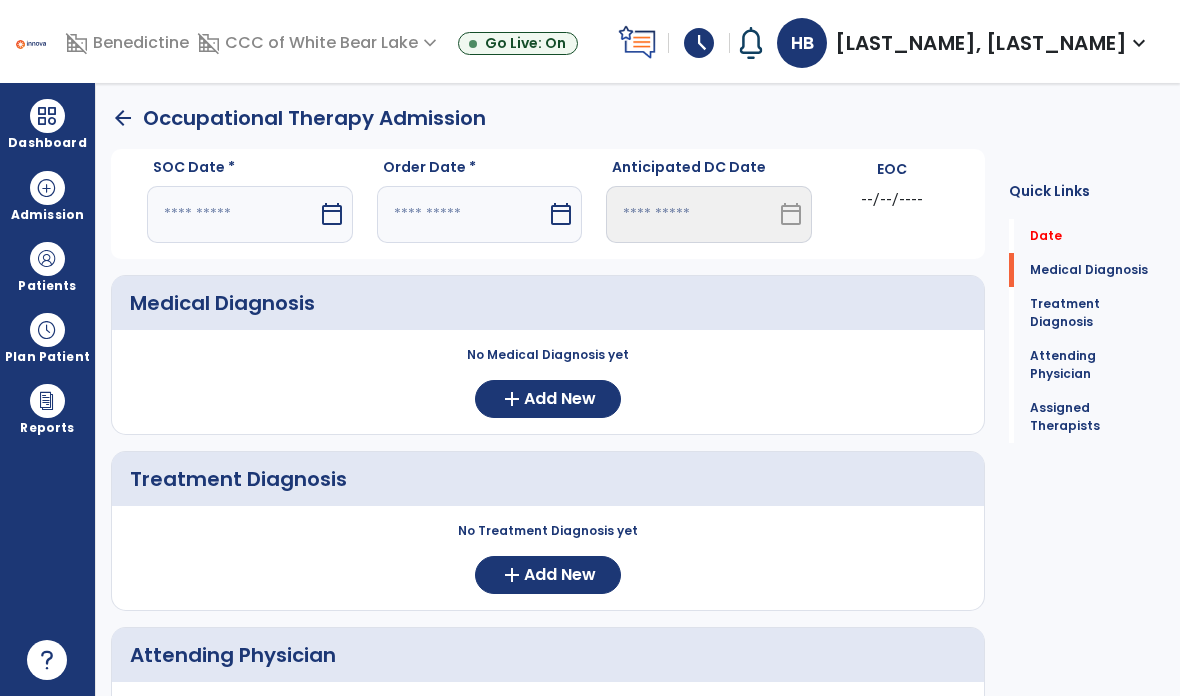 click on "calendar_today" at bounding box center [332, 214] 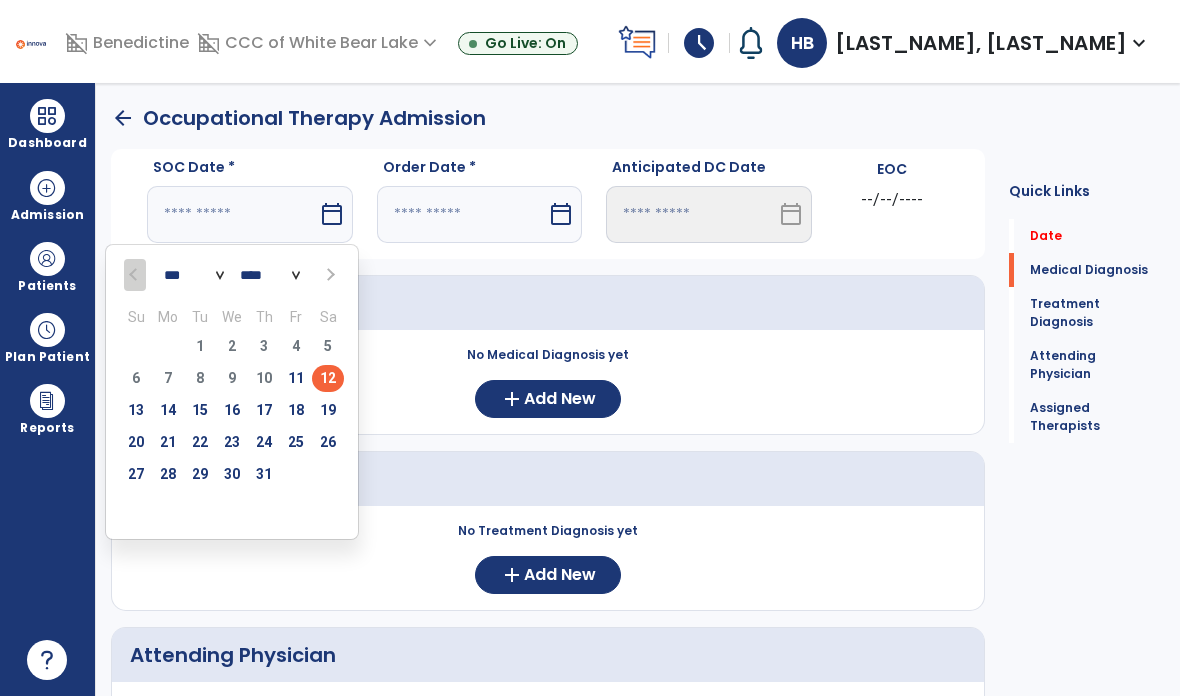 click on "12" at bounding box center [328, 378] 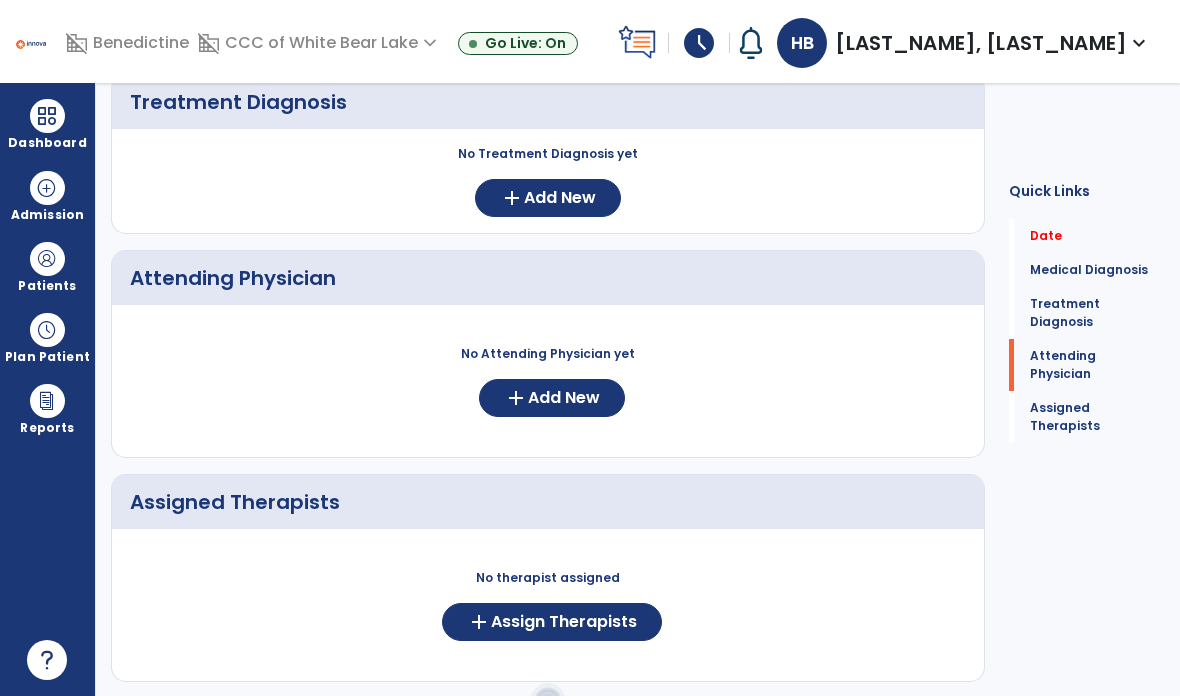 scroll, scrollTop: 376, scrollLeft: 0, axis: vertical 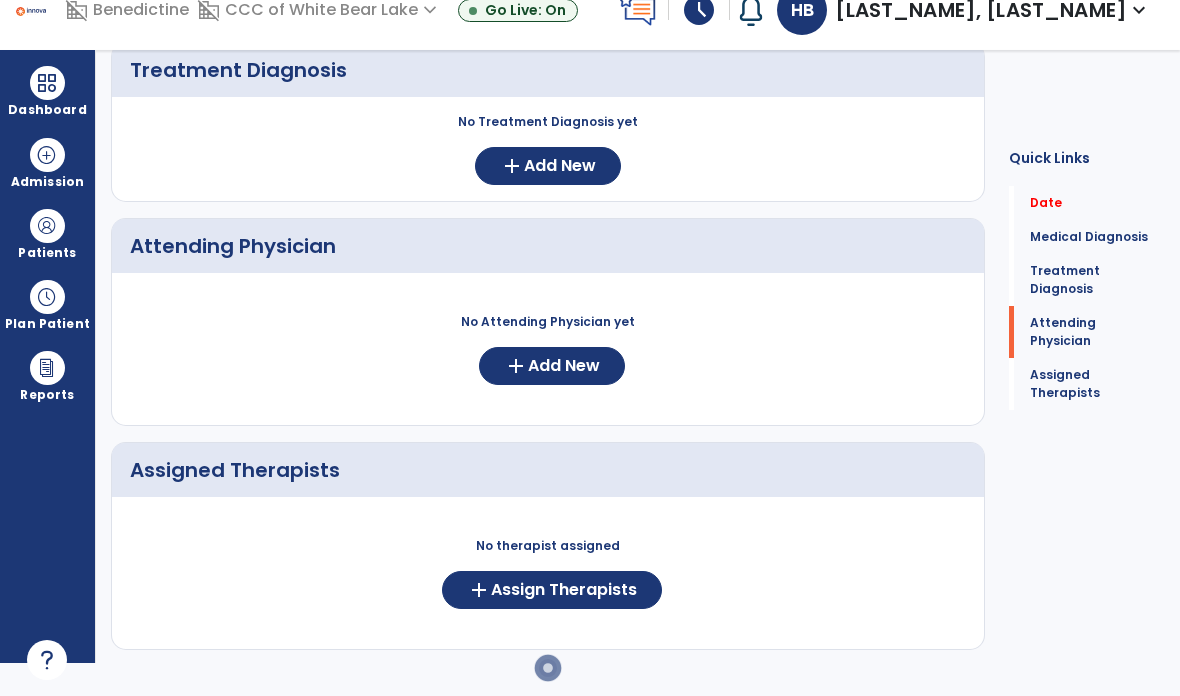 click on ">" 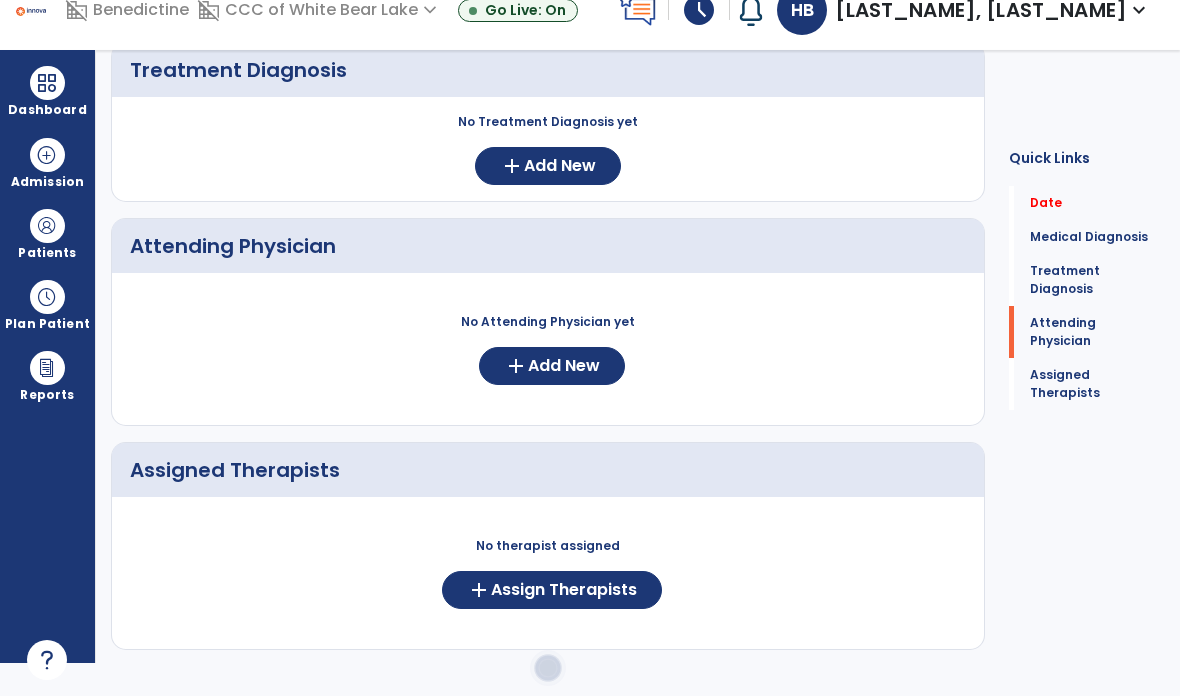 click at bounding box center [47, 226] 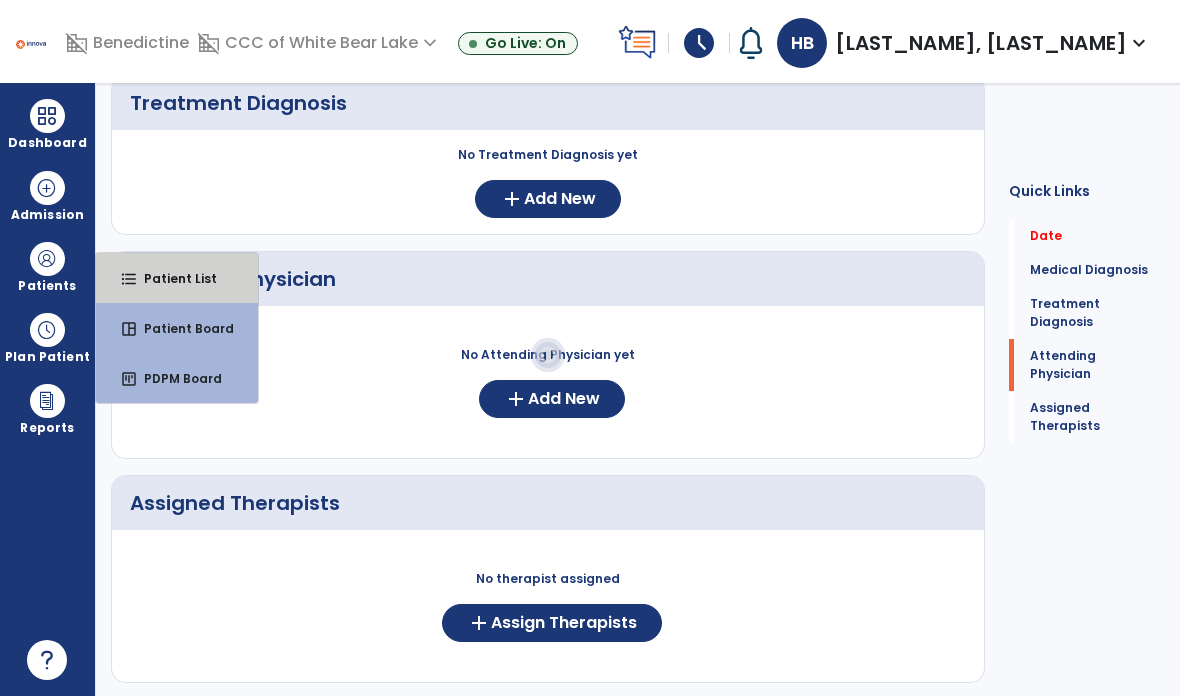 click on "Patient List" at bounding box center (172, 278) 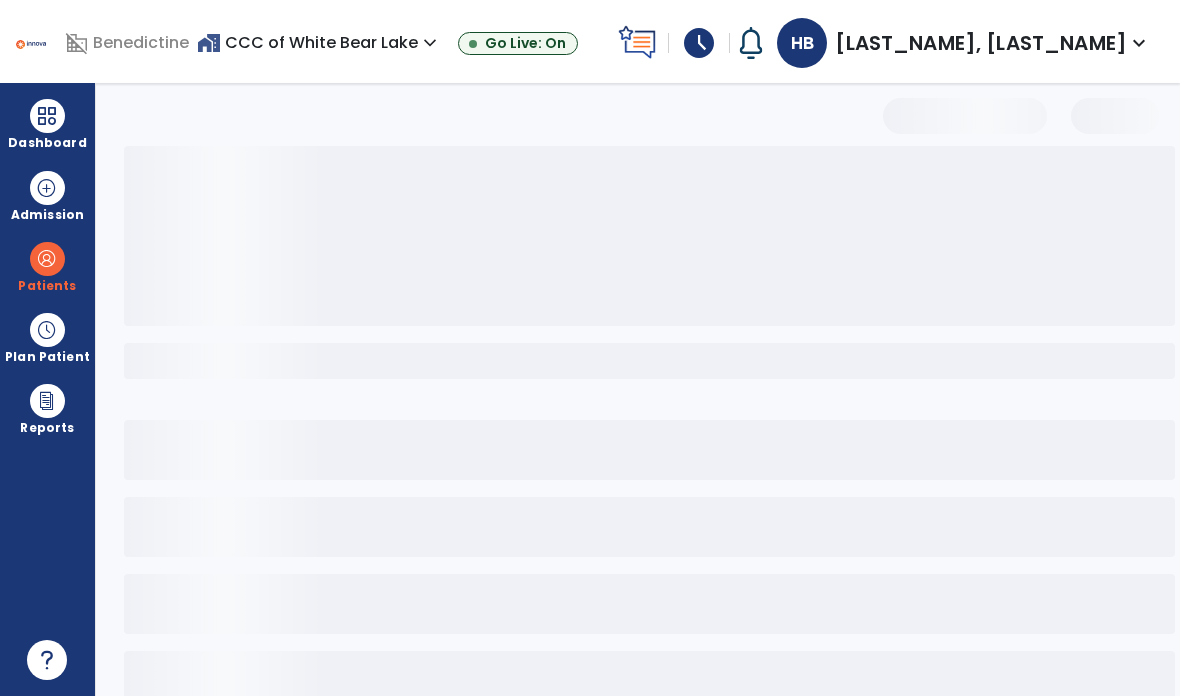 scroll, scrollTop: 0, scrollLeft: 0, axis: both 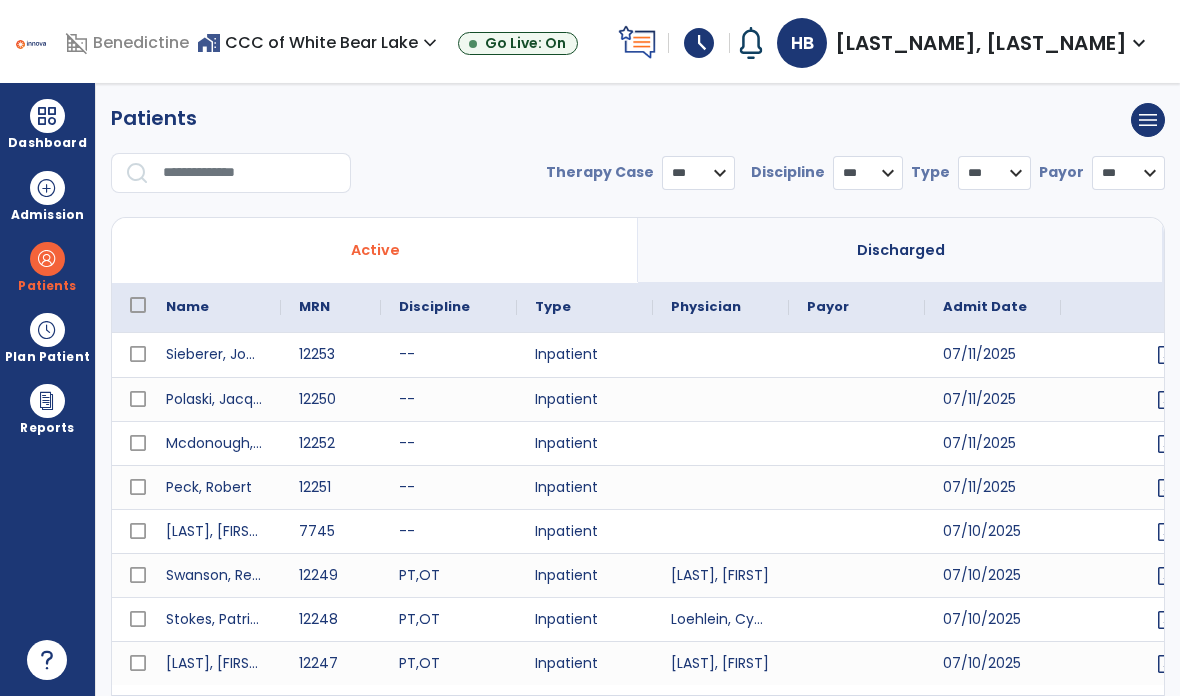select on "***" 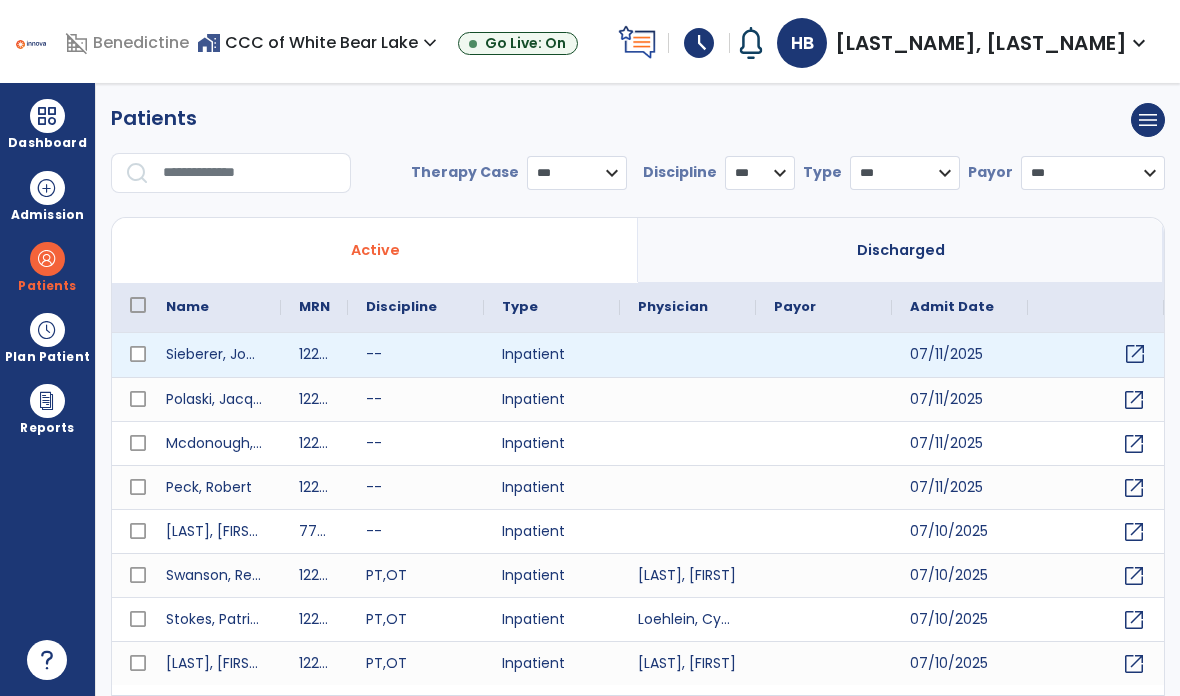click on "open_in_new" at bounding box center (1096, 355) 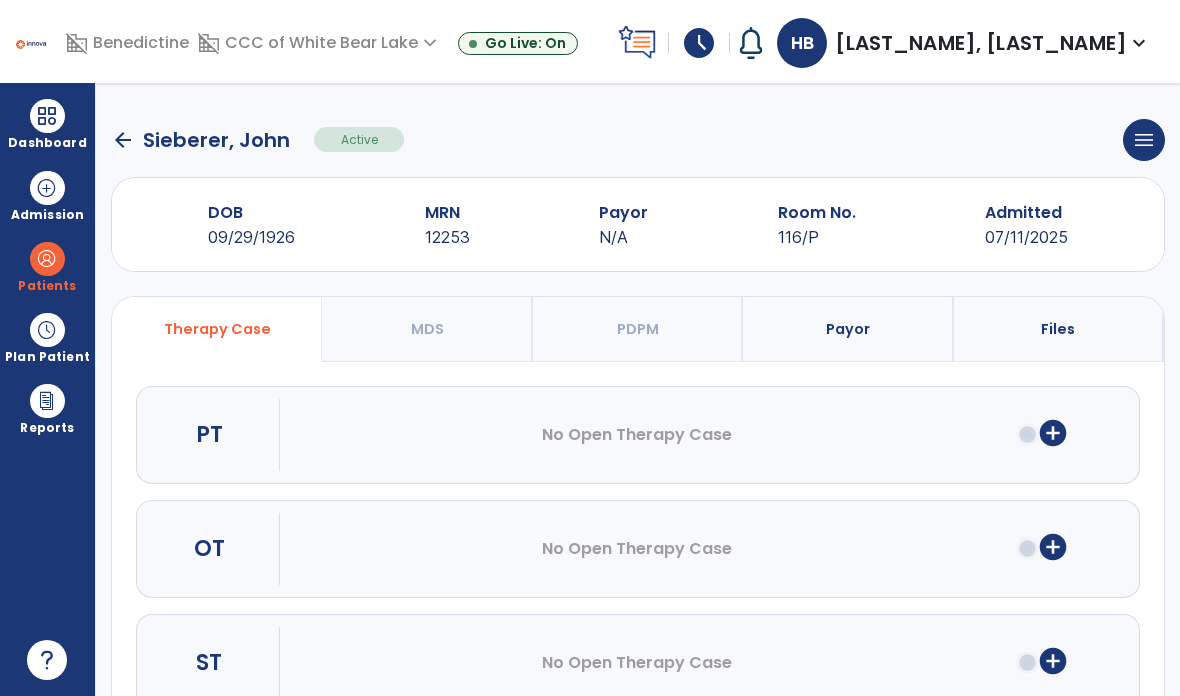 click at bounding box center (47, 259) 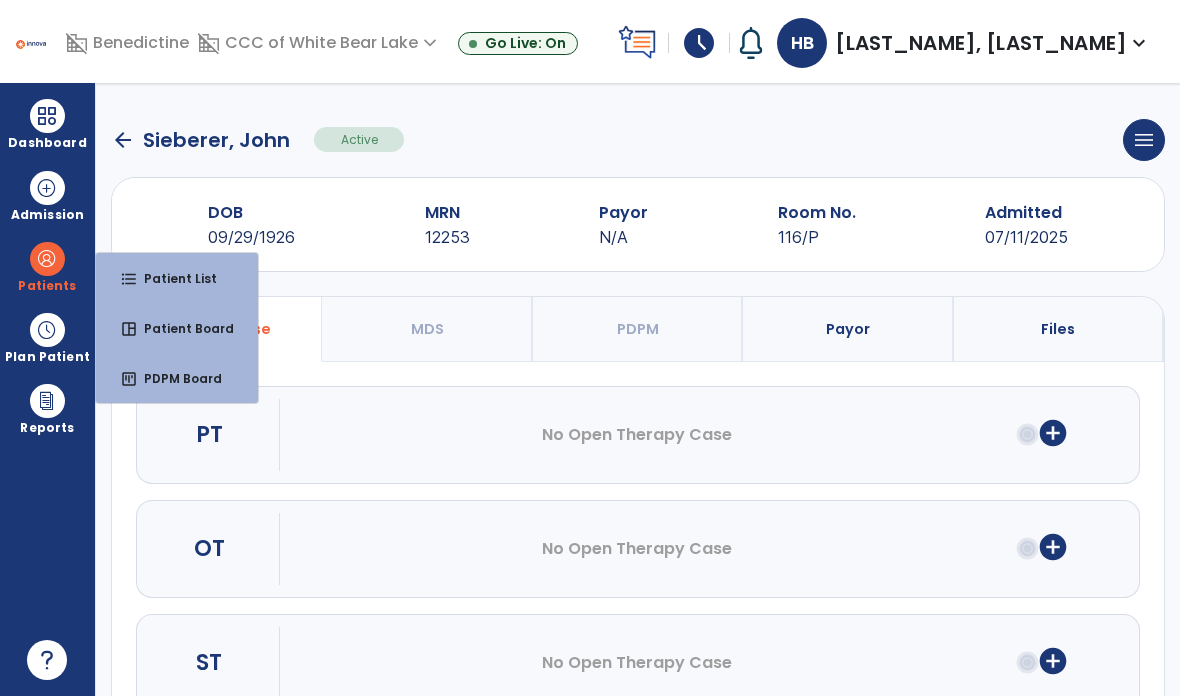 click on "Patient List" at bounding box center (172, 278) 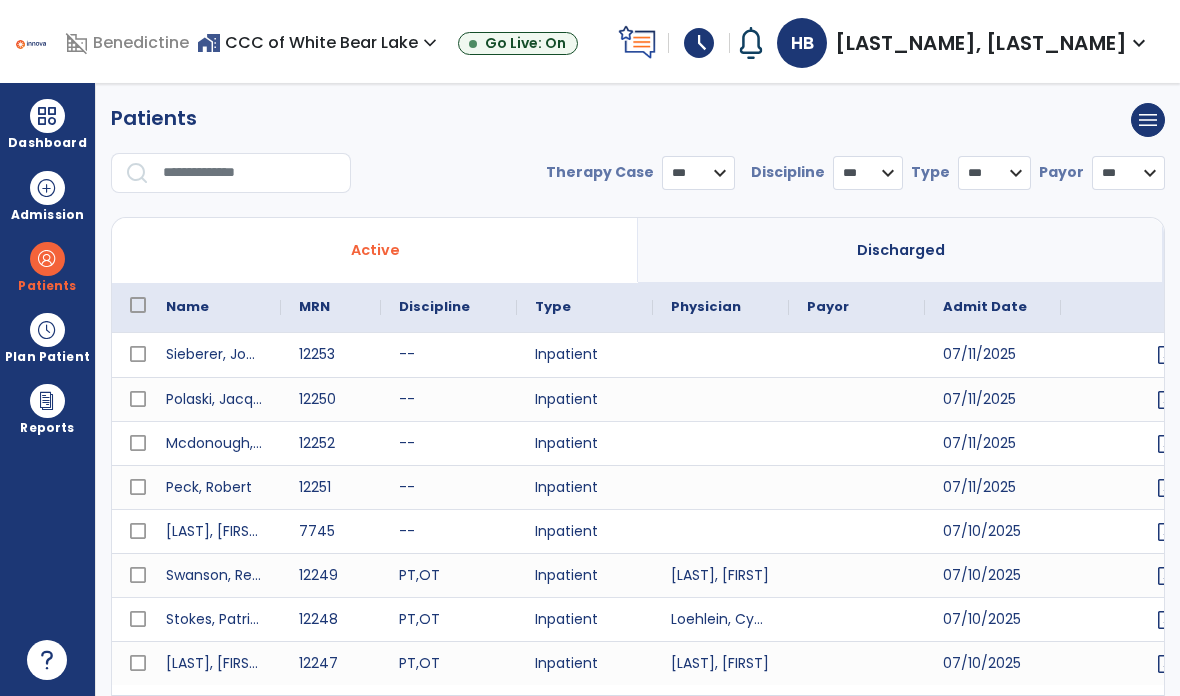 select on "***" 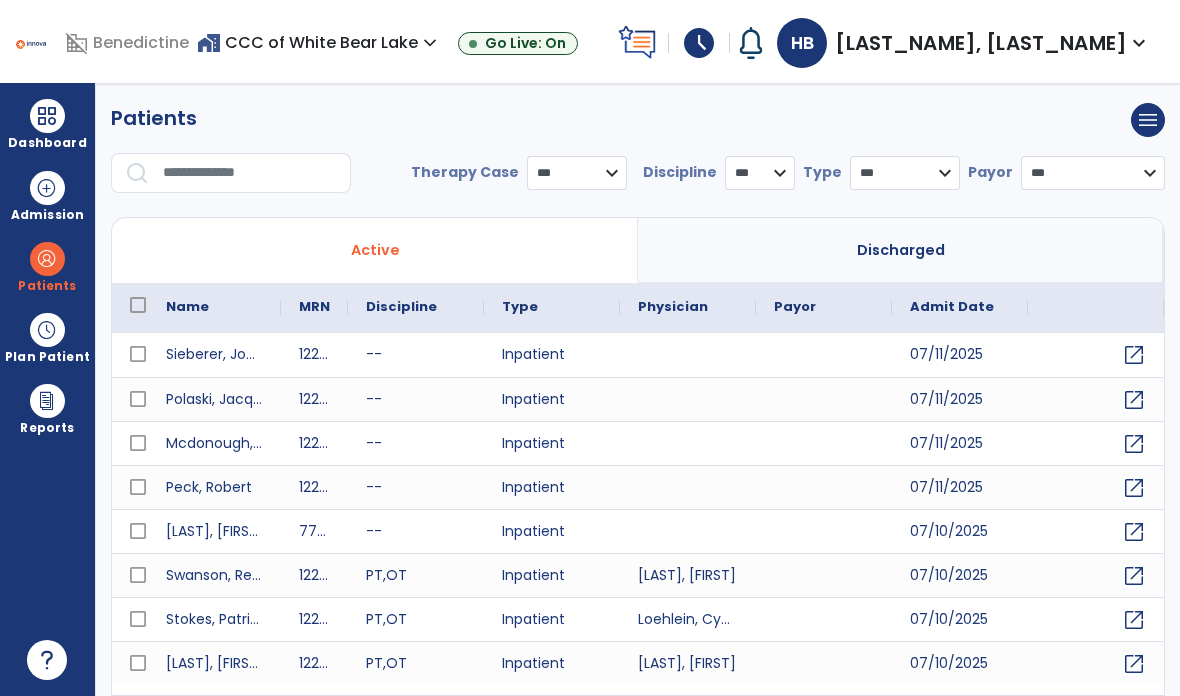 click at bounding box center [250, 173] 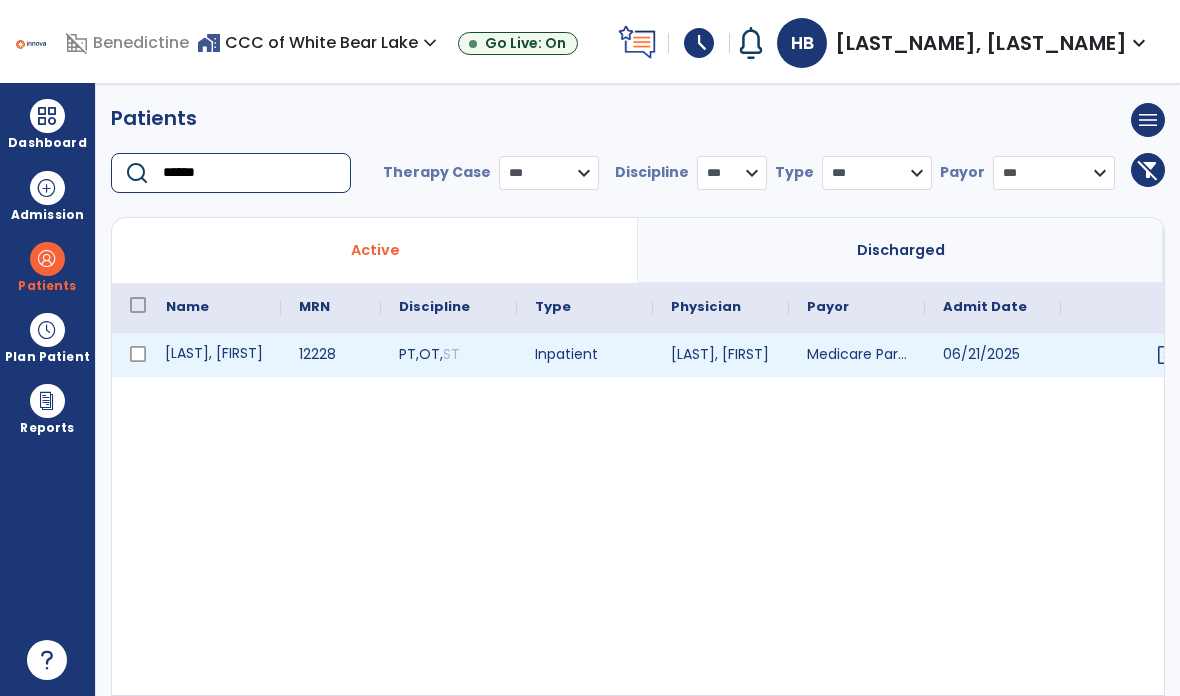 type on "******" 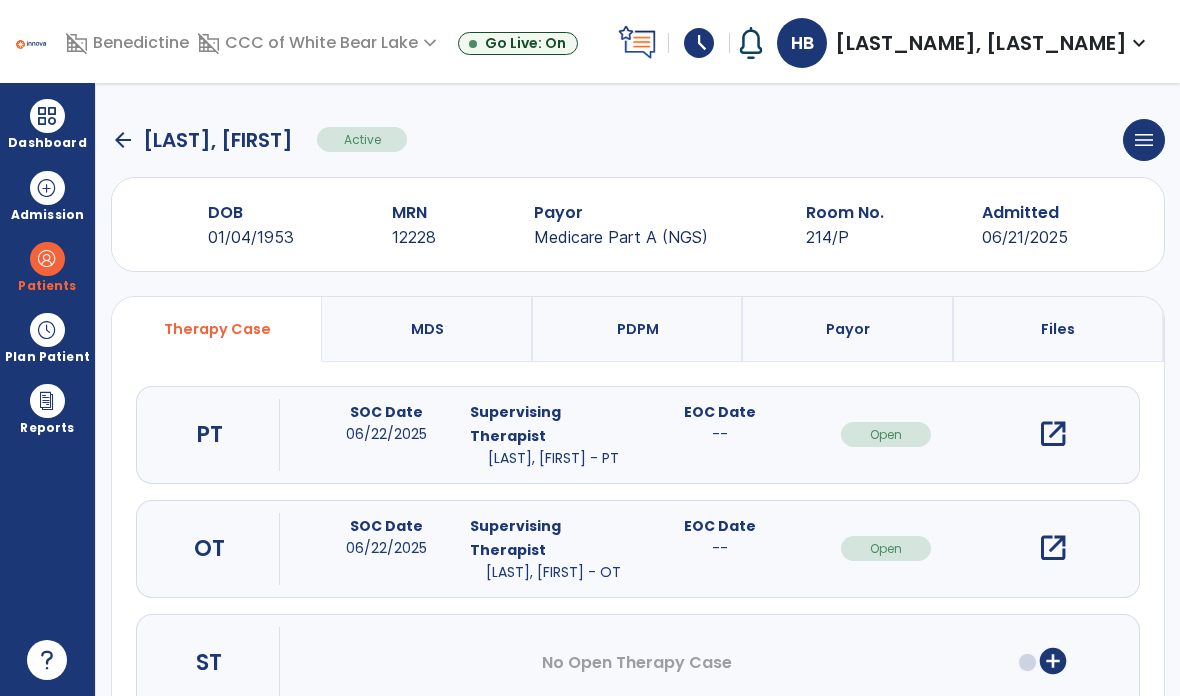 click on "open_in_new" at bounding box center [1053, 548] 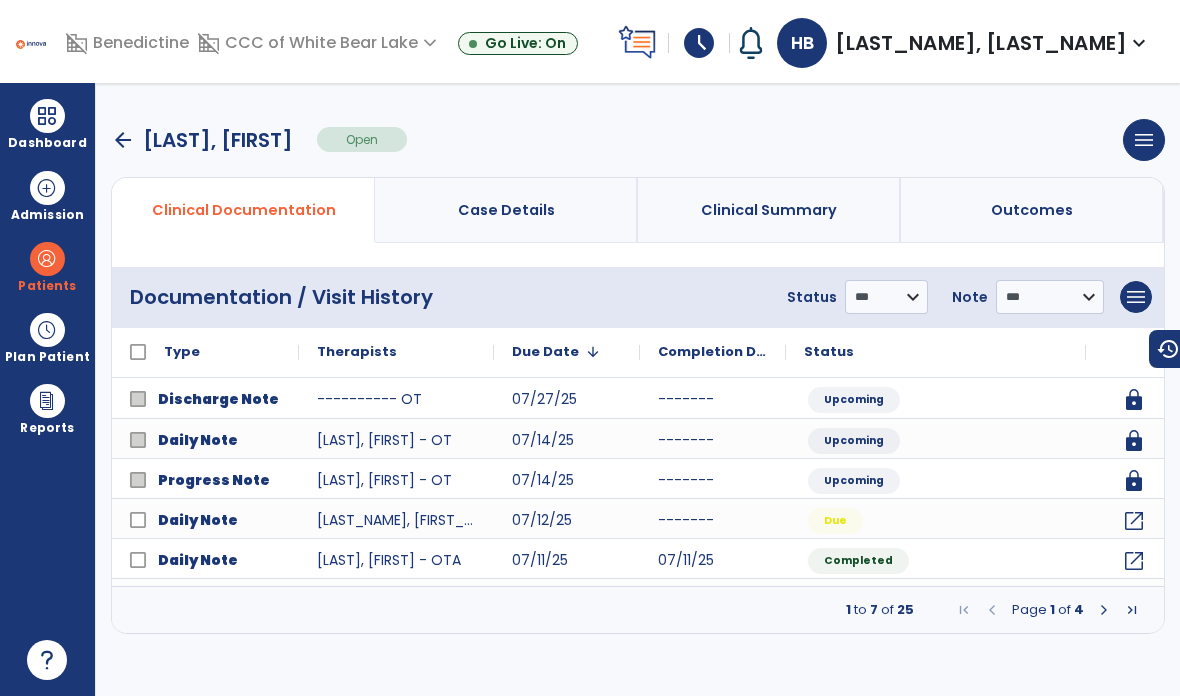 click on "Case Details" at bounding box center (506, 210) 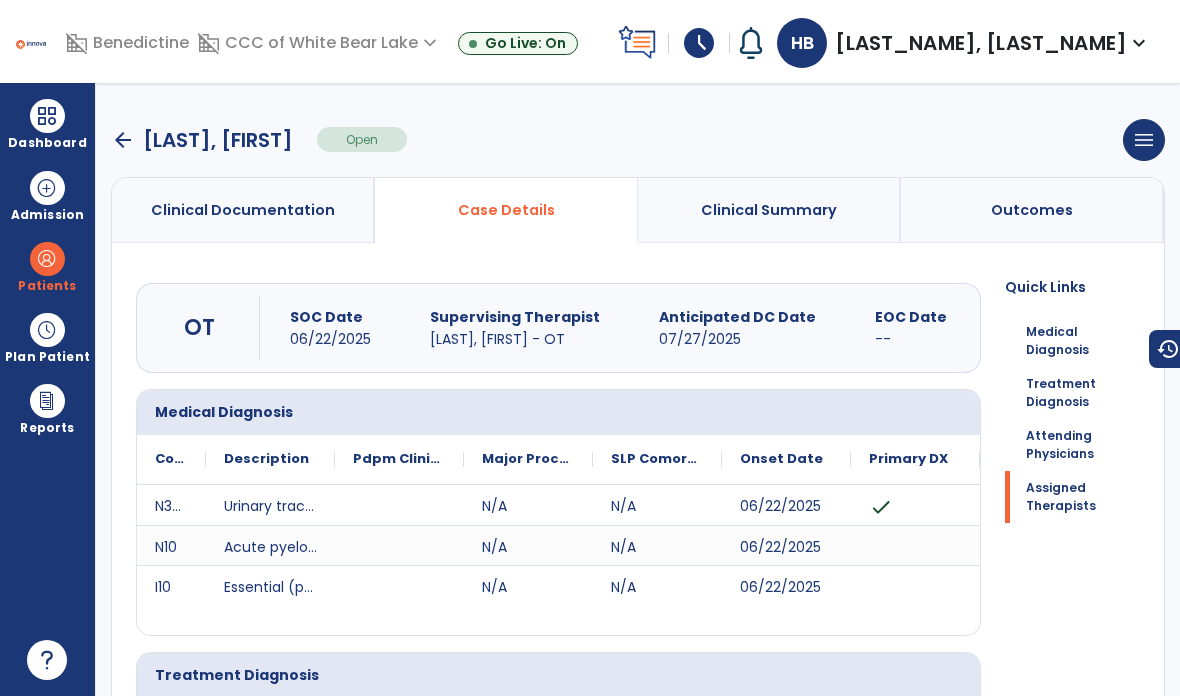 click on "Clinical Summary" at bounding box center [769, 210] 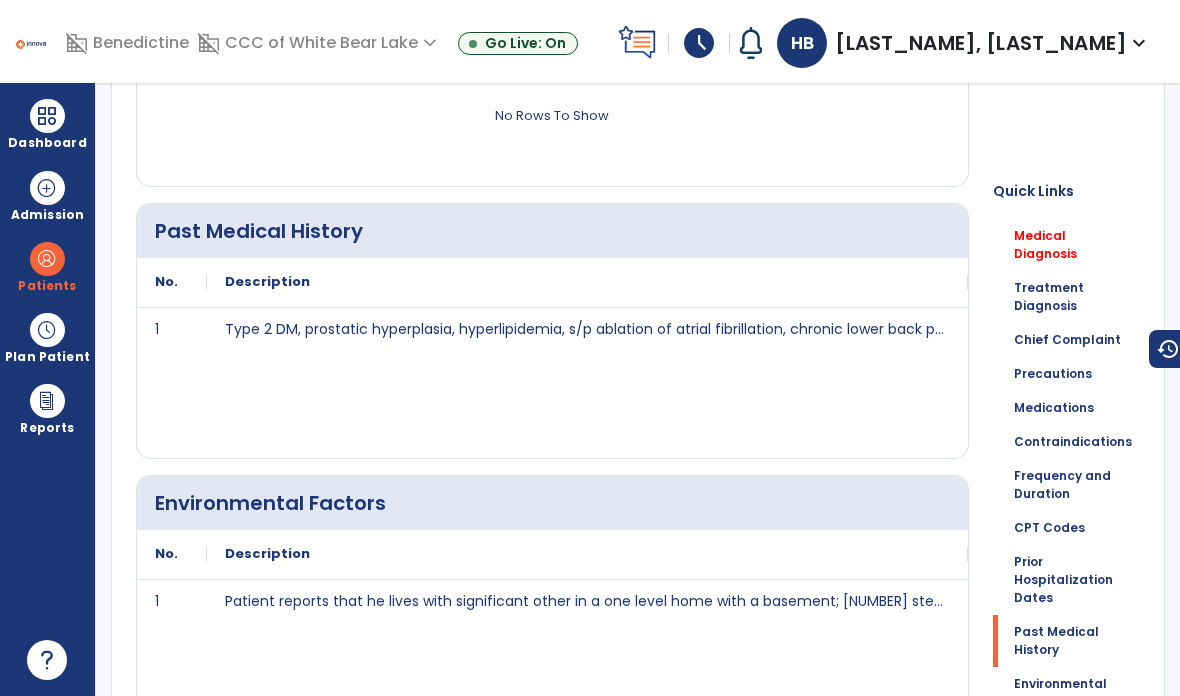 scroll, scrollTop: 2092, scrollLeft: 0, axis: vertical 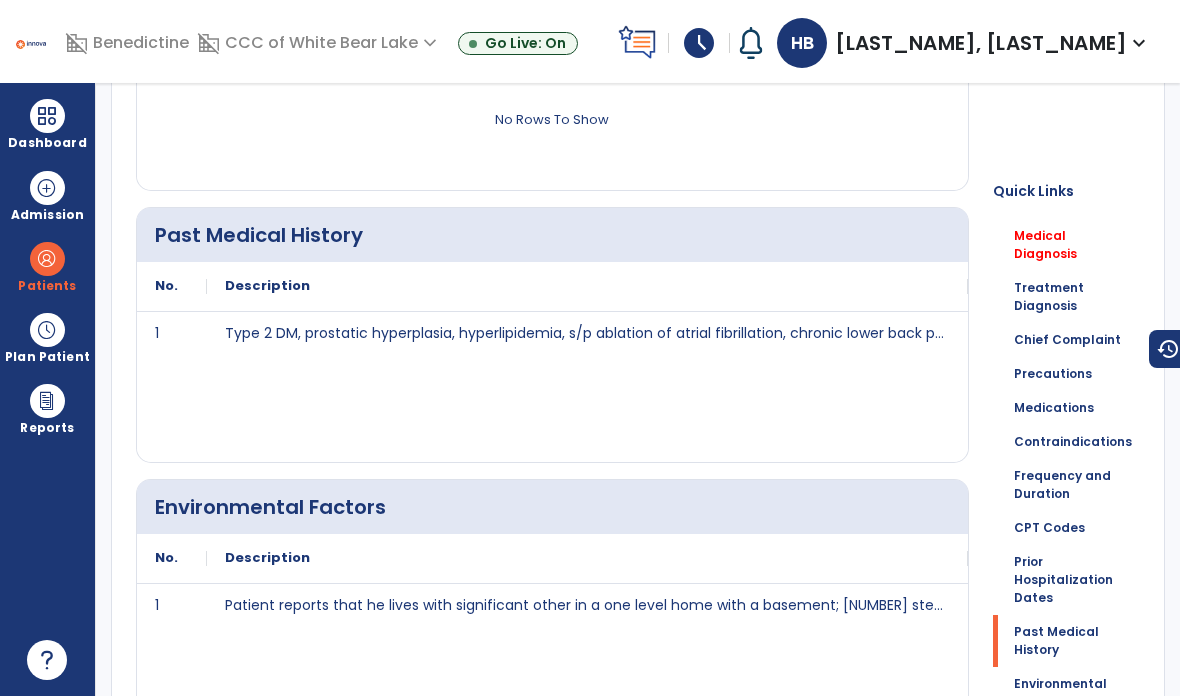 click on "Past Medical History" 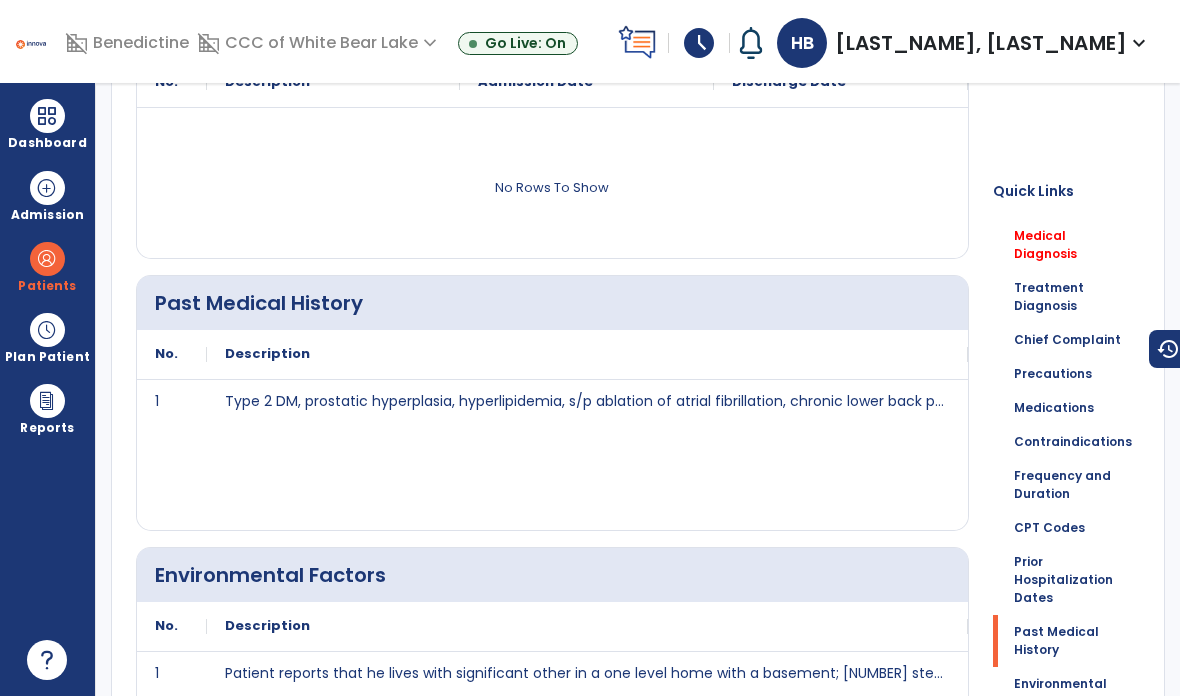 scroll, scrollTop: 1998, scrollLeft: 0, axis: vertical 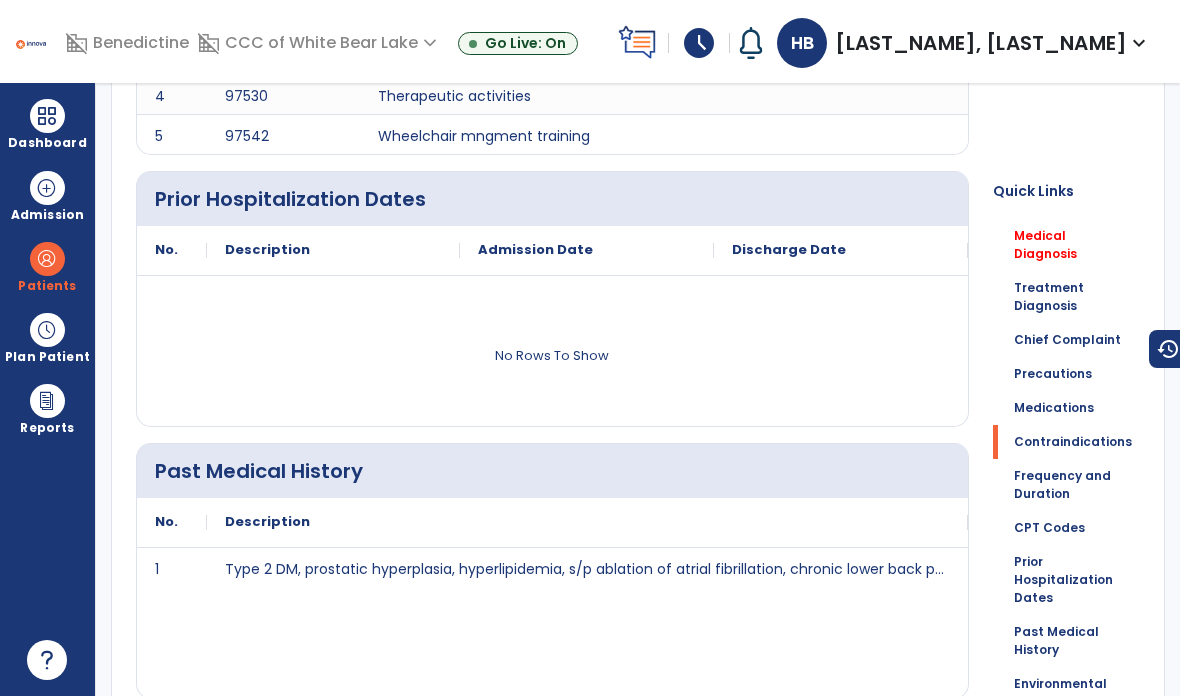 click on "Contraindications" 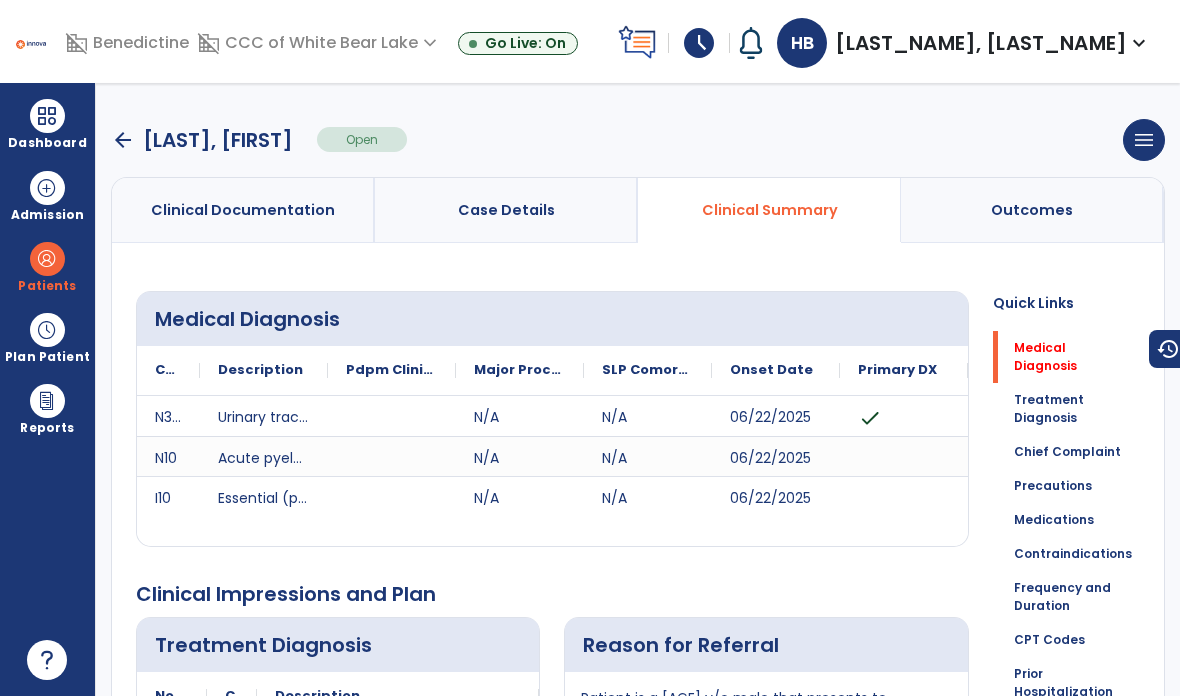 scroll, scrollTop: 0, scrollLeft: 0, axis: both 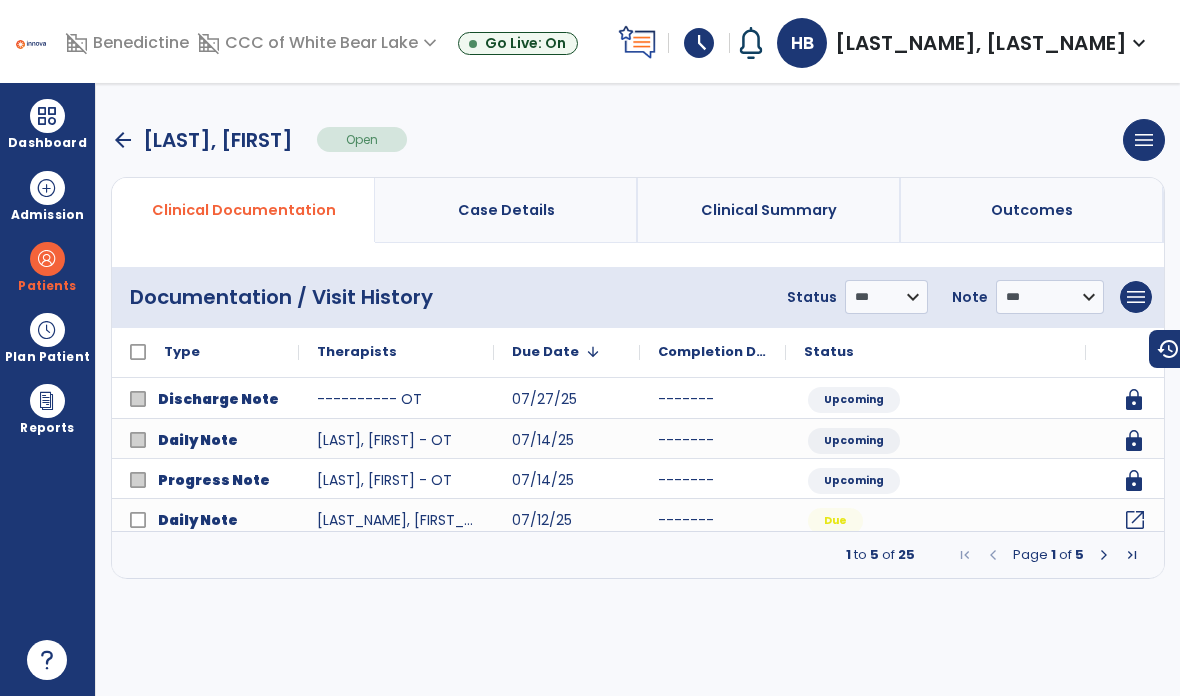 click on "open_in_new" 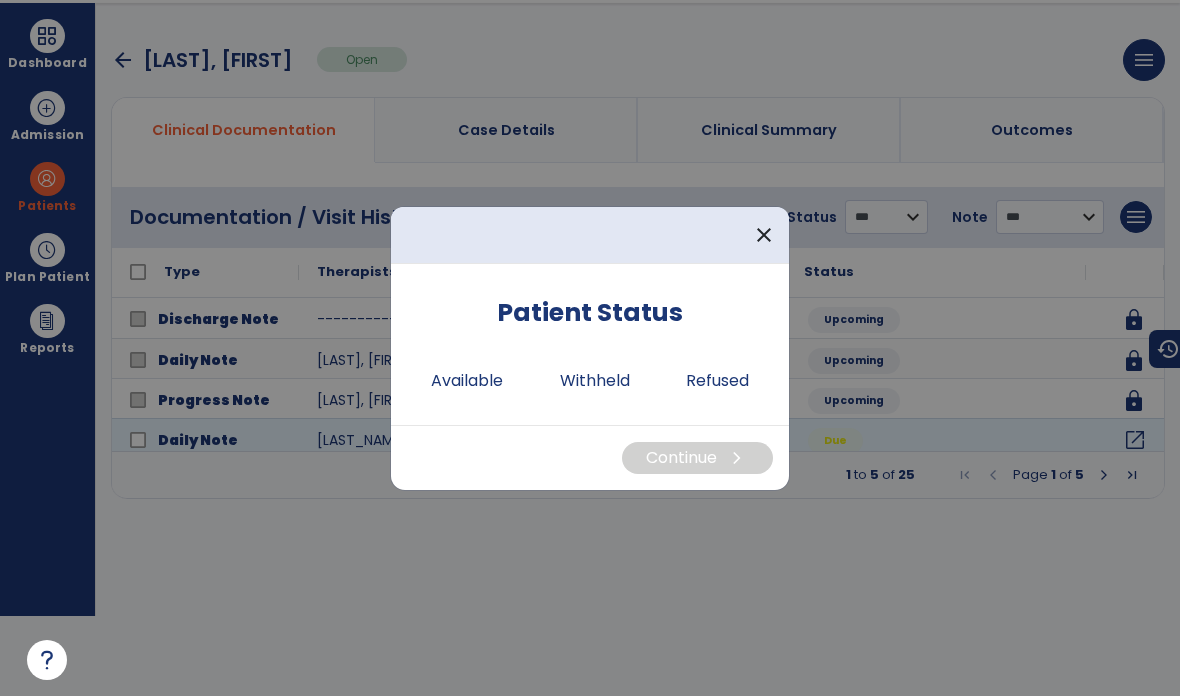 scroll, scrollTop: 0, scrollLeft: 0, axis: both 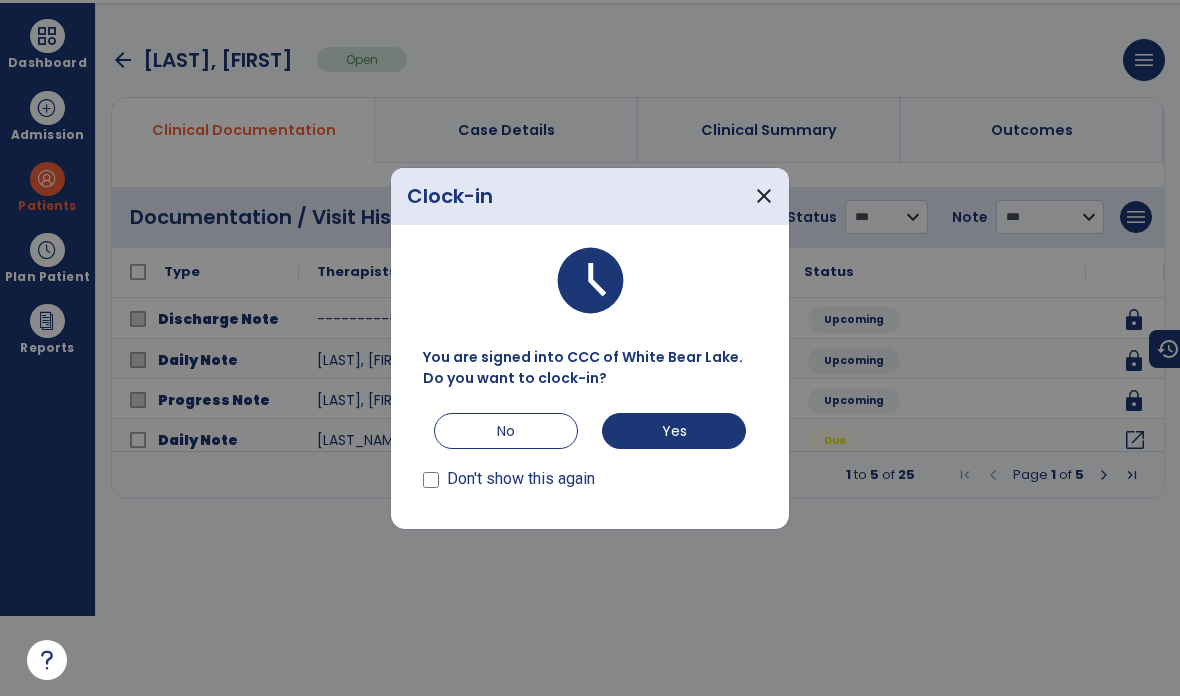 click on "No" at bounding box center [506, 431] 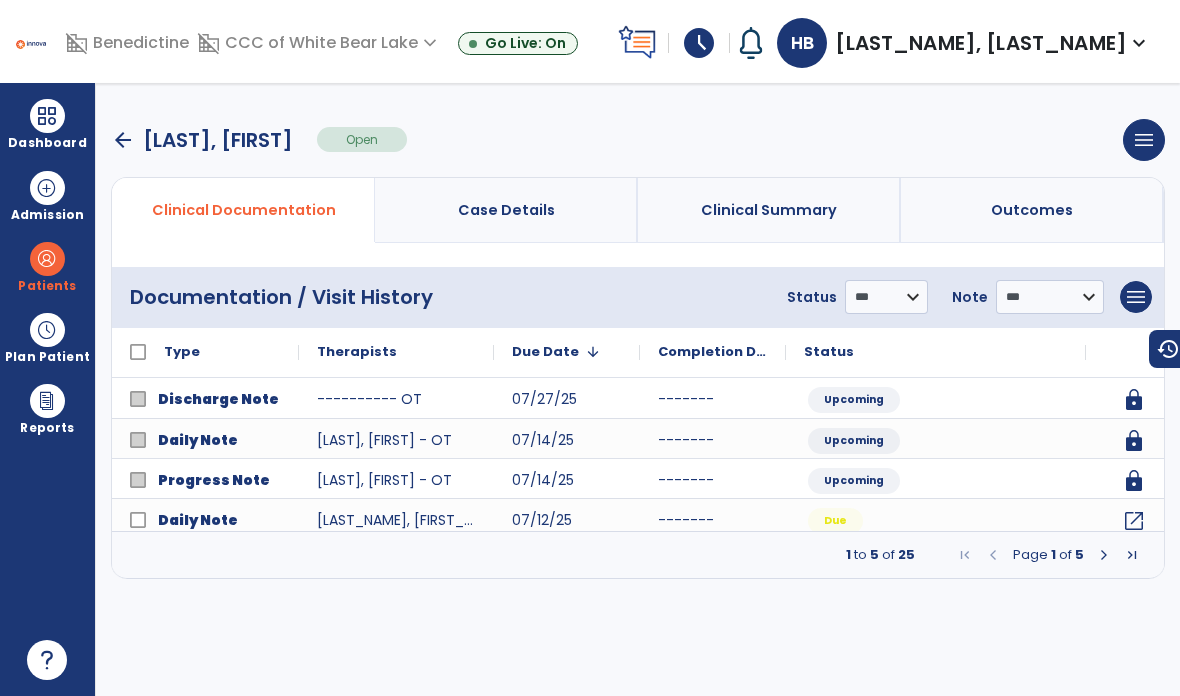 click on "07/11/25" 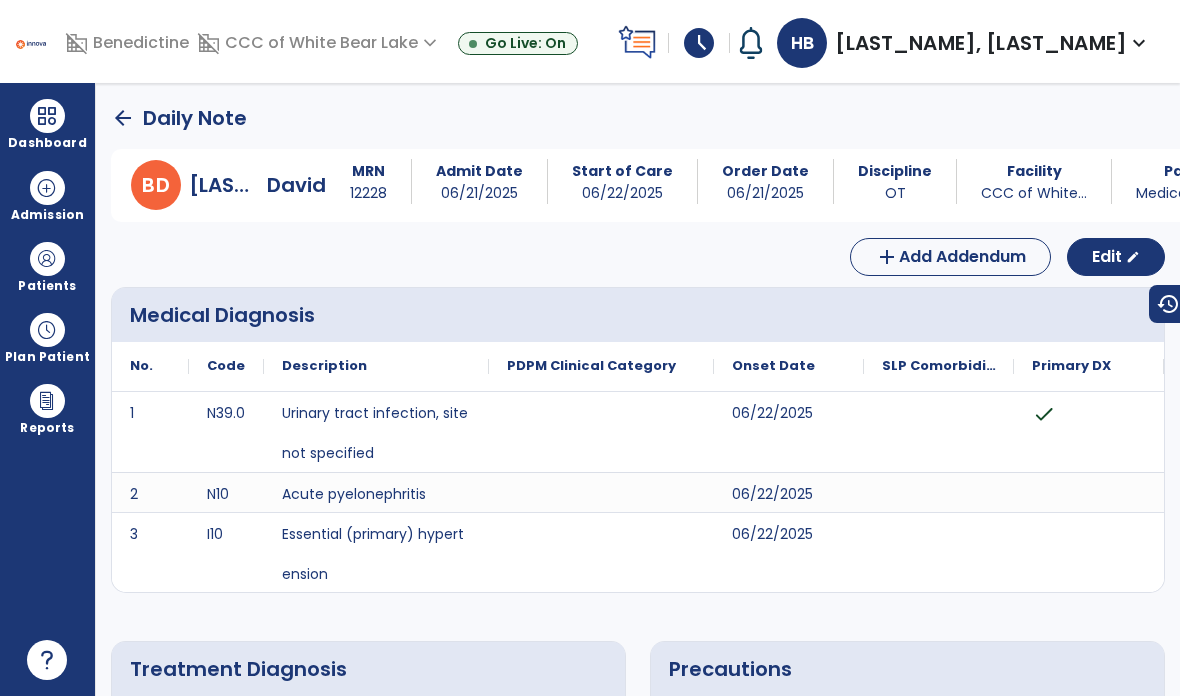scroll, scrollTop: 0, scrollLeft: 0, axis: both 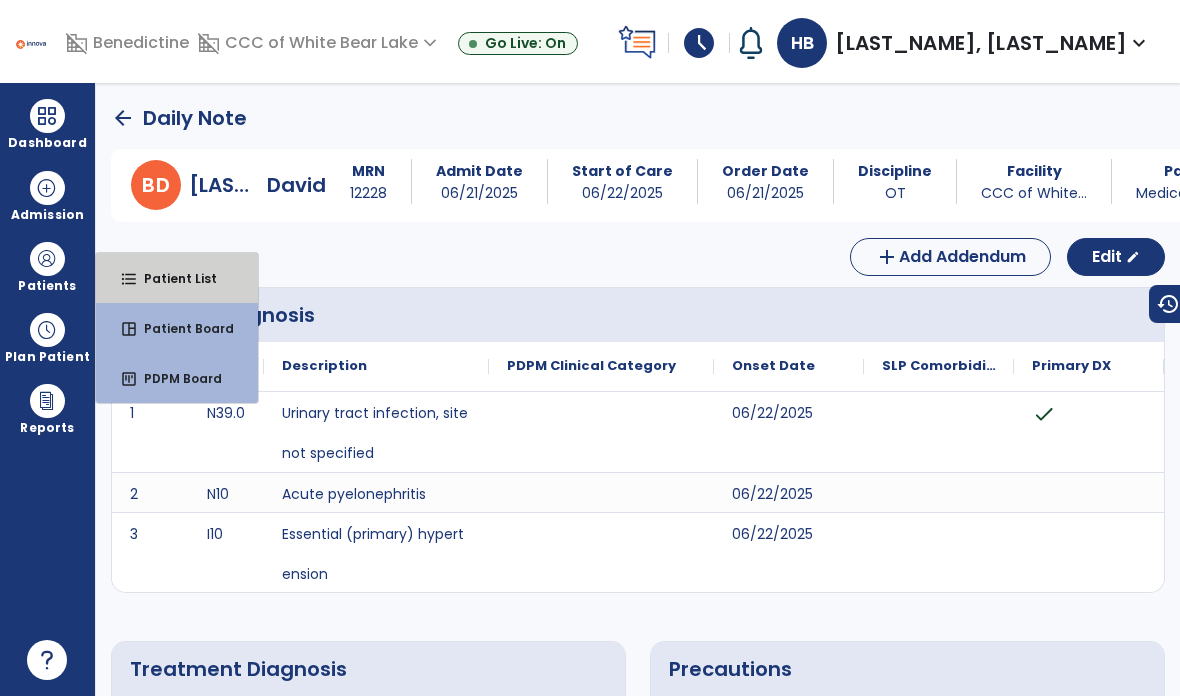 click on "Patient List" at bounding box center [172, 278] 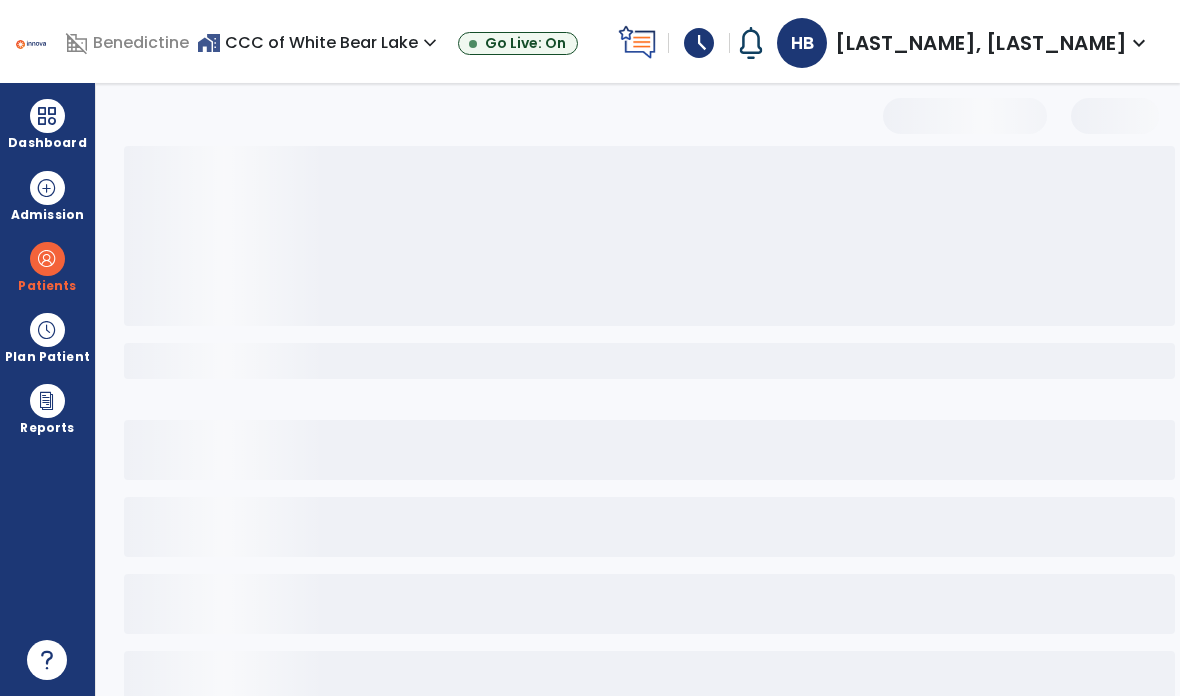 select on "***" 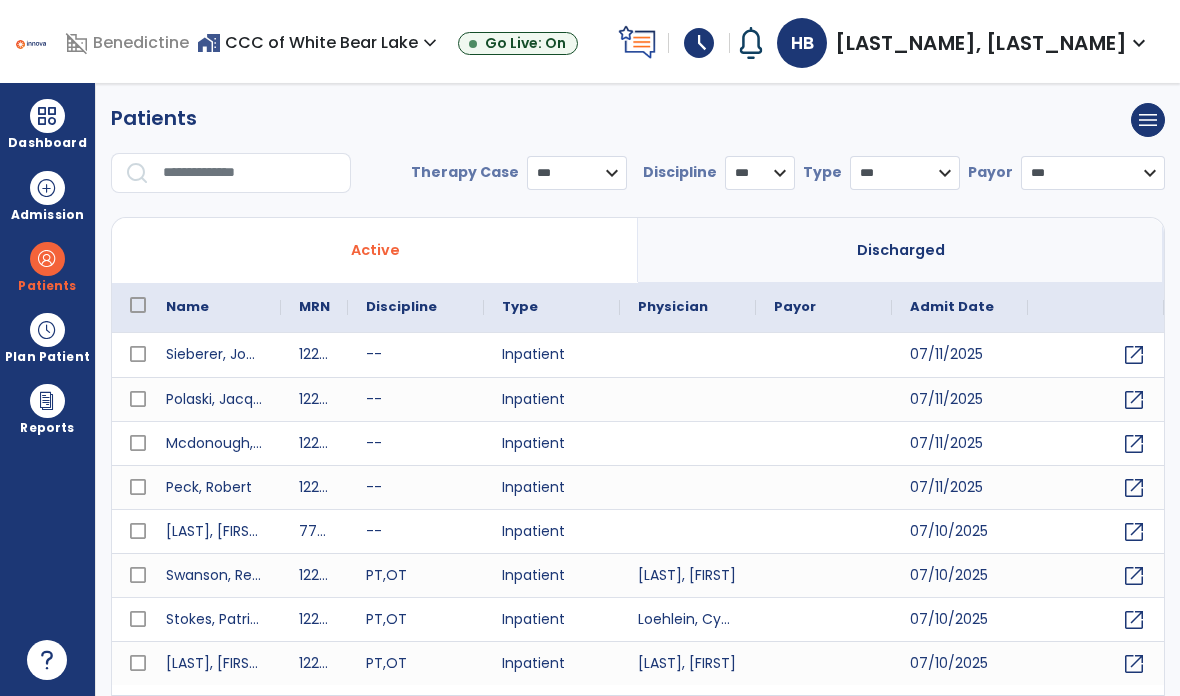 click on "*** **** ******" at bounding box center [577, 173] 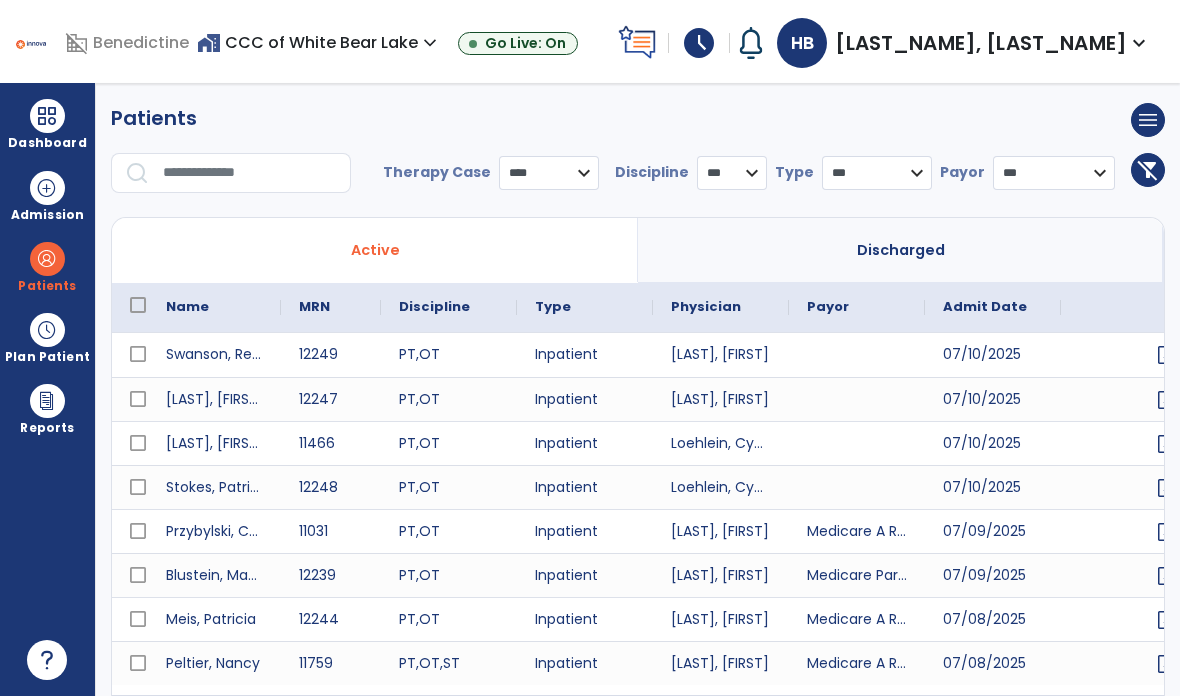 click on "*** **** ******" at bounding box center (549, 173) 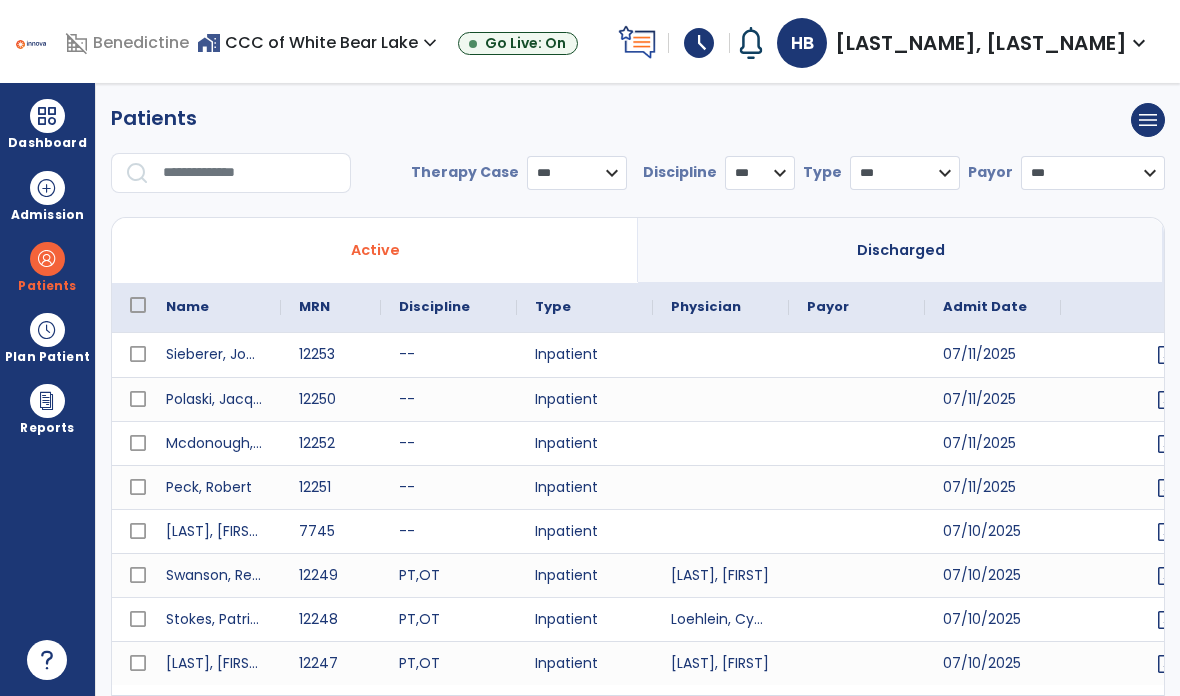 click on "Dashboard" at bounding box center (47, 143) 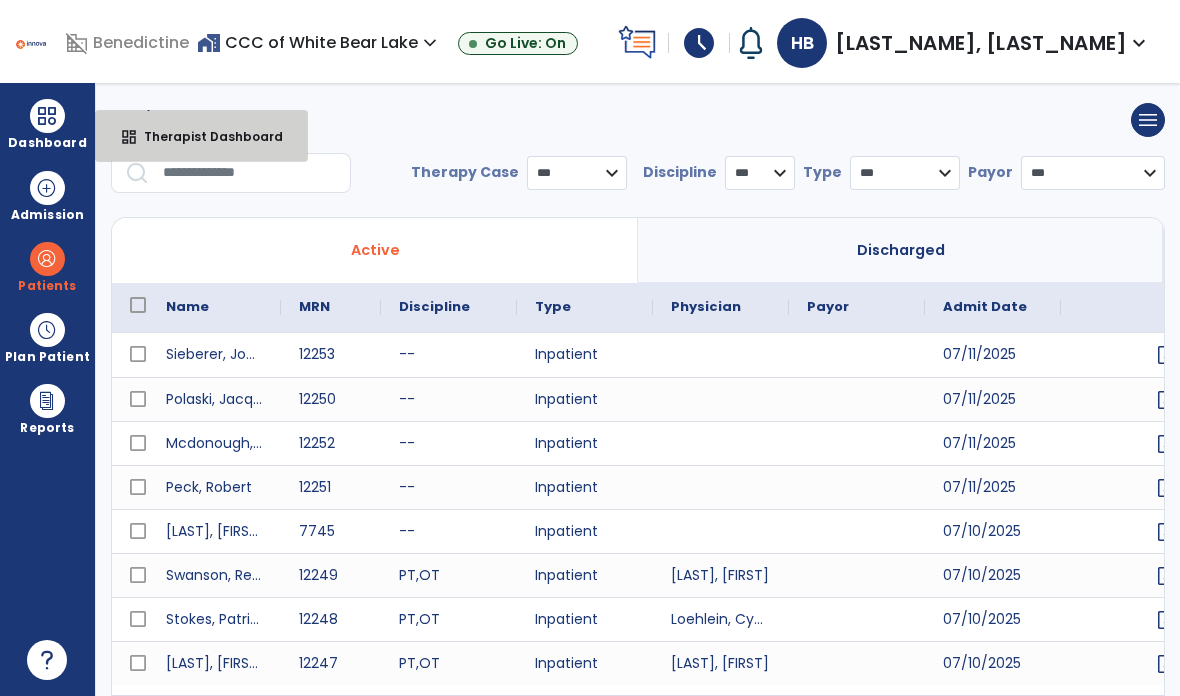 click on "dashboard  Therapist Dashboard" at bounding box center [201, 136] 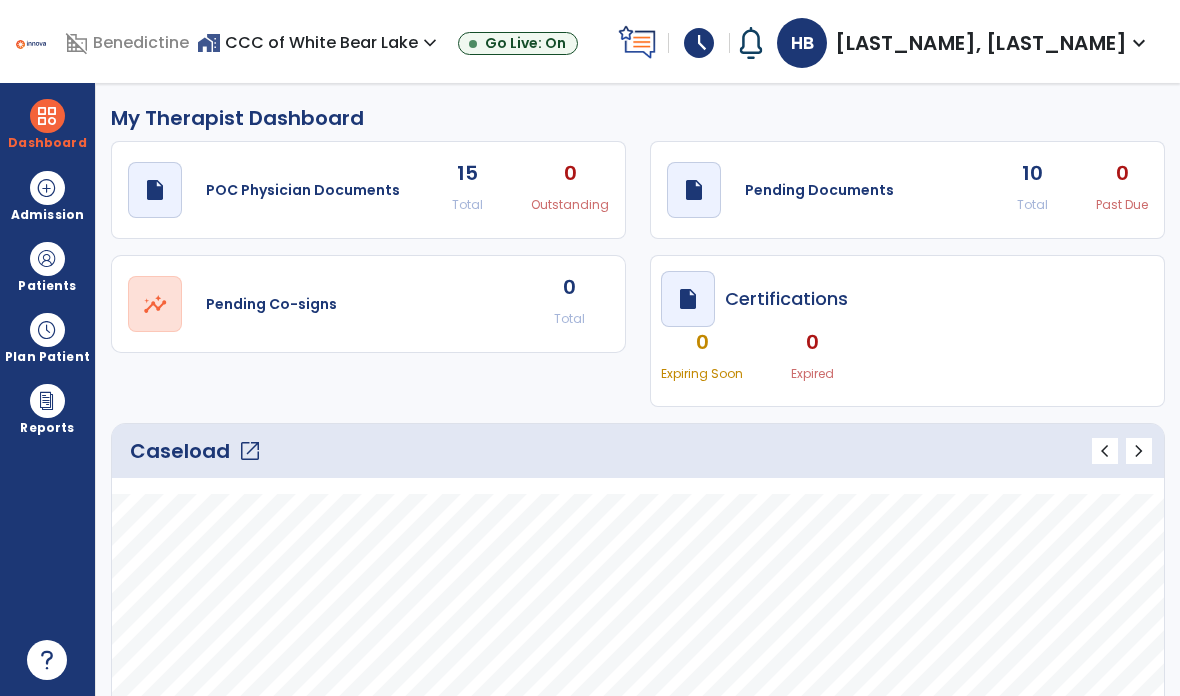 scroll, scrollTop: 0, scrollLeft: 0, axis: both 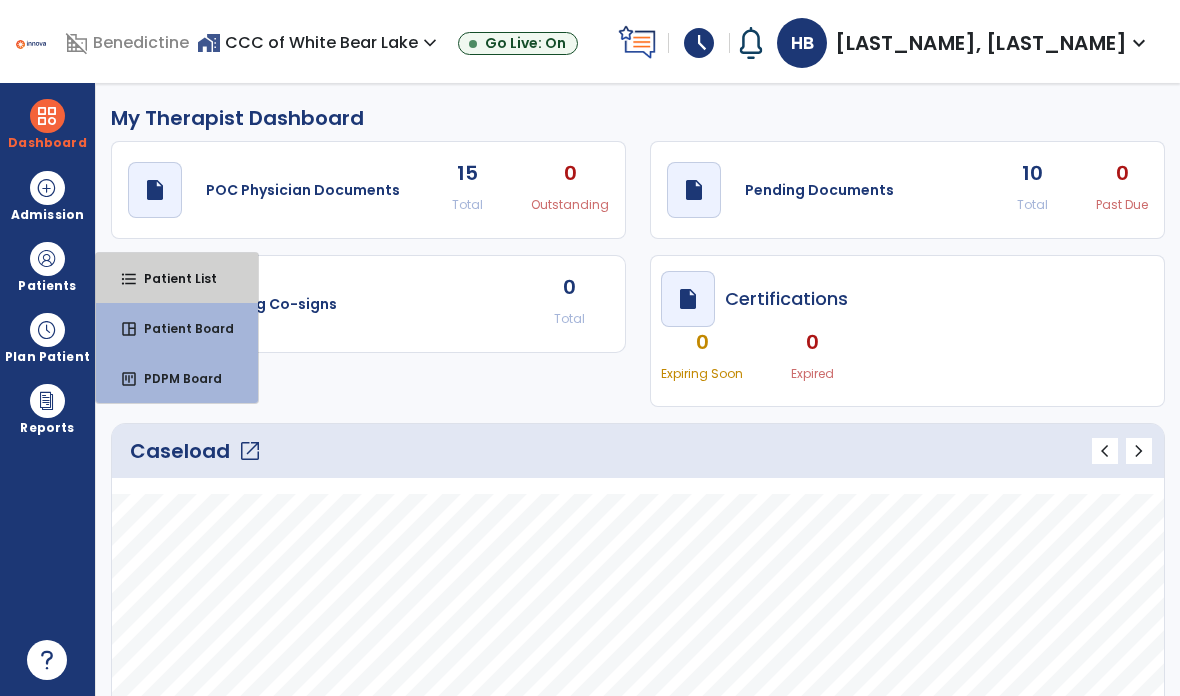 click on "Patient List" at bounding box center [172, 278] 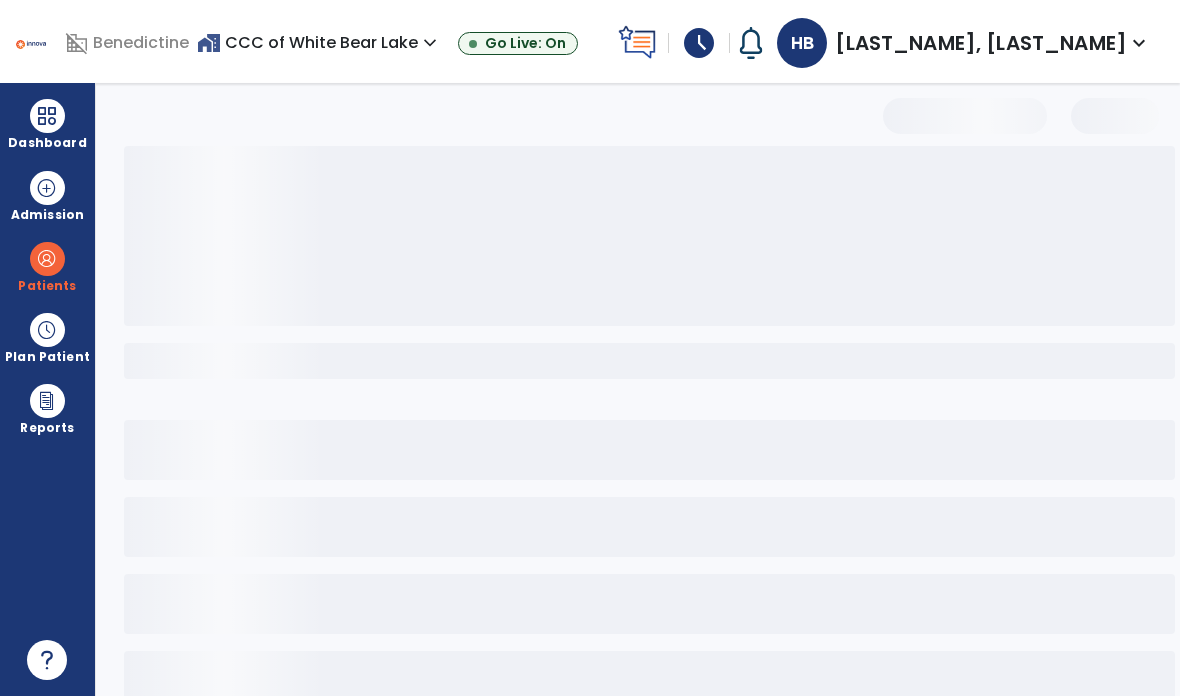 select on "***" 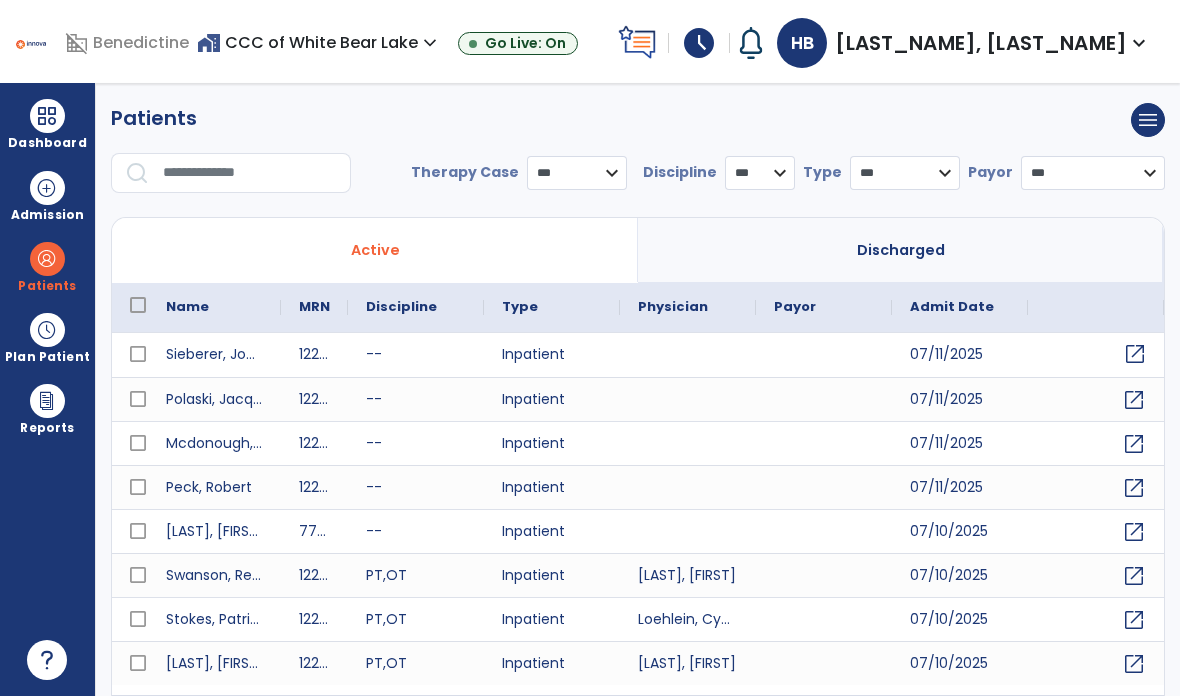 click on "open_in_new" at bounding box center (1096, 355) 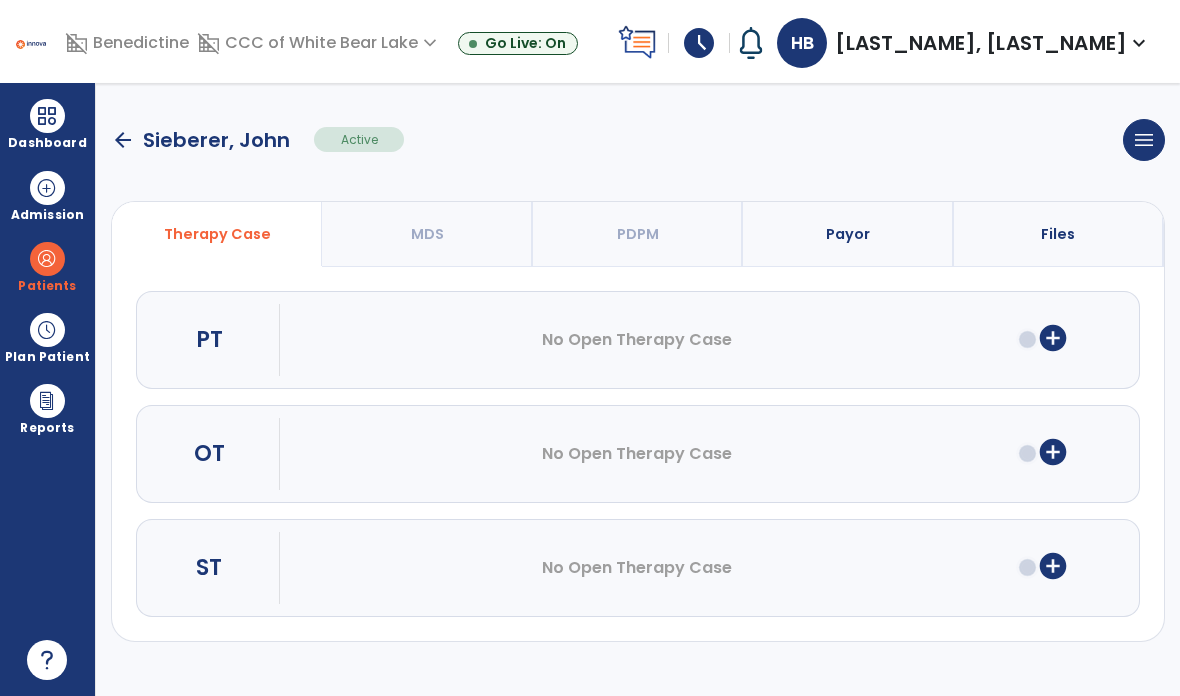 click on "add_circle" at bounding box center [1053, 452] 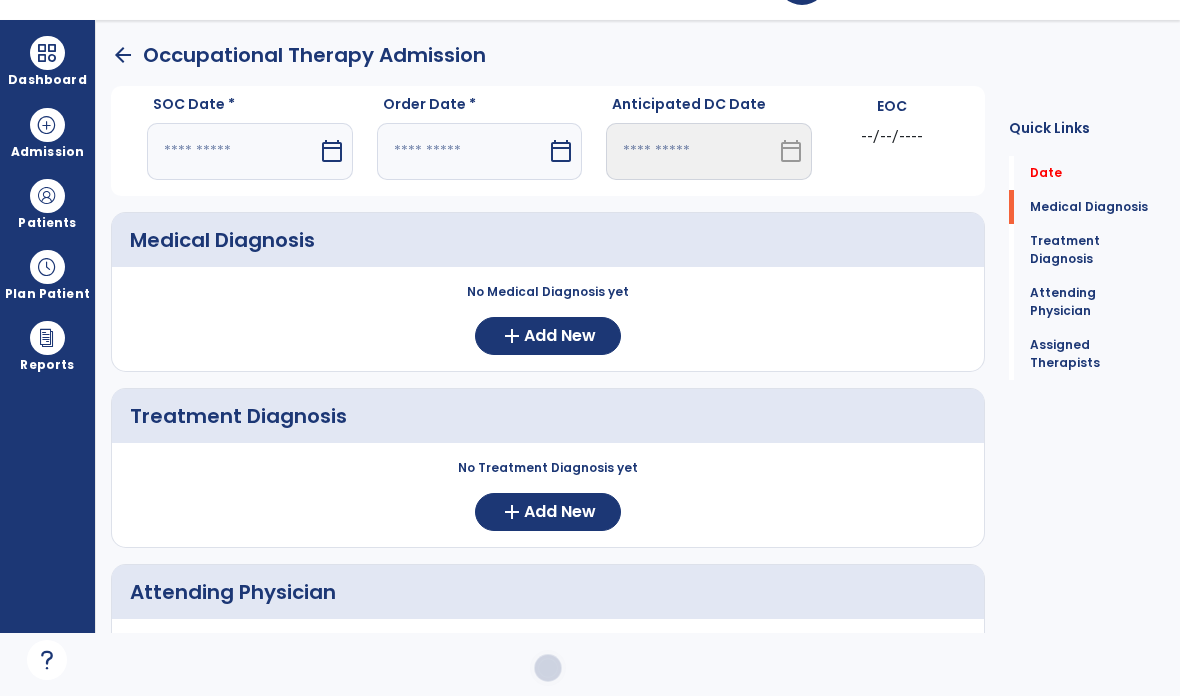 click on "calendar_today" at bounding box center [332, 151] 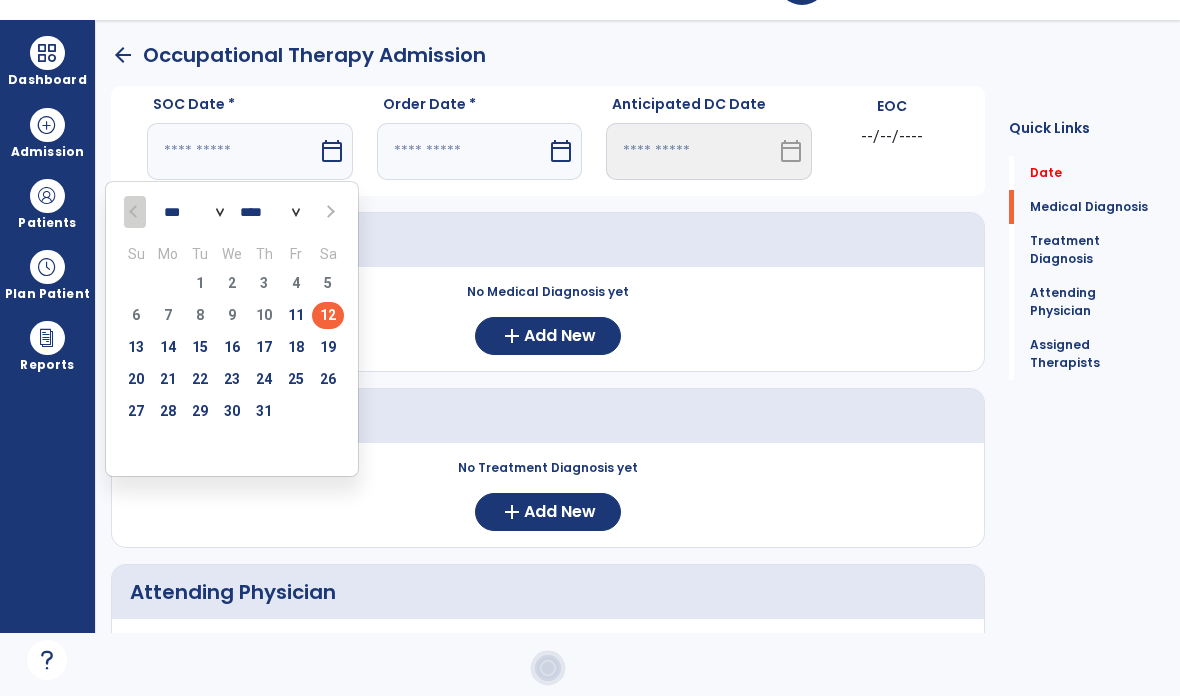 click on "12" at bounding box center (328, 315) 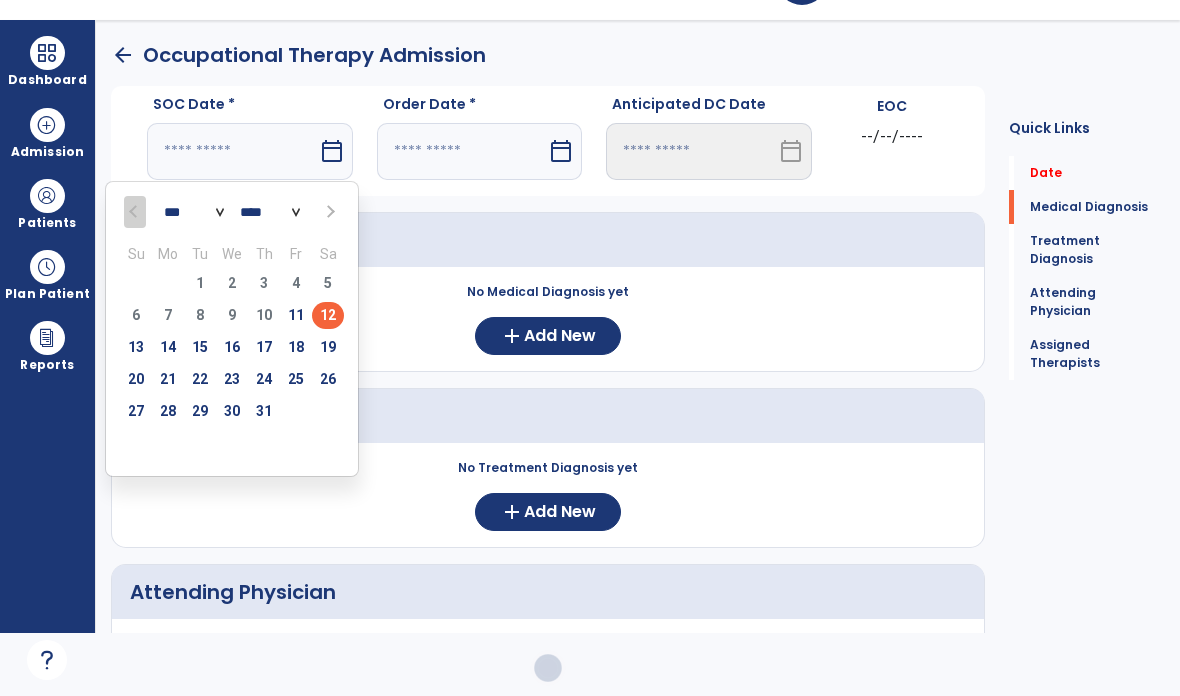 type on "*********" 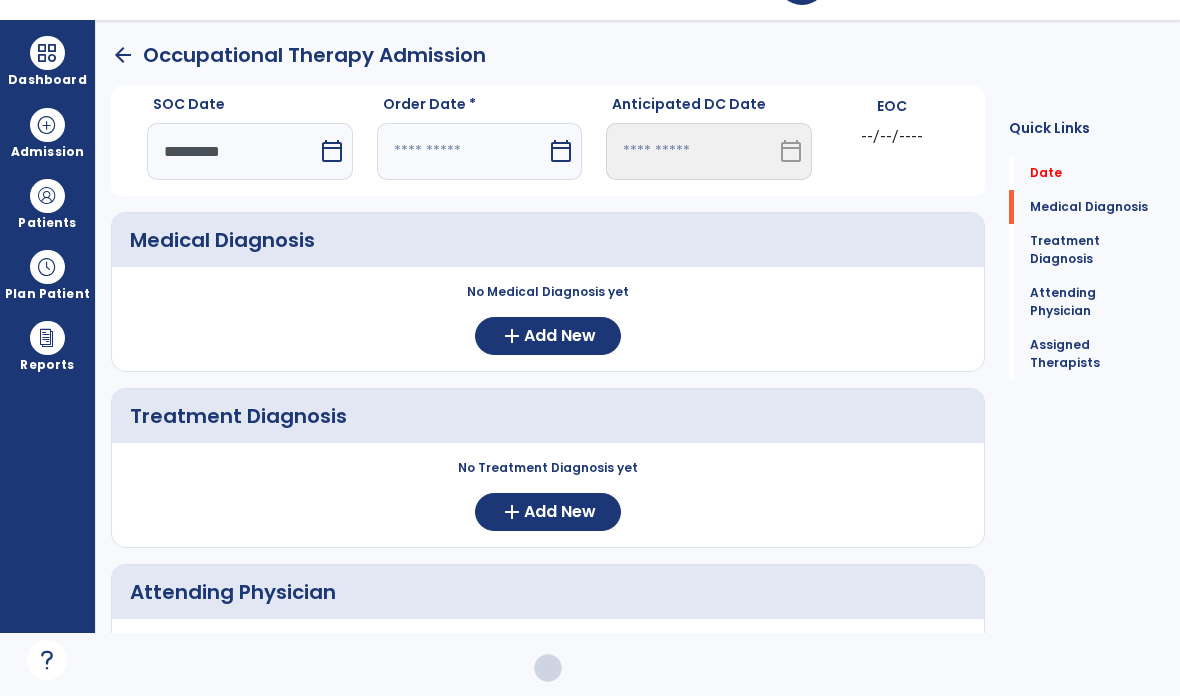 click at bounding box center [462, 151] 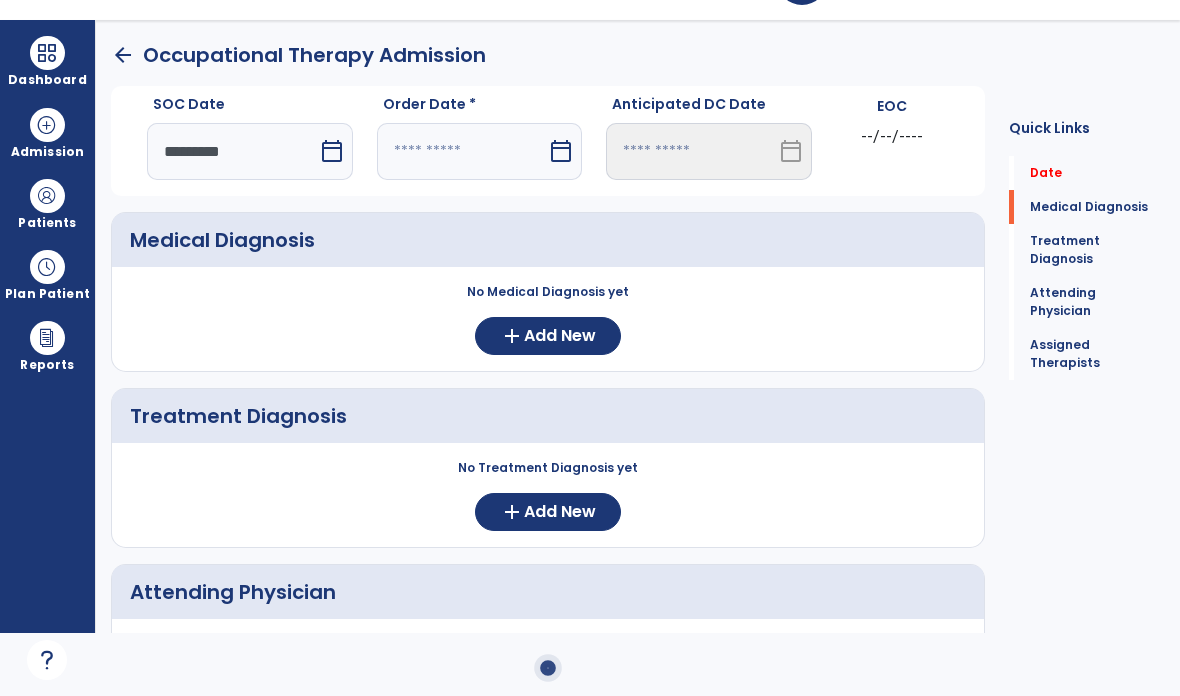select on "*" 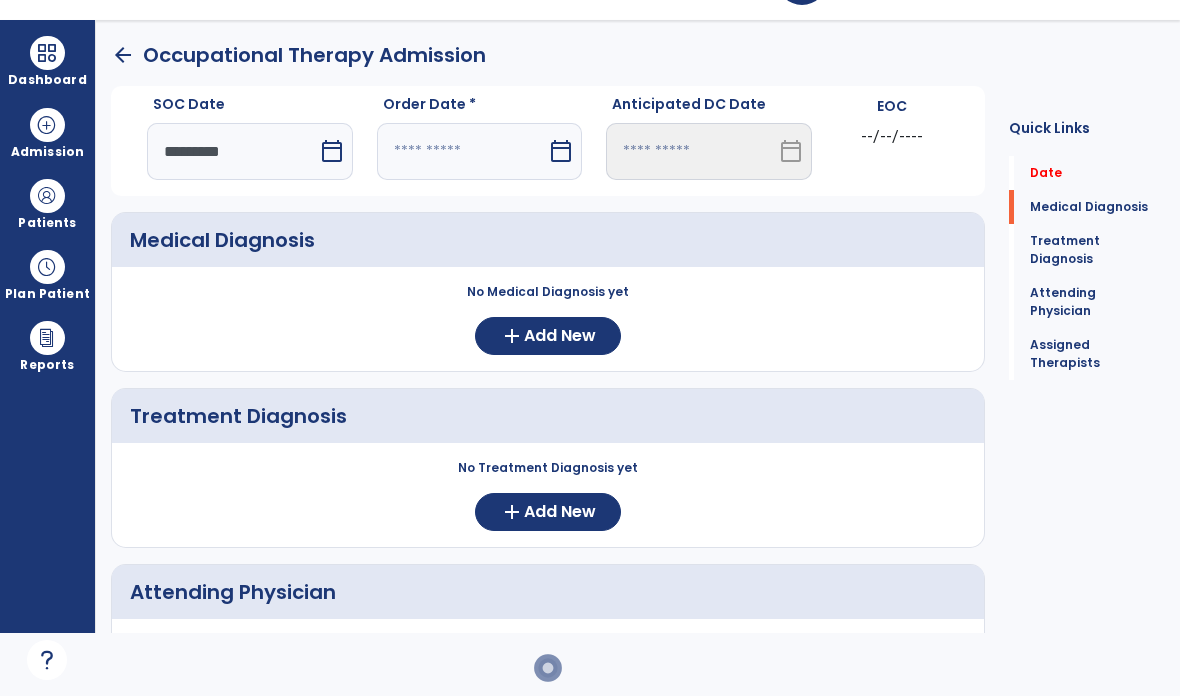select on "****" 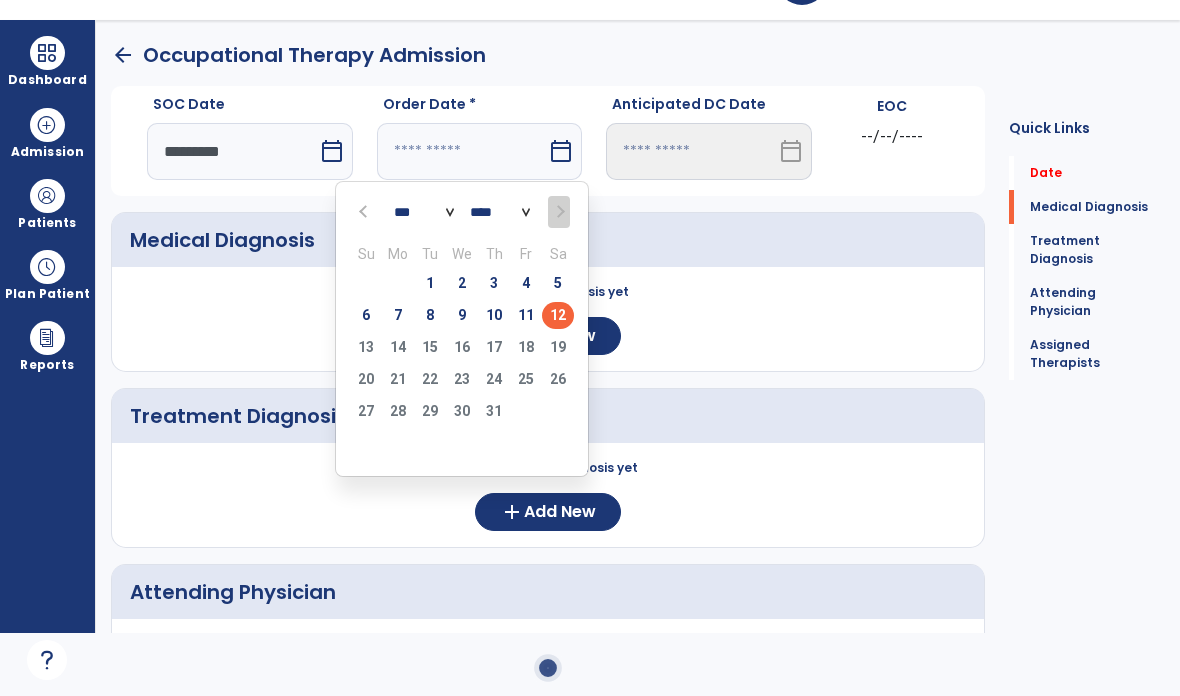click on "11" at bounding box center (526, 315) 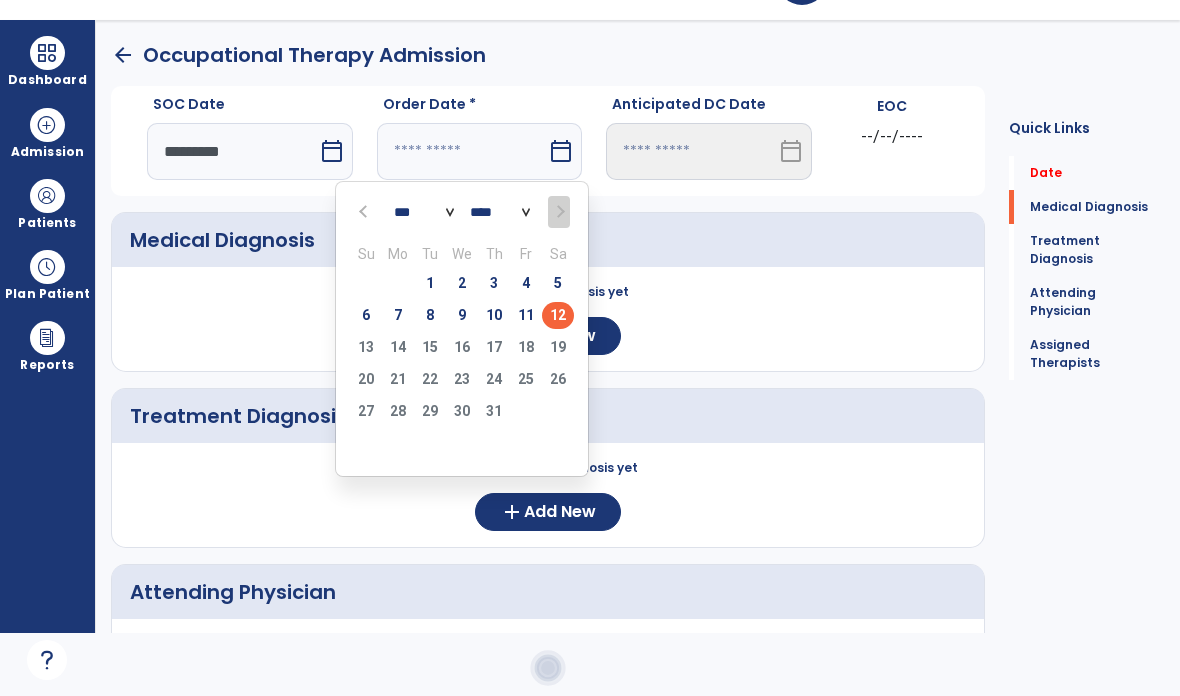 type on "*********" 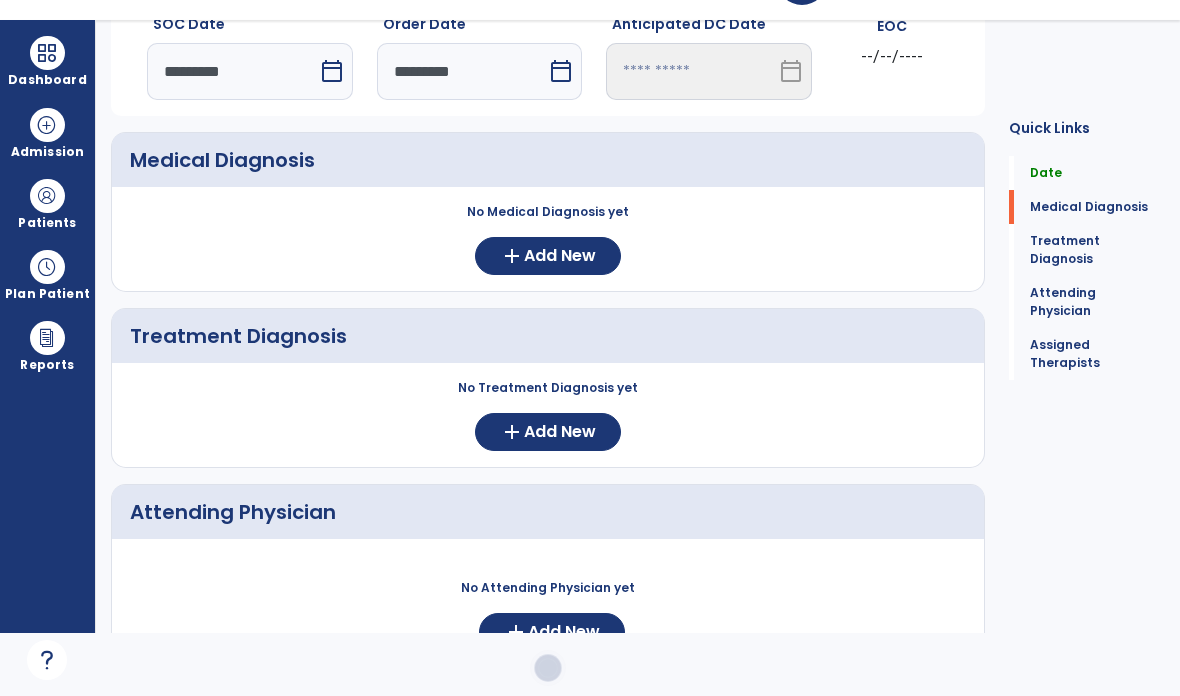 scroll, scrollTop: 91, scrollLeft: 0, axis: vertical 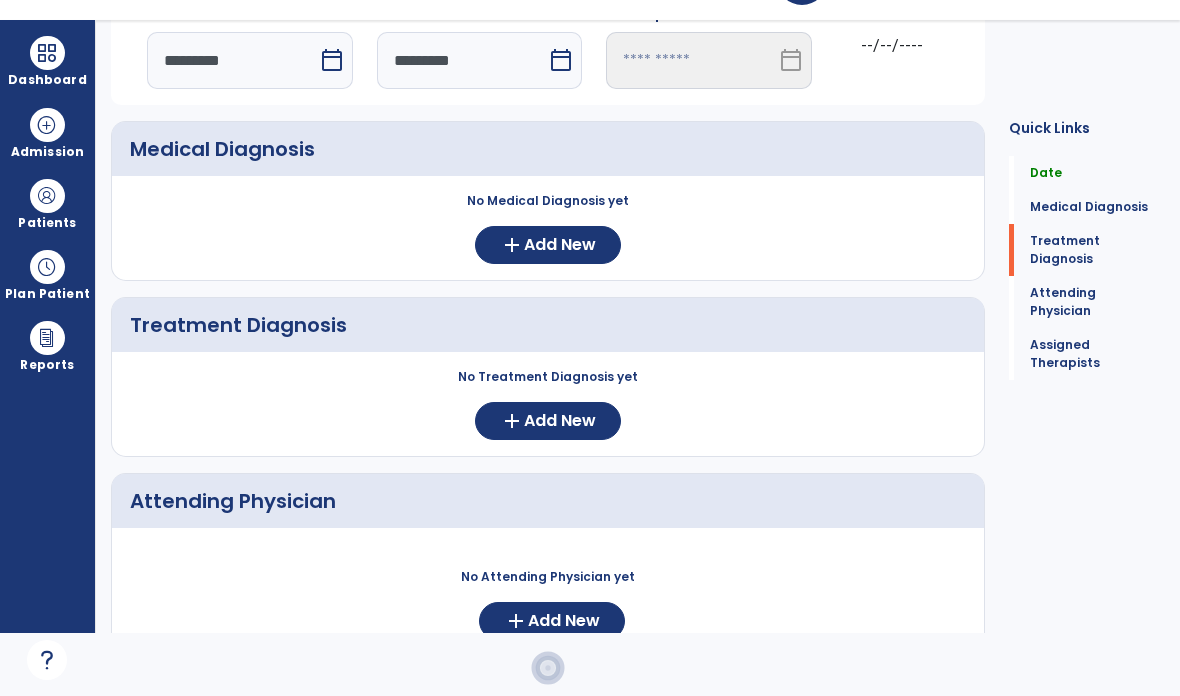 click on "add  Add New" 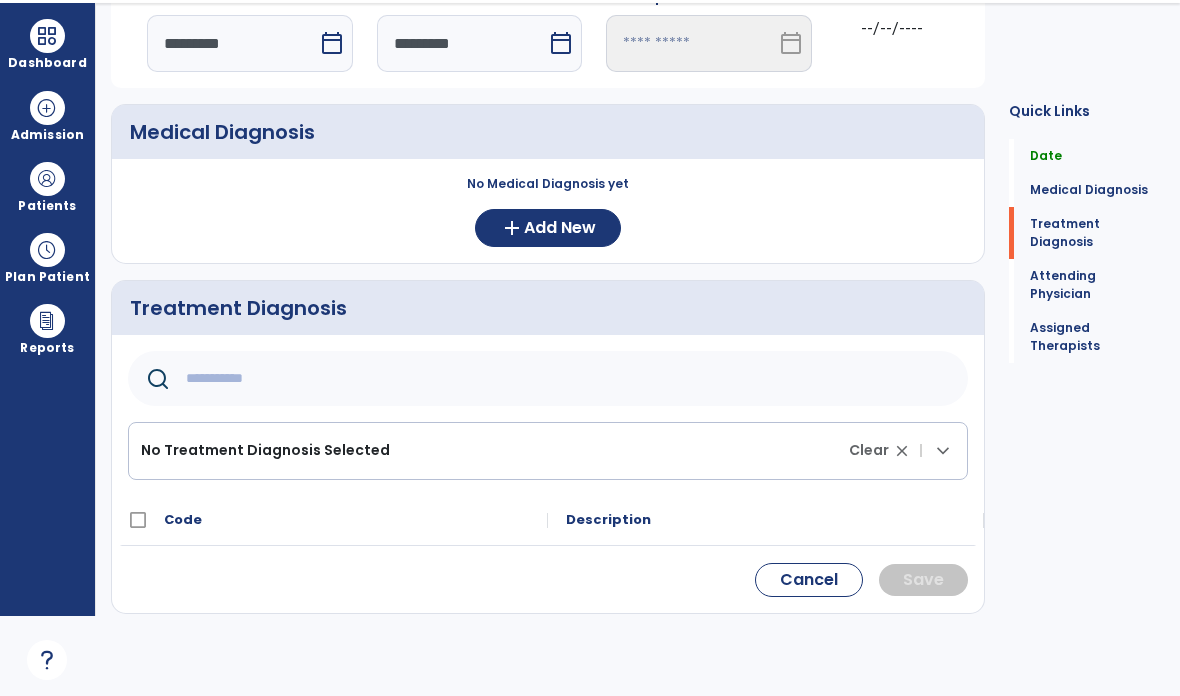 click 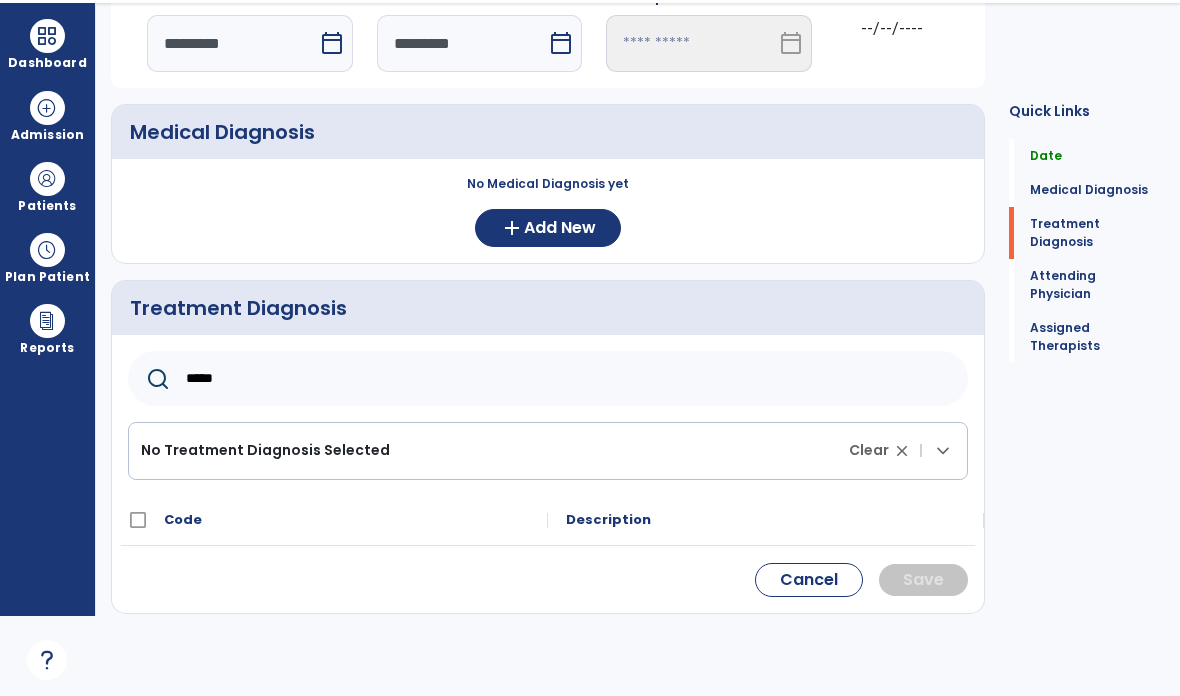 scroll, scrollTop: 0, scrollLeft: 0, axis: both 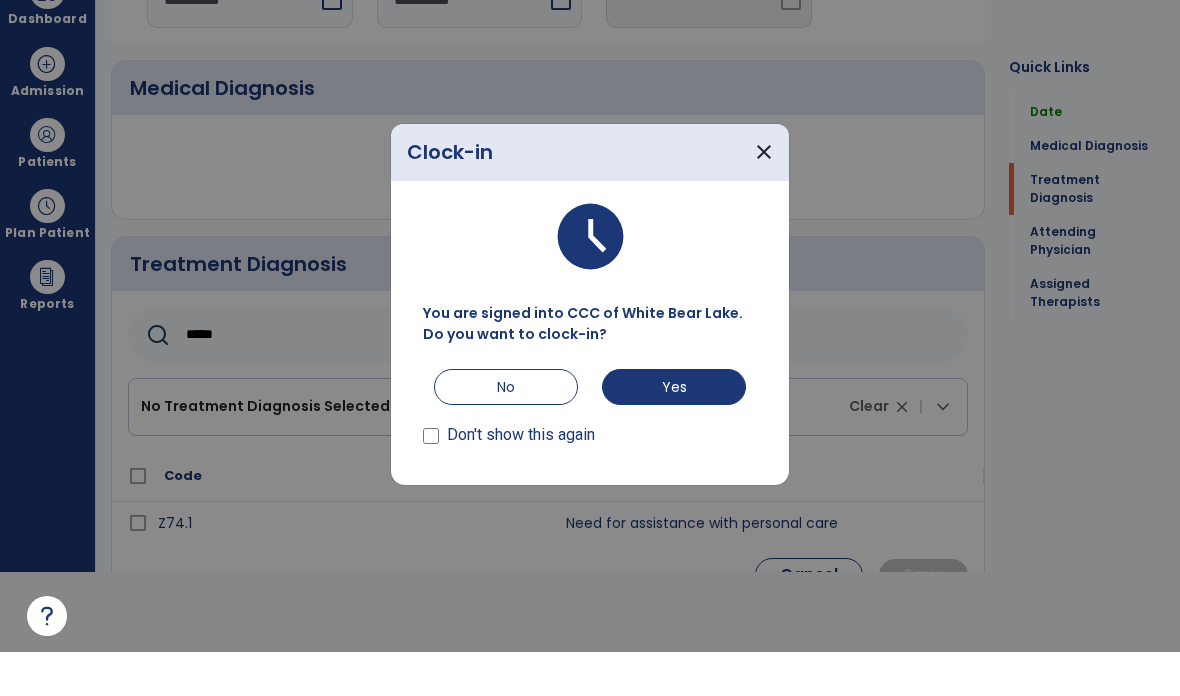type on "*****" 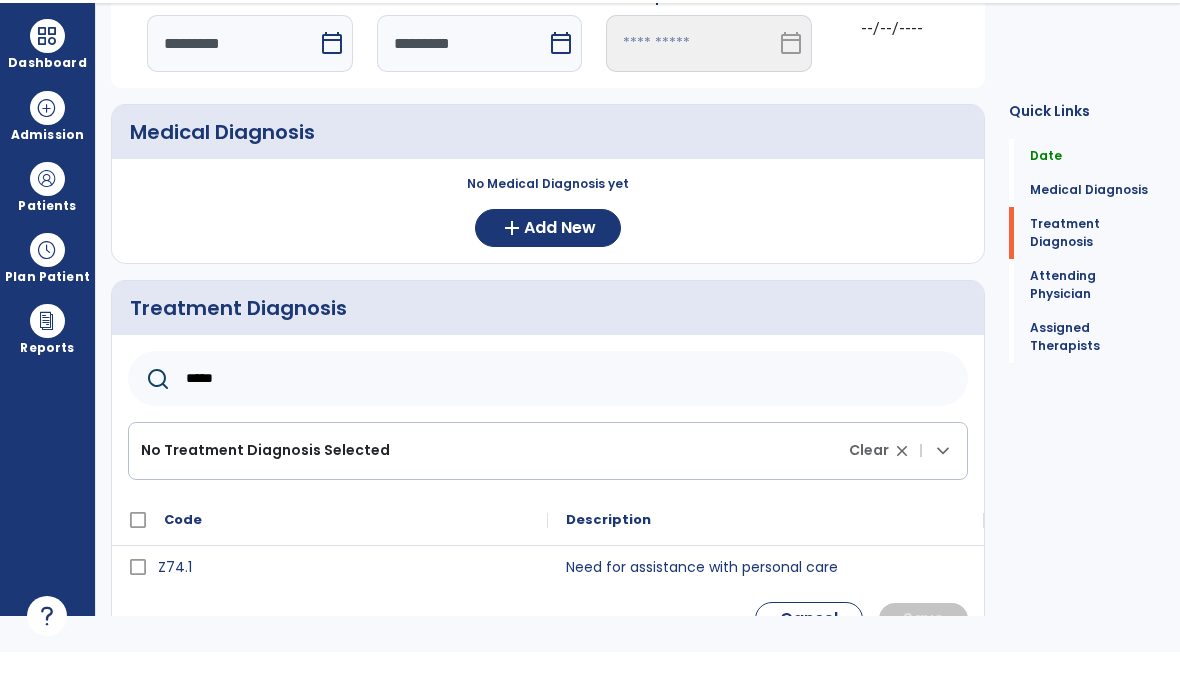 scroll, scrollTop: 80, scrollLeft: 0, axis: vertical 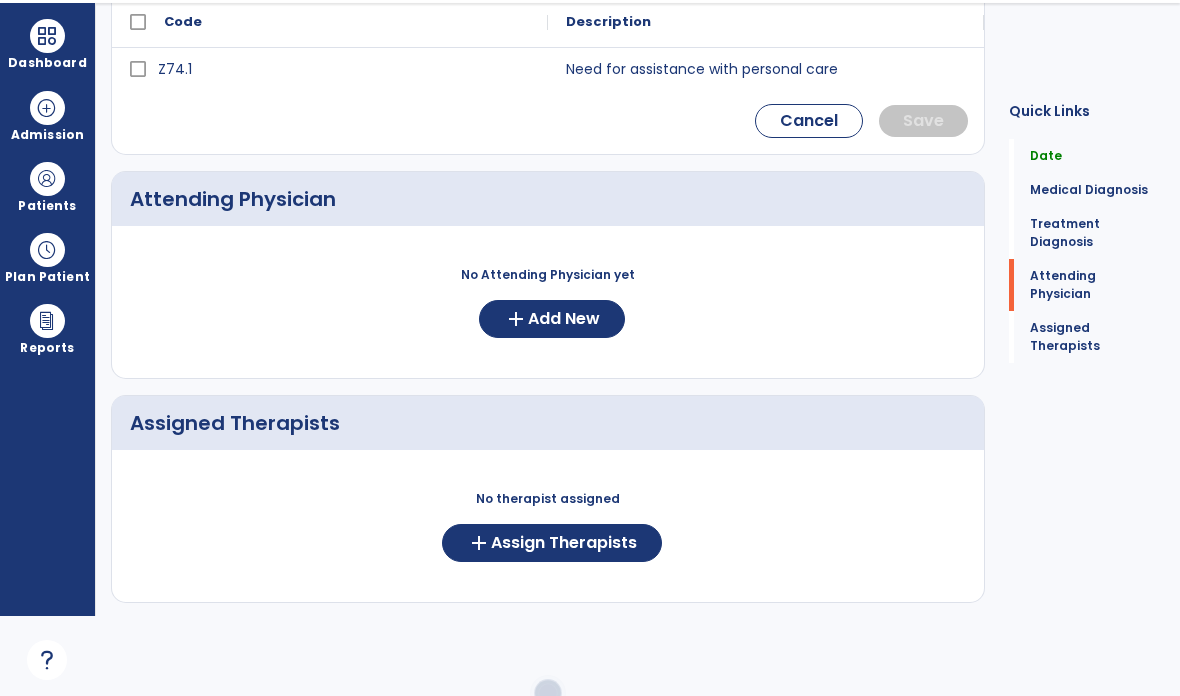 click on "Add New" 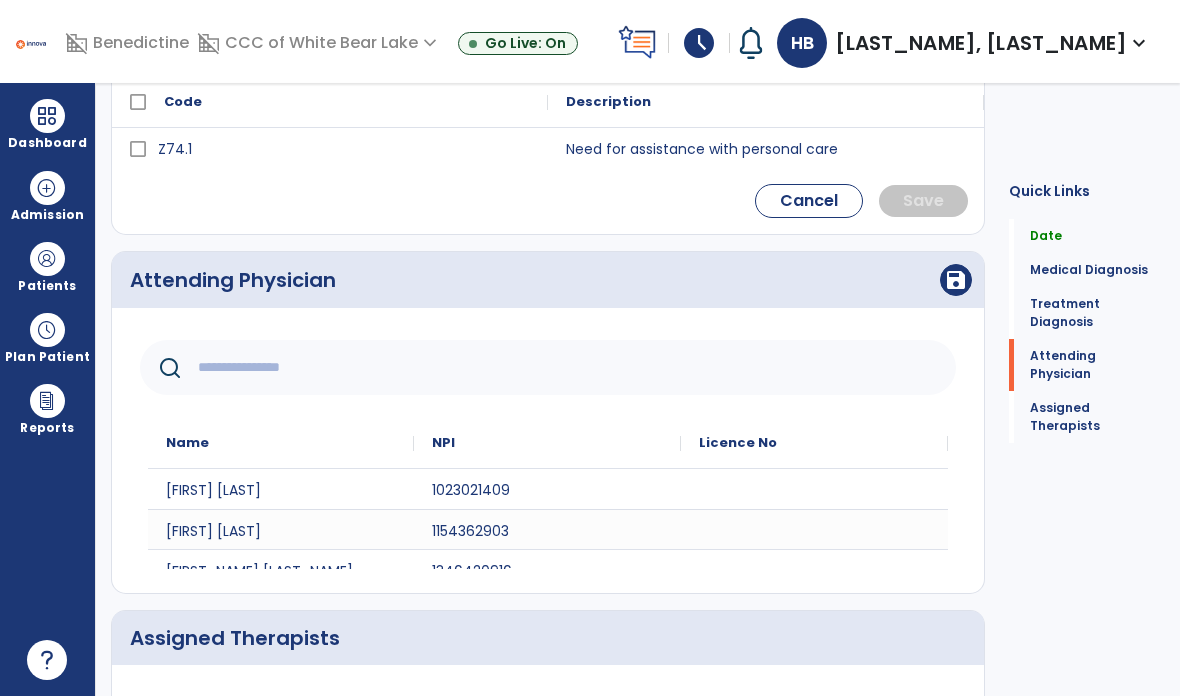 click 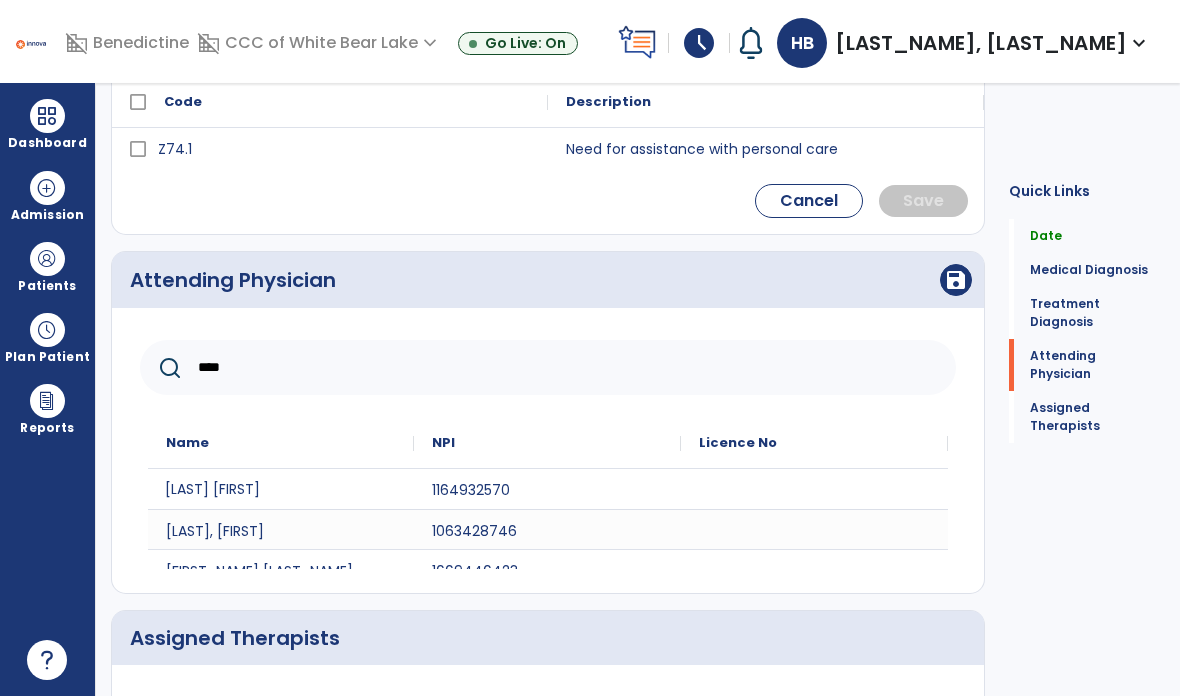 type on "****" 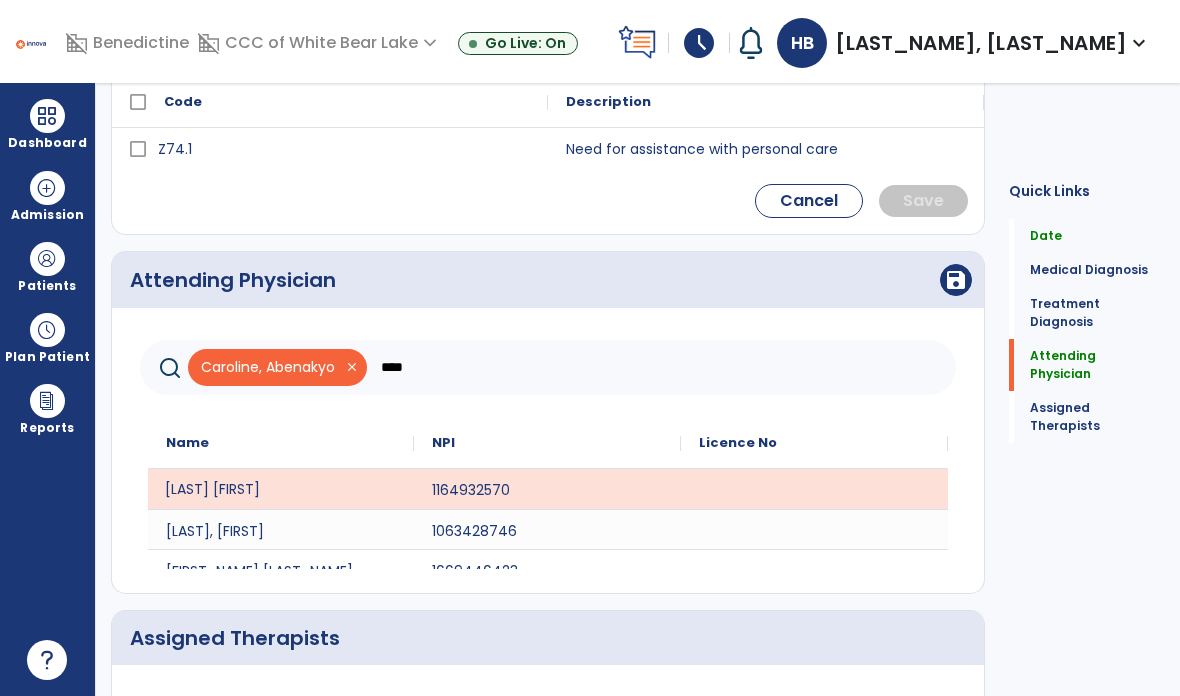 click on "save" 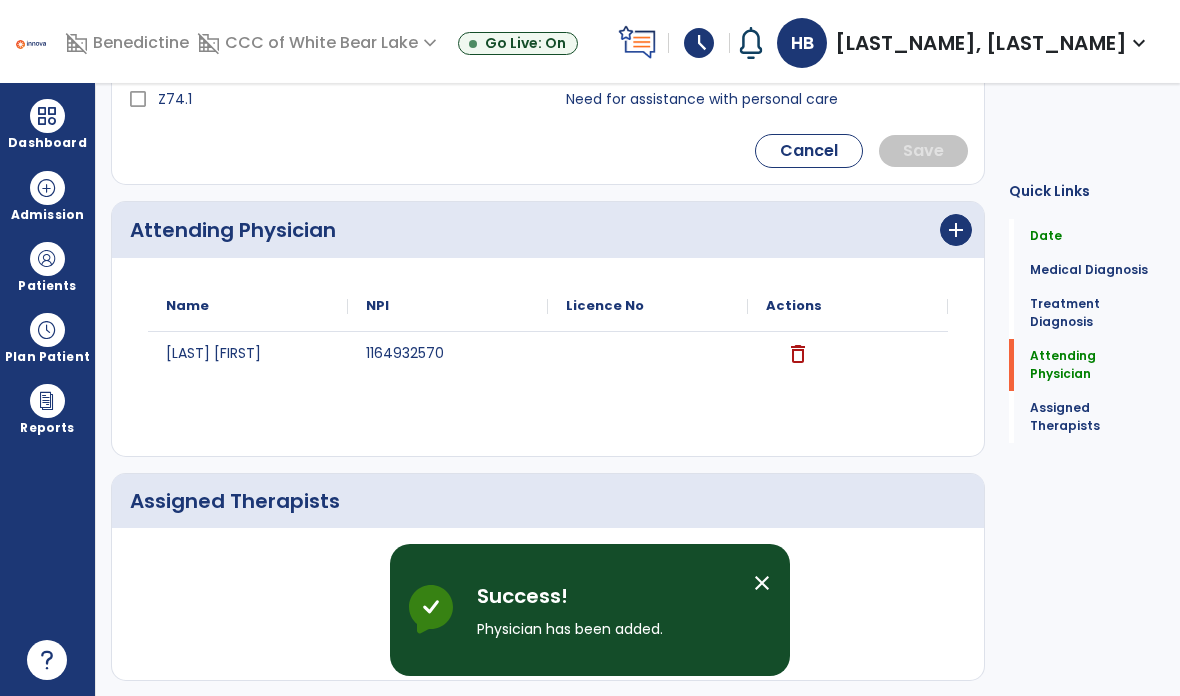 scroll, scrollTop: 637, scrollLeft: 0, axis: vertical 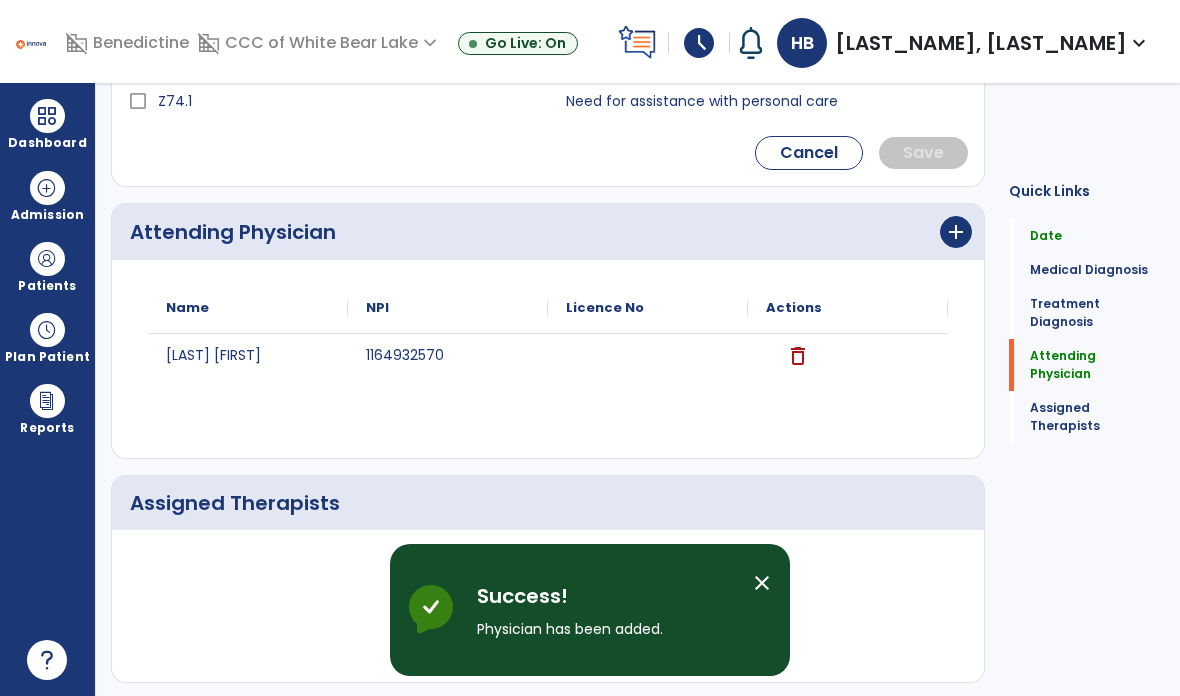 click on "Save  >" 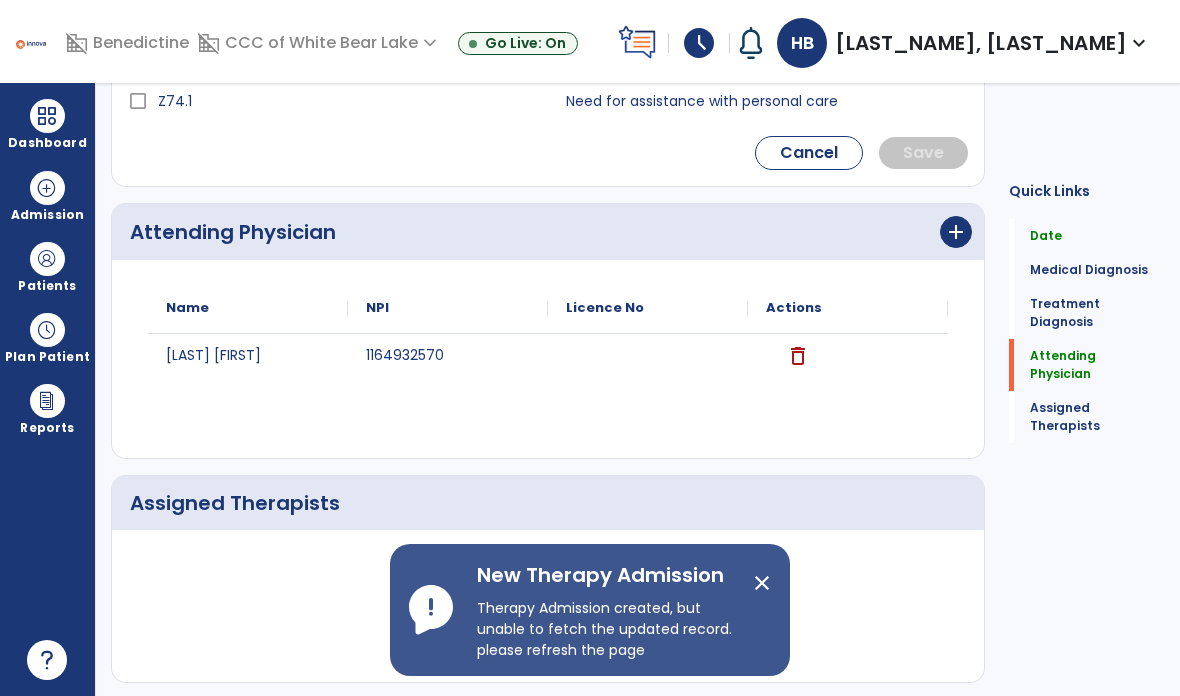 click on "close" at bounding box center (762, 583) 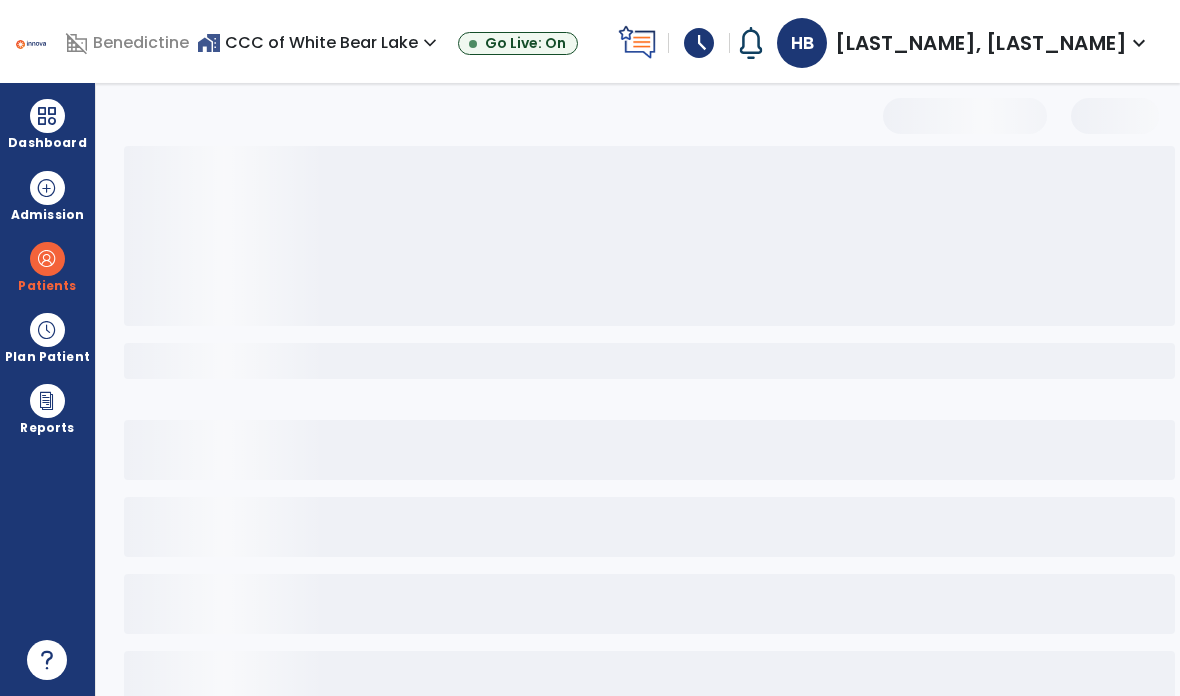 scroll, scrollTop: 0, scrollLeft: 0, axis: both 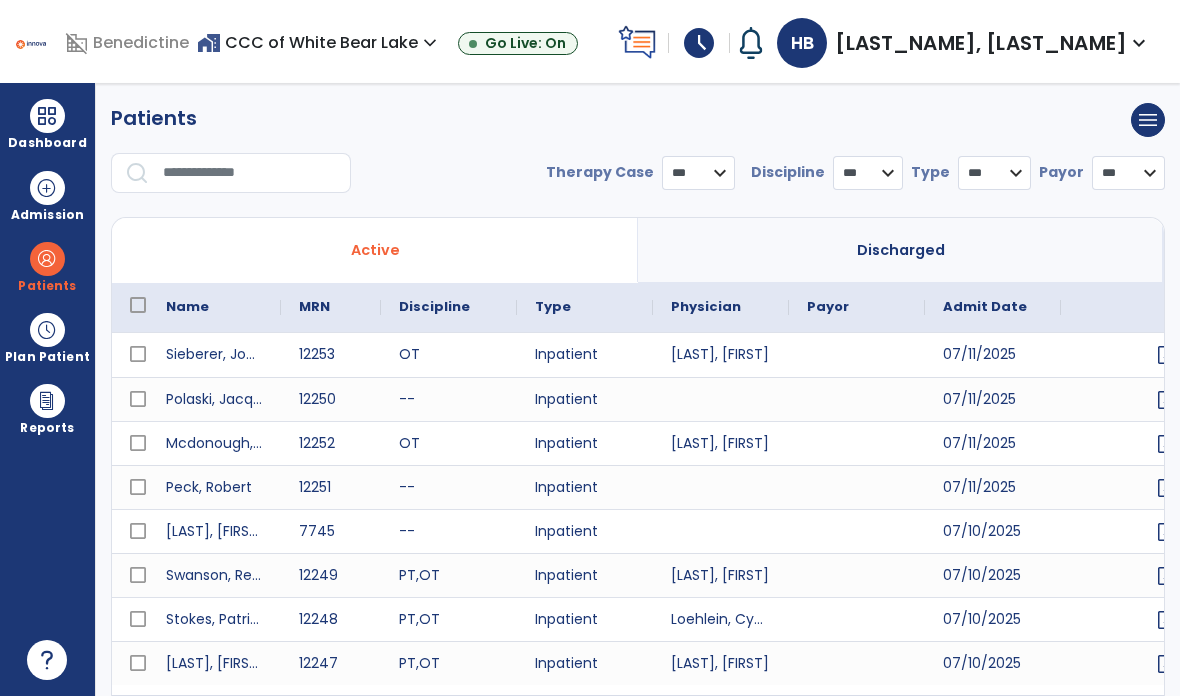 select on "***" 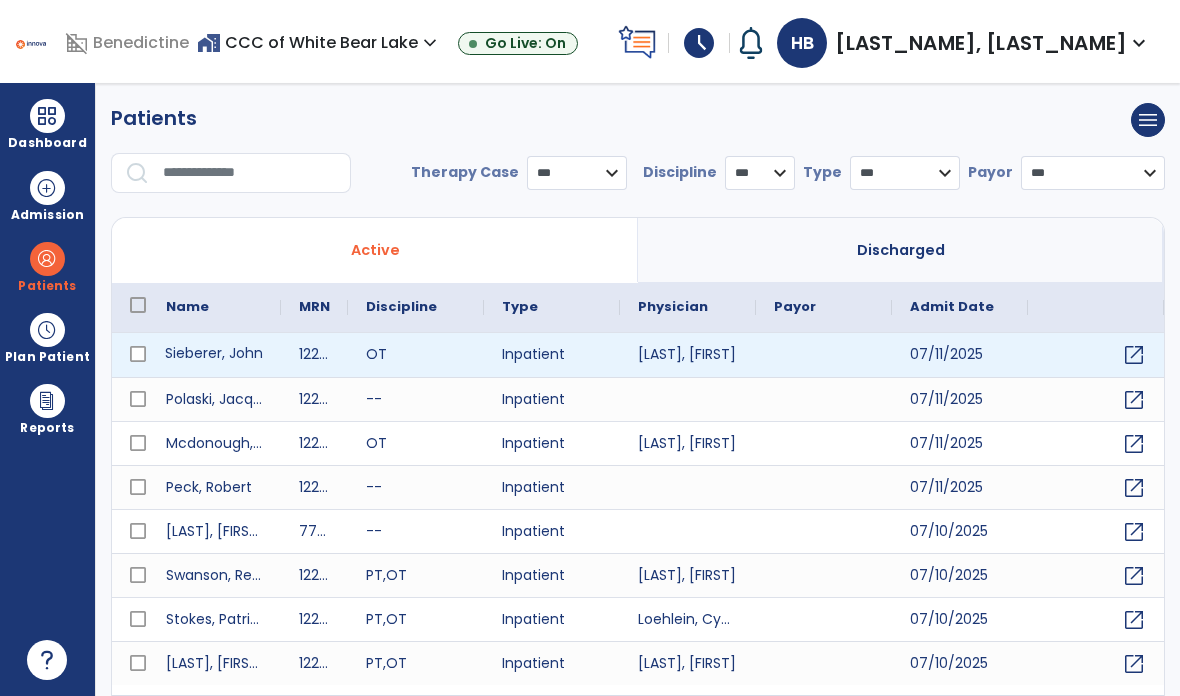 click on "Sieberer, John" at bounding box center (214, 355) 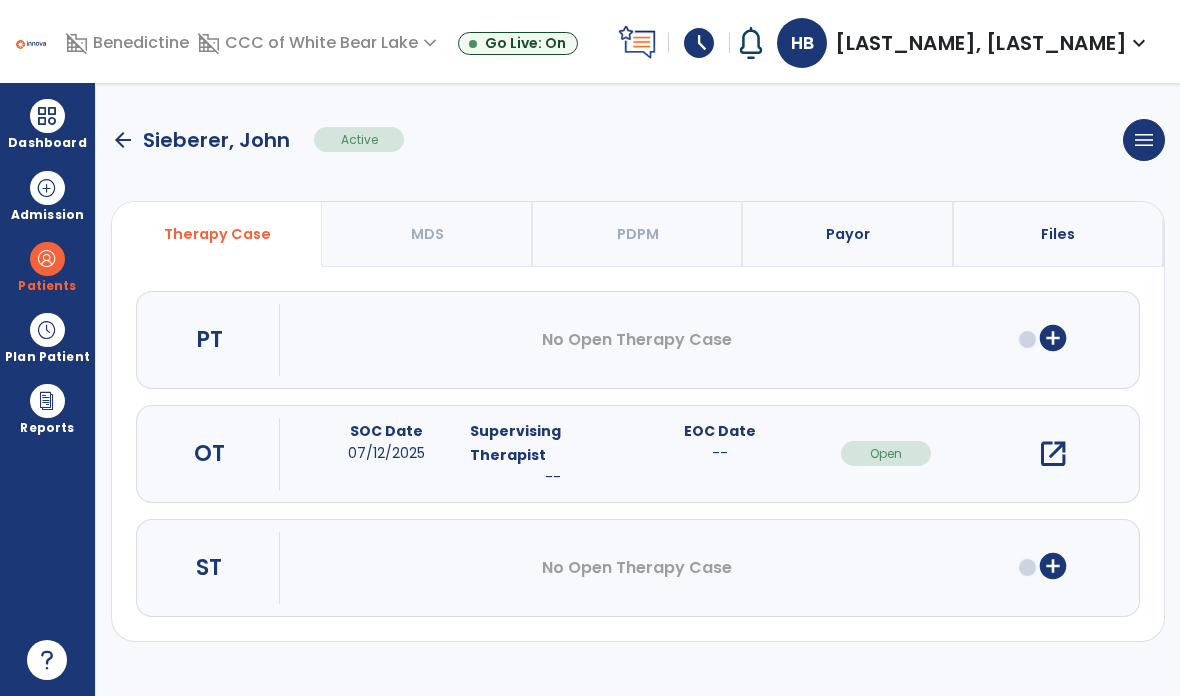 click on "open_in_new" at bounding box center (1053, 454) 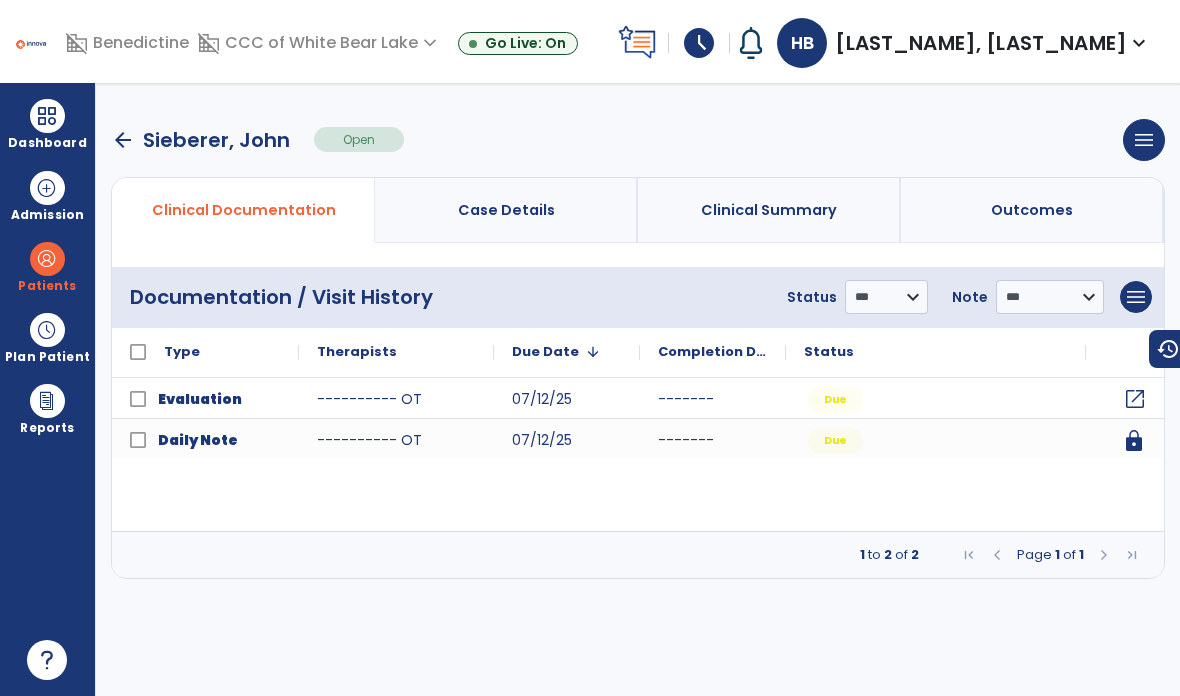 click on "open_in_new" 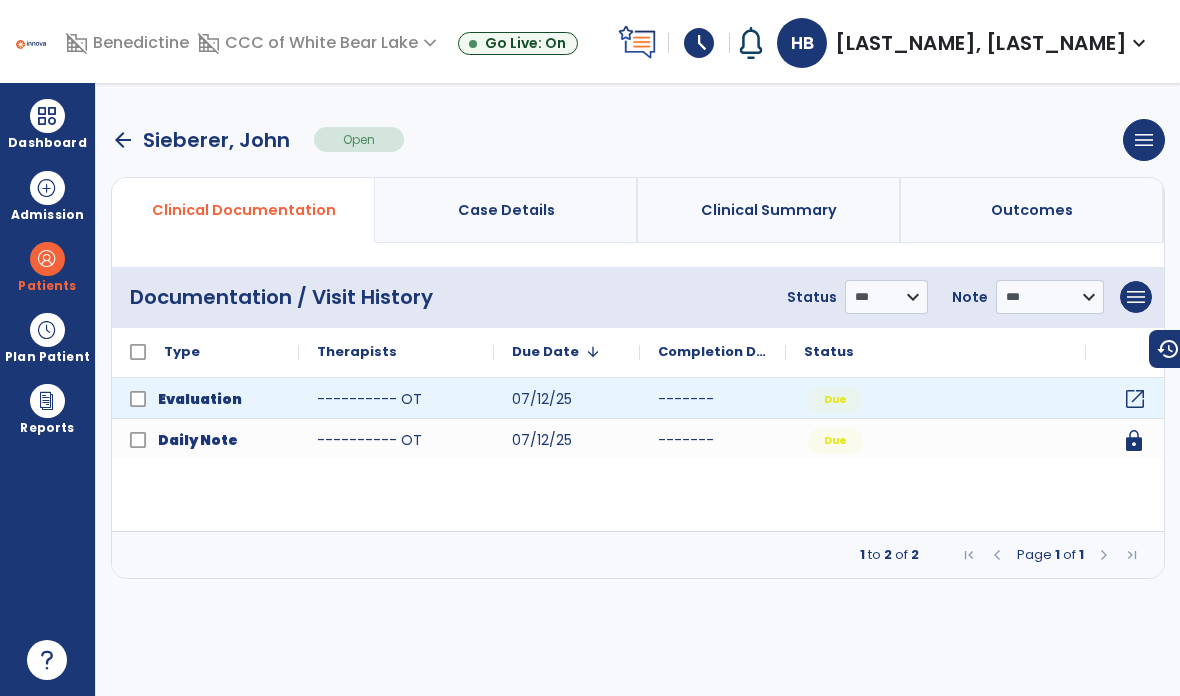 click on "open_in_new" 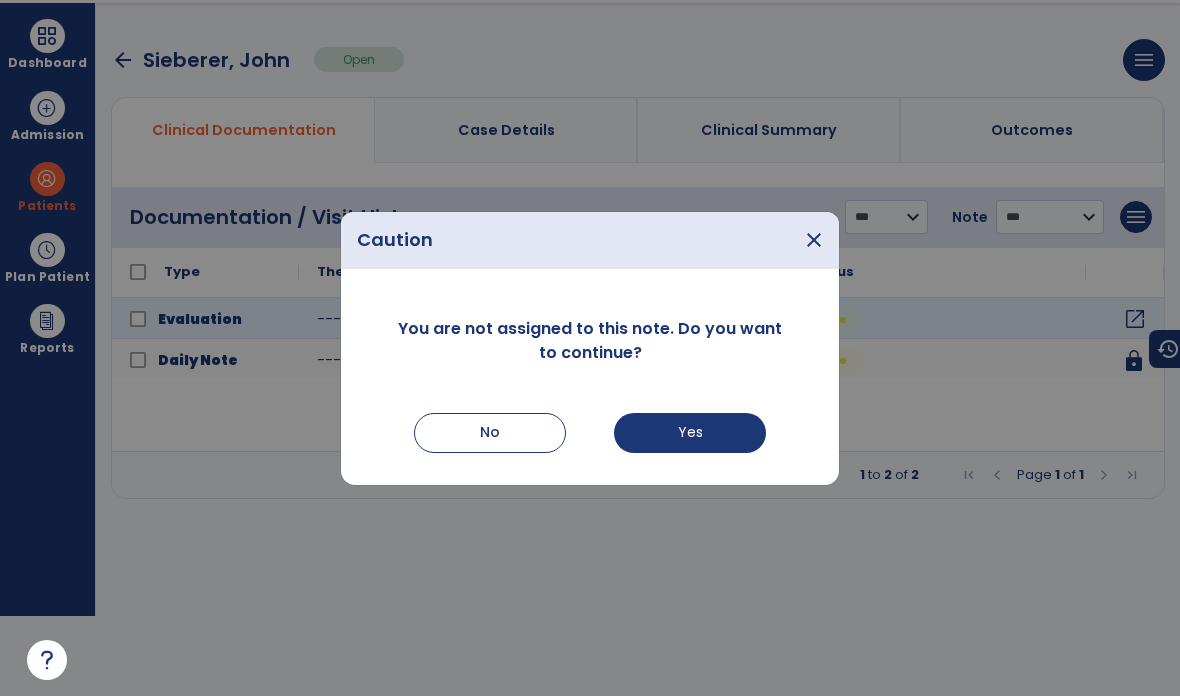 click on "Yes" at bounding box center [690, 433] 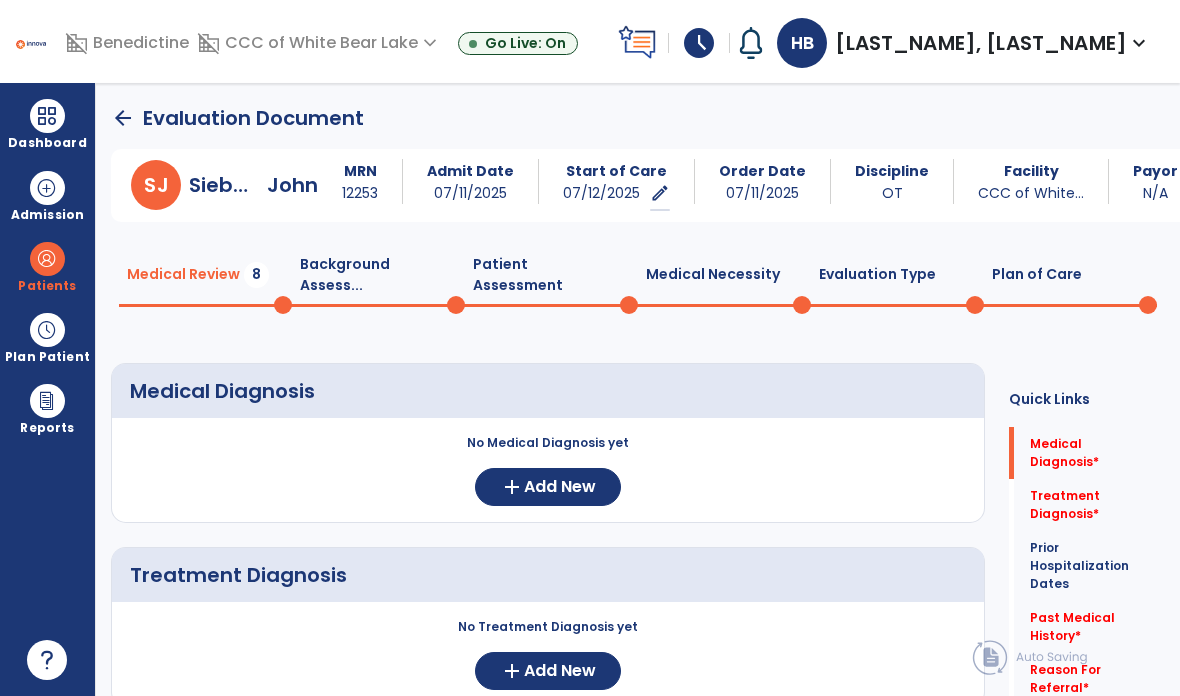 scroll, scrollTop: 0, scrollLeft: 0, axis: both 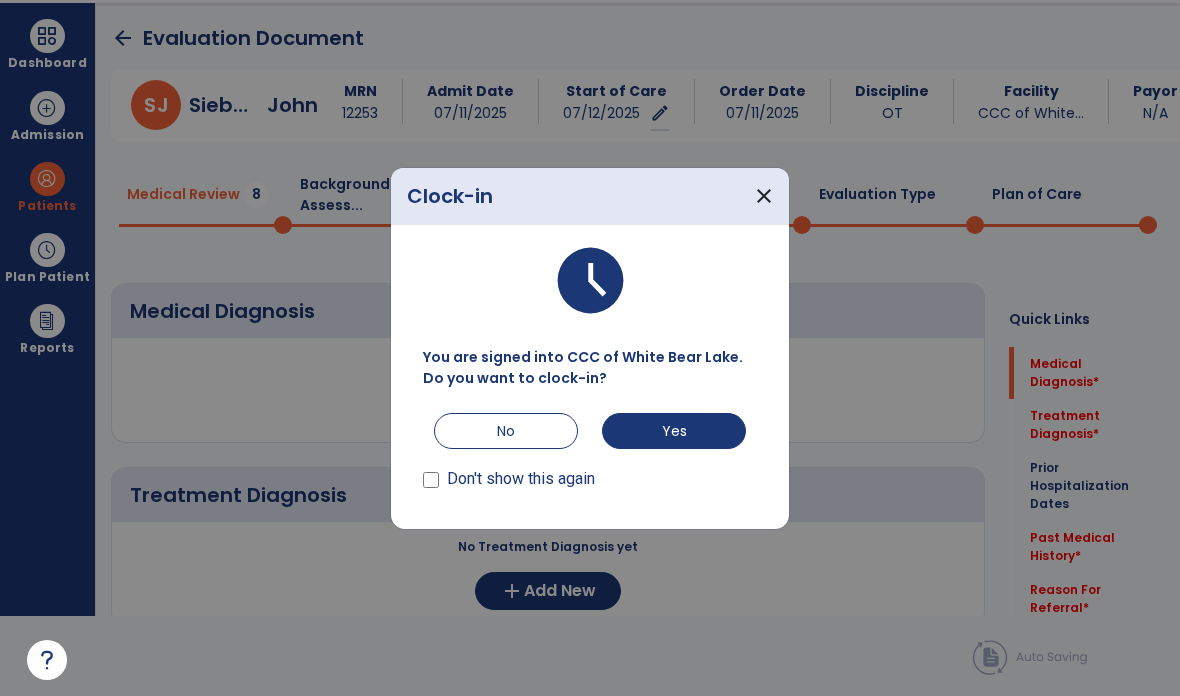 click on "No" at bounding box center [506, 431] 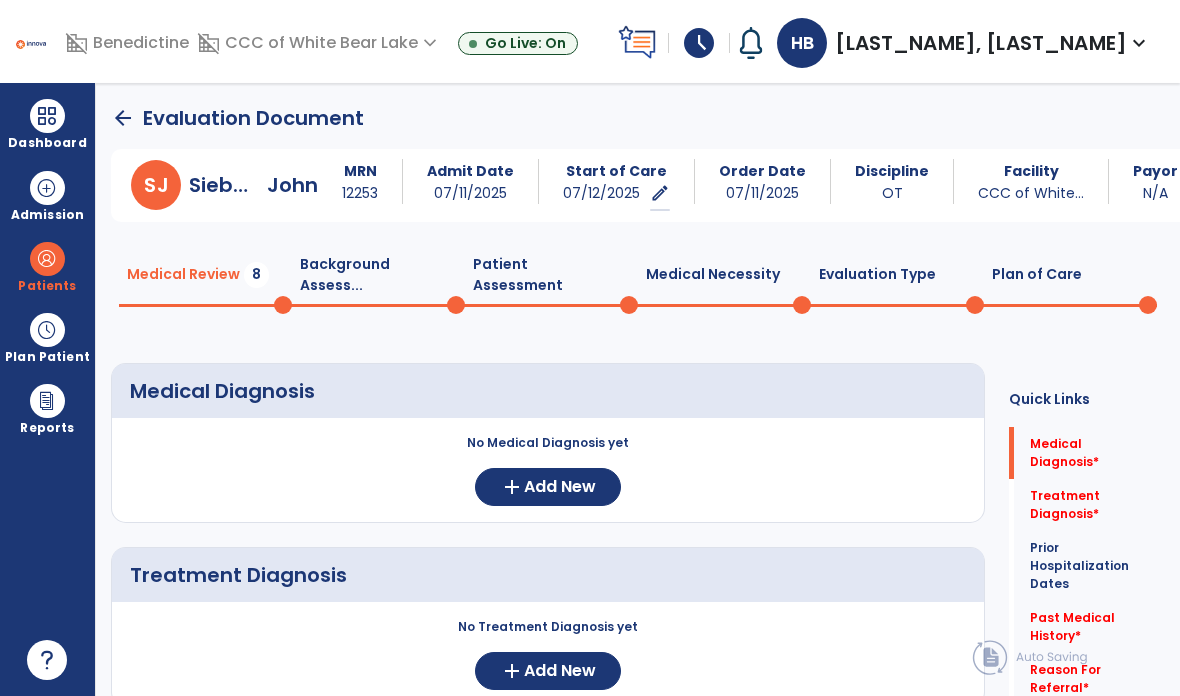 scroll, scrollTop: 0, scrollLeft: 0, axis: both 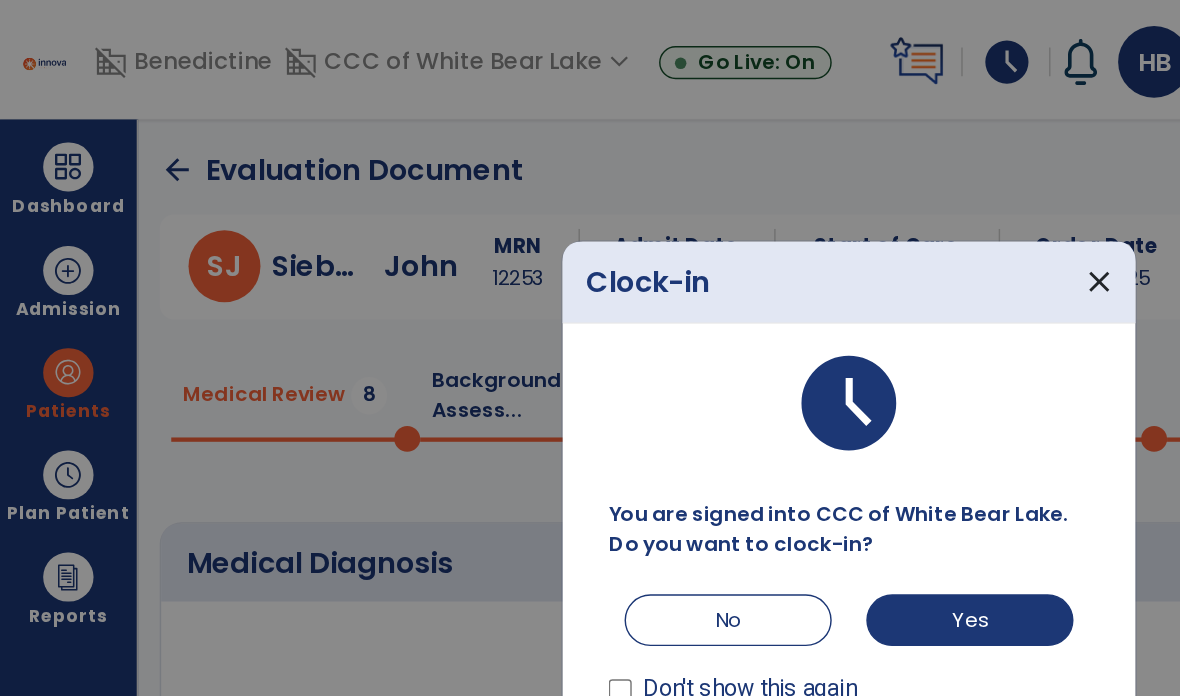 click on "No" at bounding box center (506, 431) 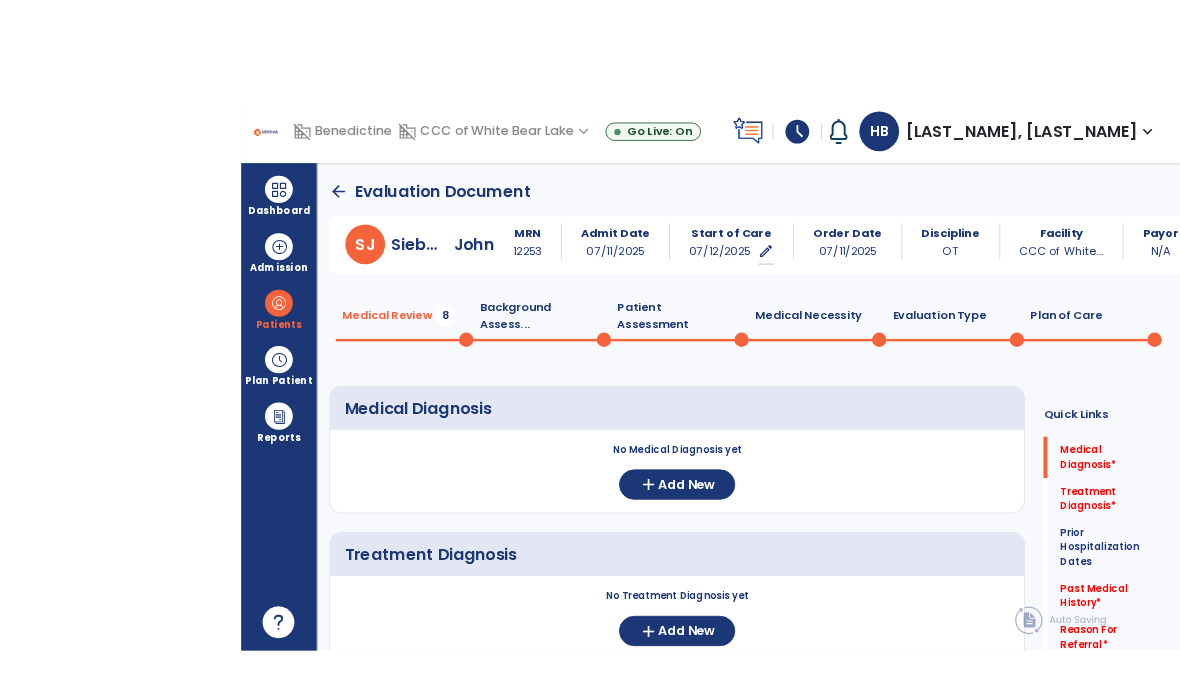 scroll, scrollTop: 5, scrollLeft: 0, axis: vertical 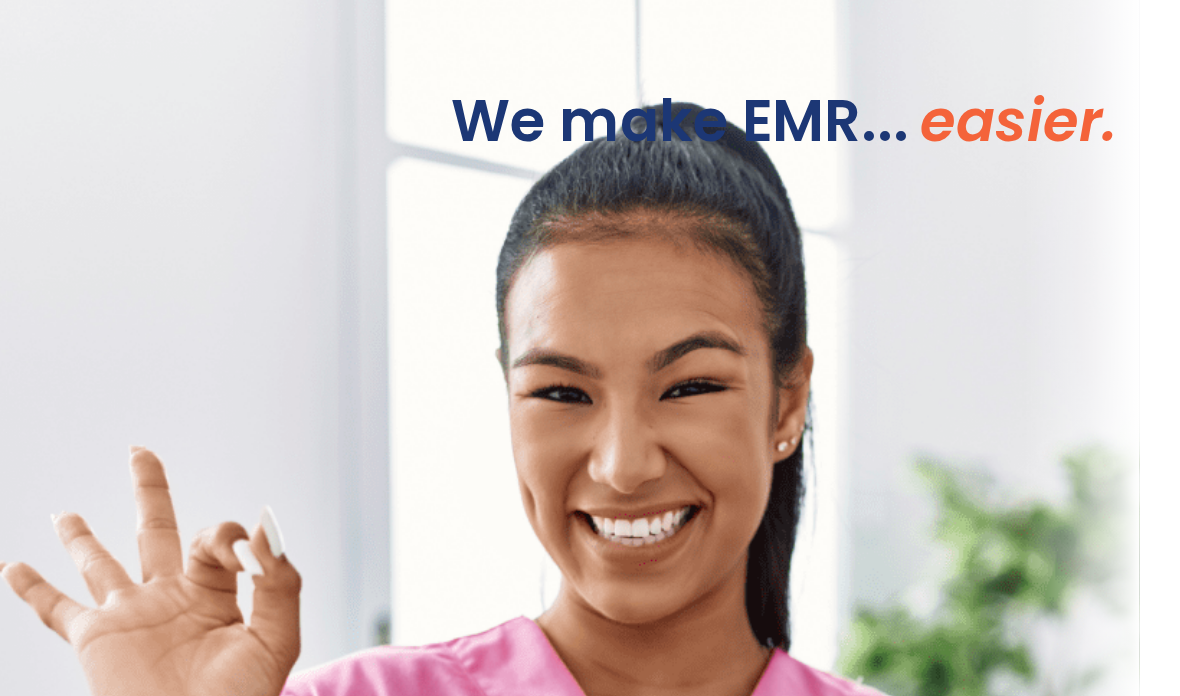 click on "We make EMR... easier." 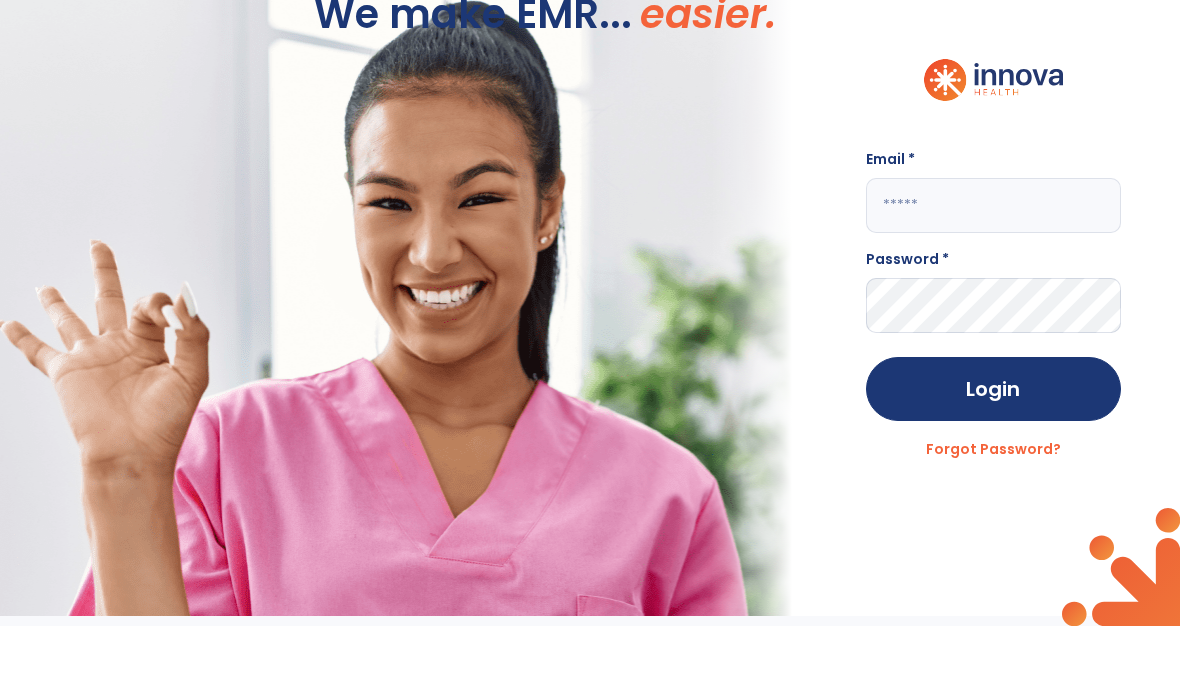 scroll, scrollTop: 70, scrollLeft: 0, axis: vertical 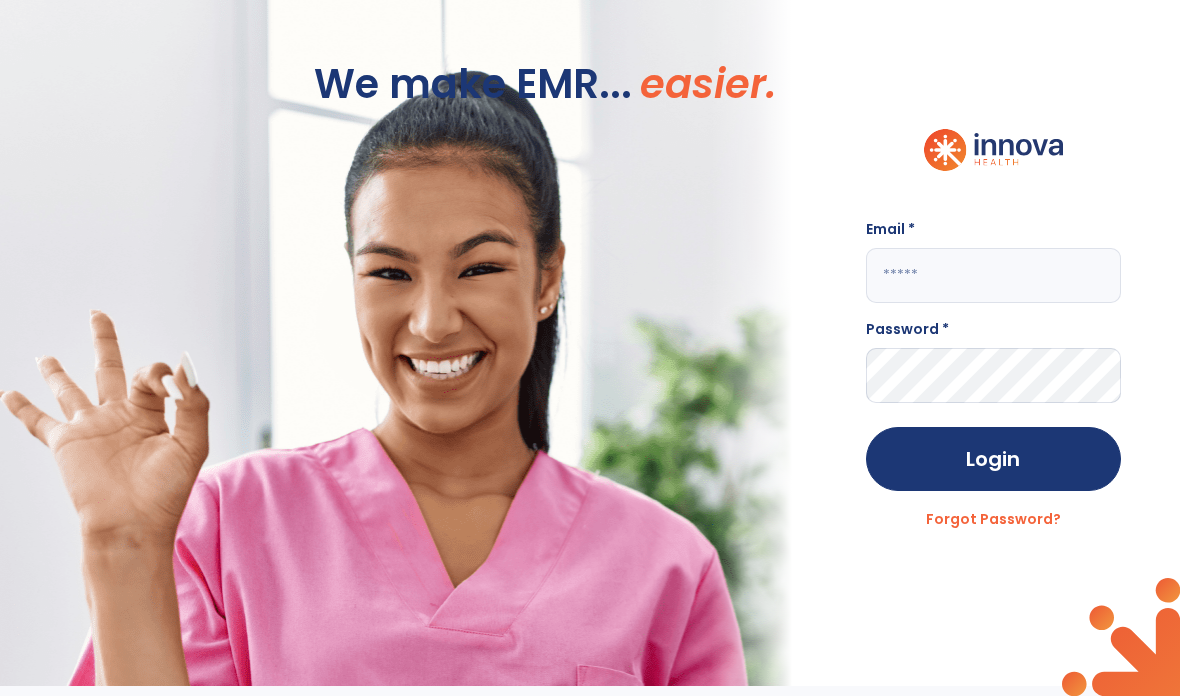 click 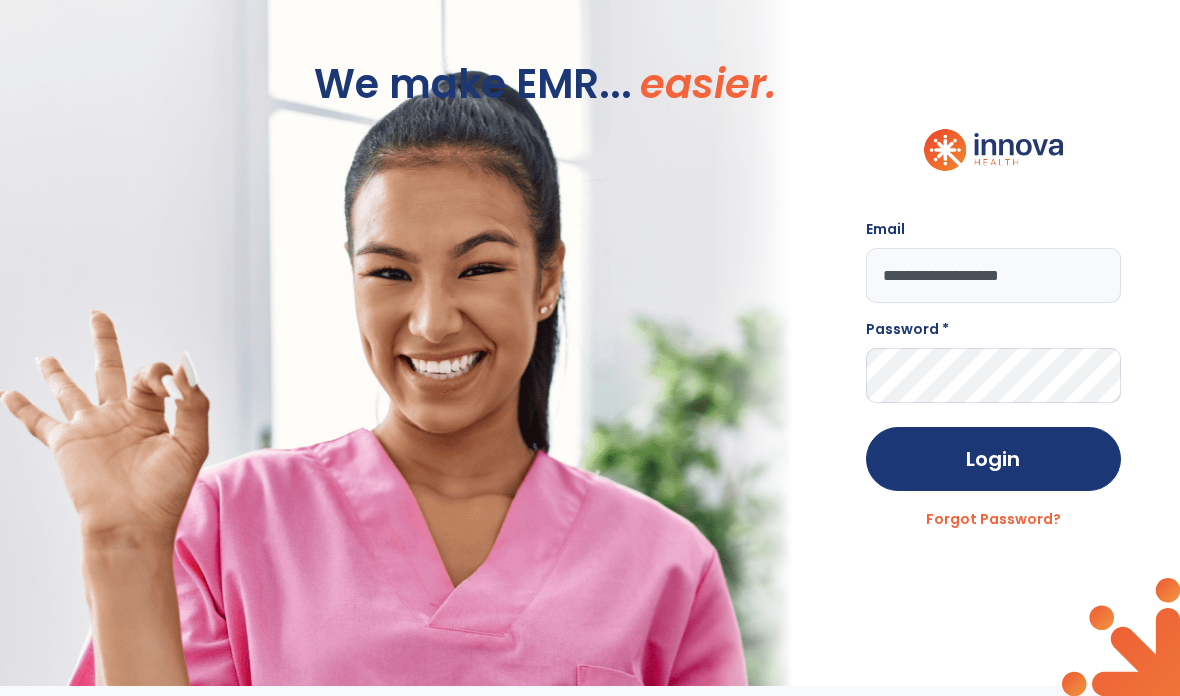 type on "**********" 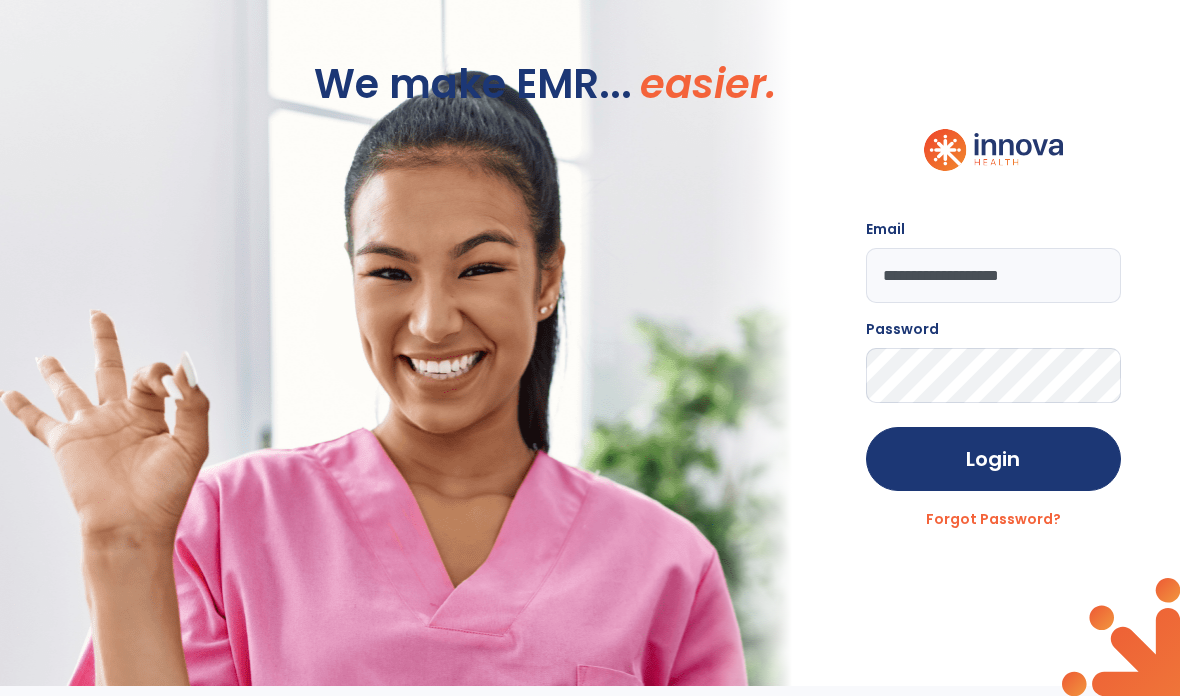 click on "Login" 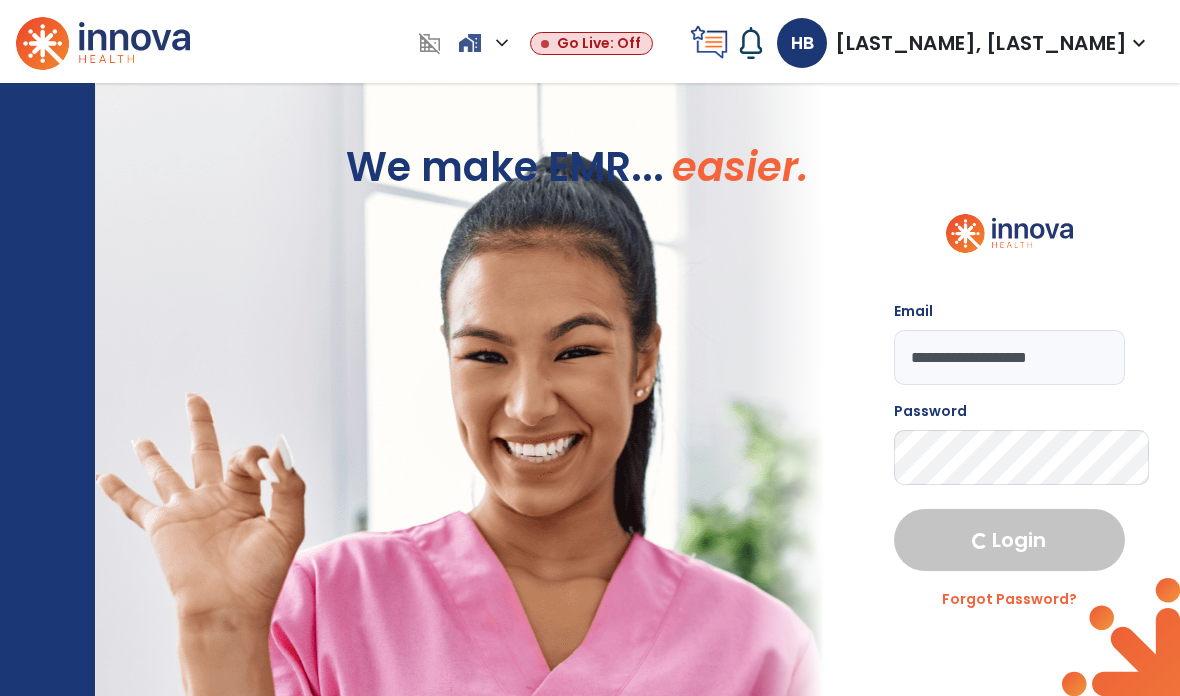 select on "****" 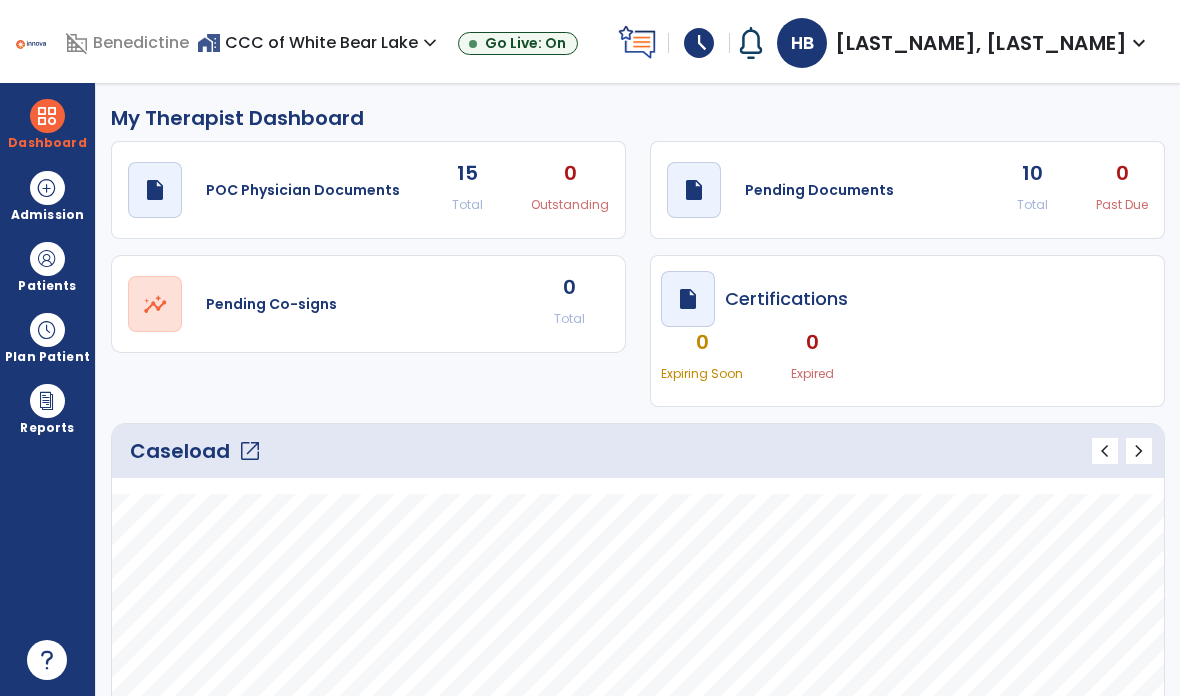 click on "Patients" at bounding box center [47, 266] 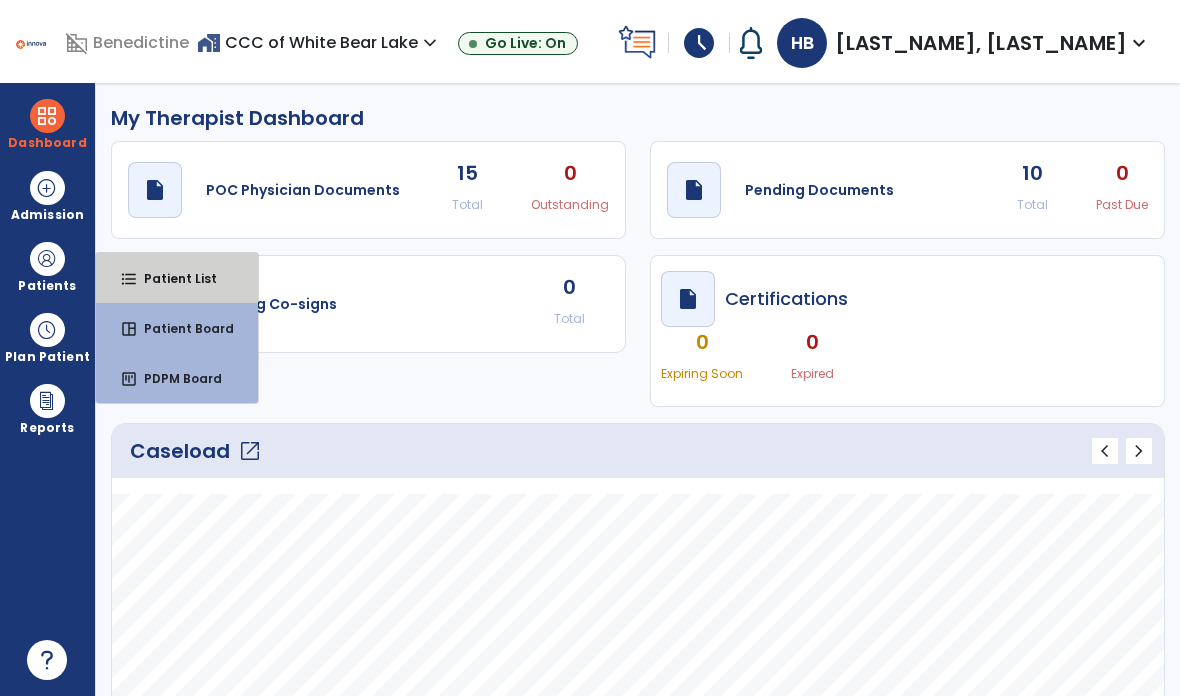 click on "Patient List" at bounding box center [172, 278] 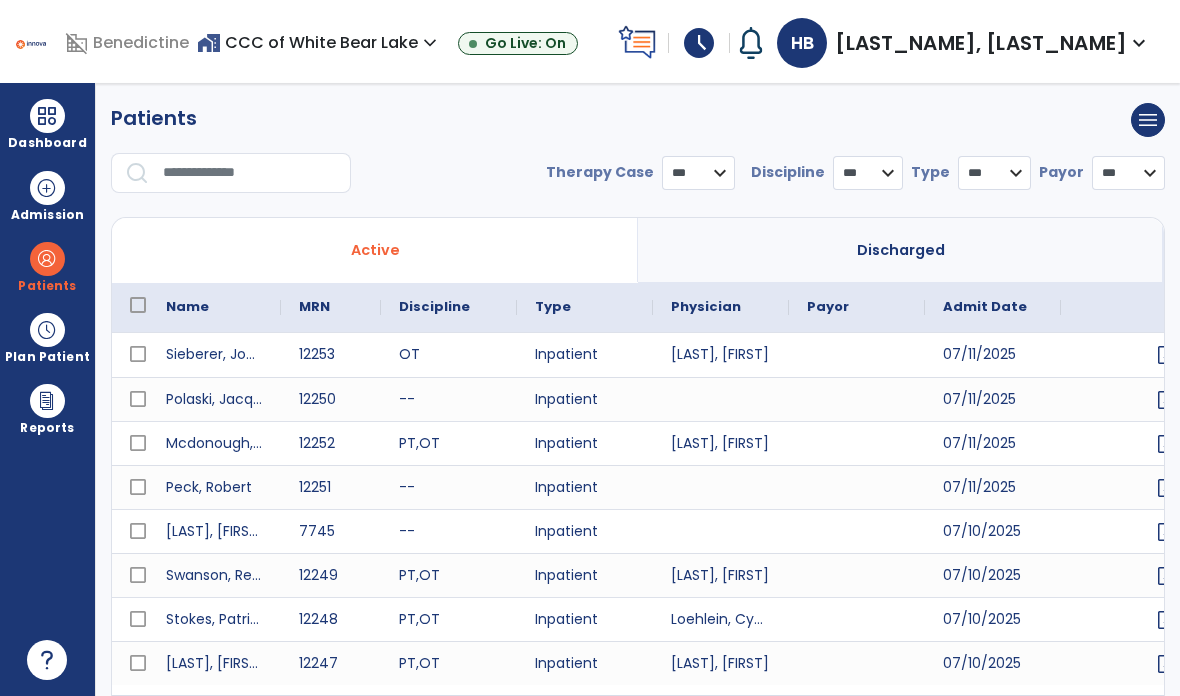 select on "***" 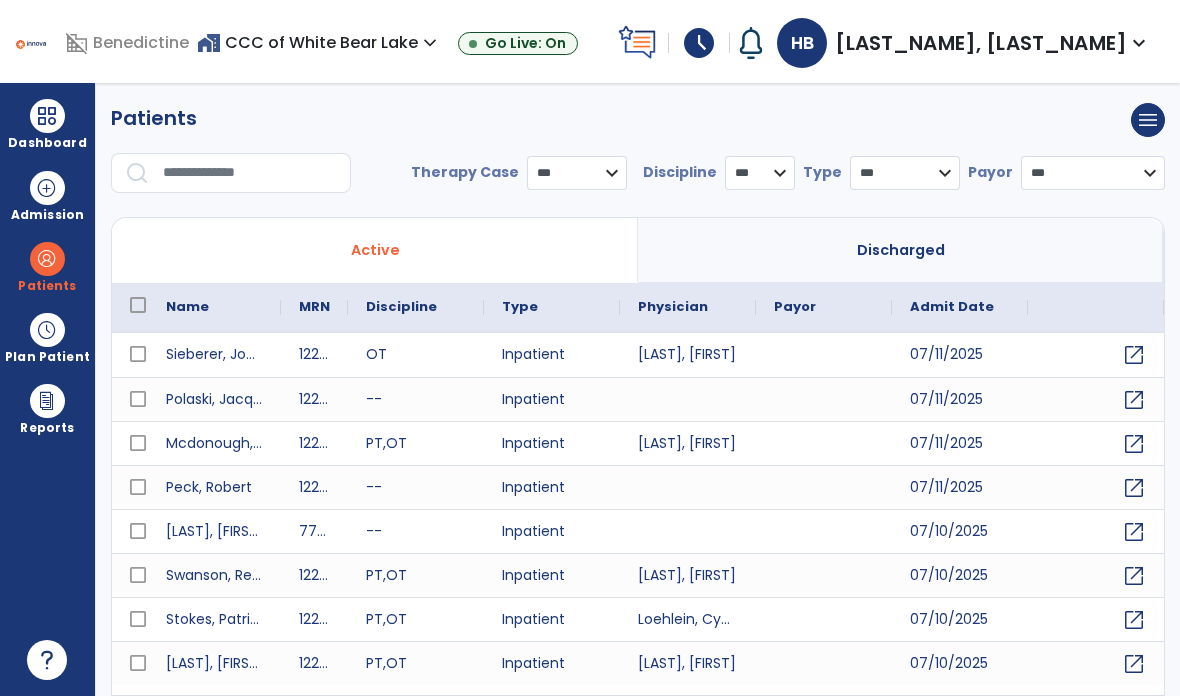 click at bounding box center [250, 173] 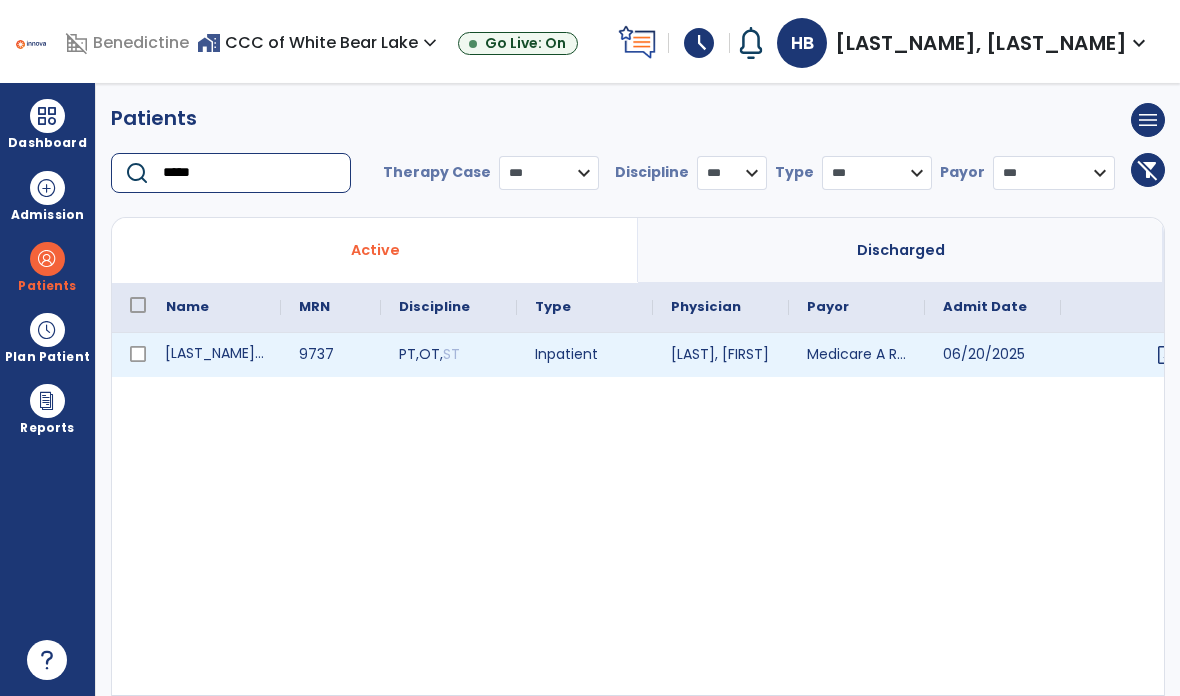 type on "*****" 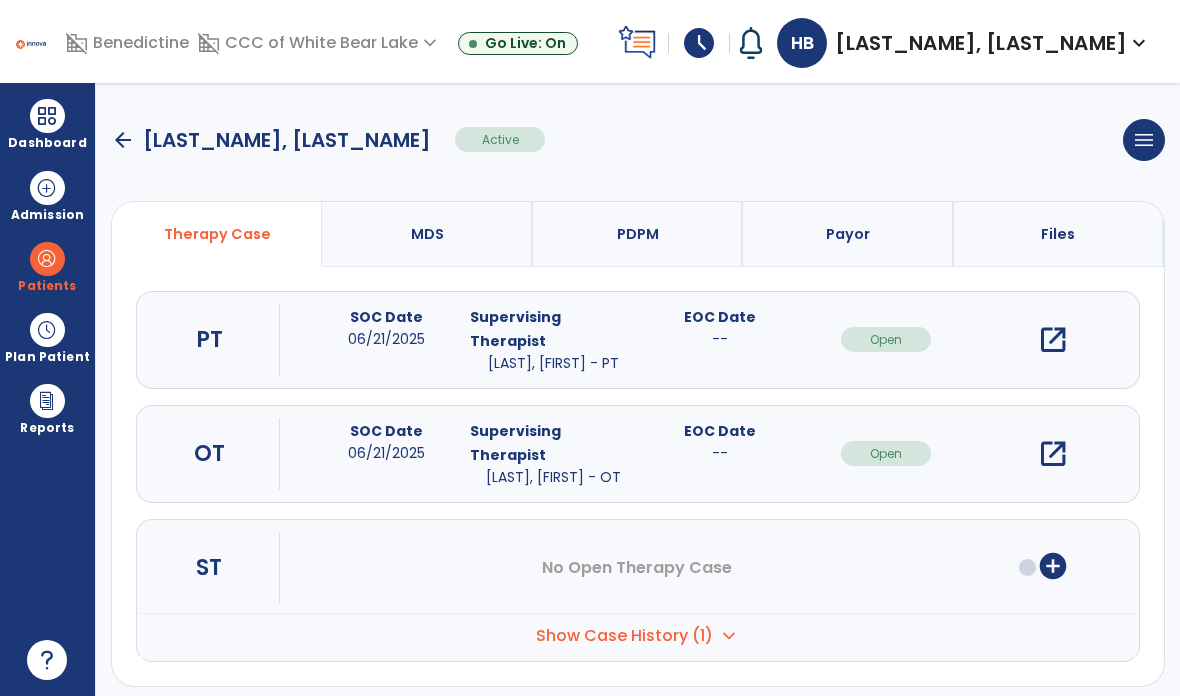 click on "open_in_new" at bounding box center (1053, 454) 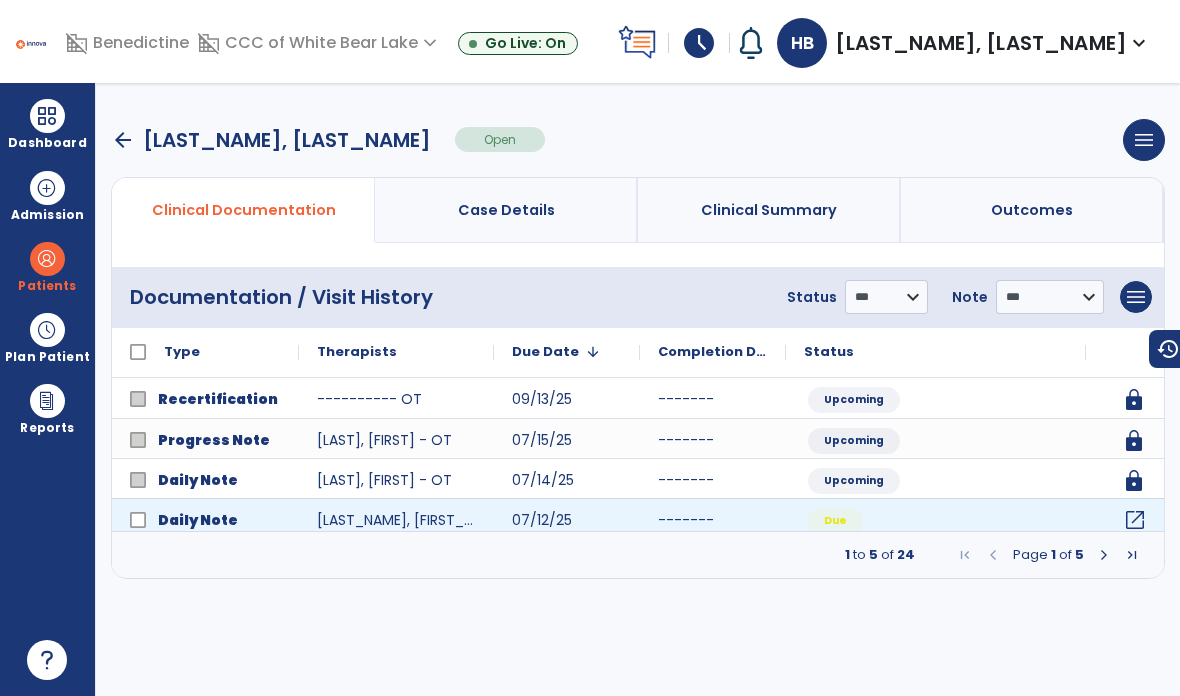 click on "open_in_new" 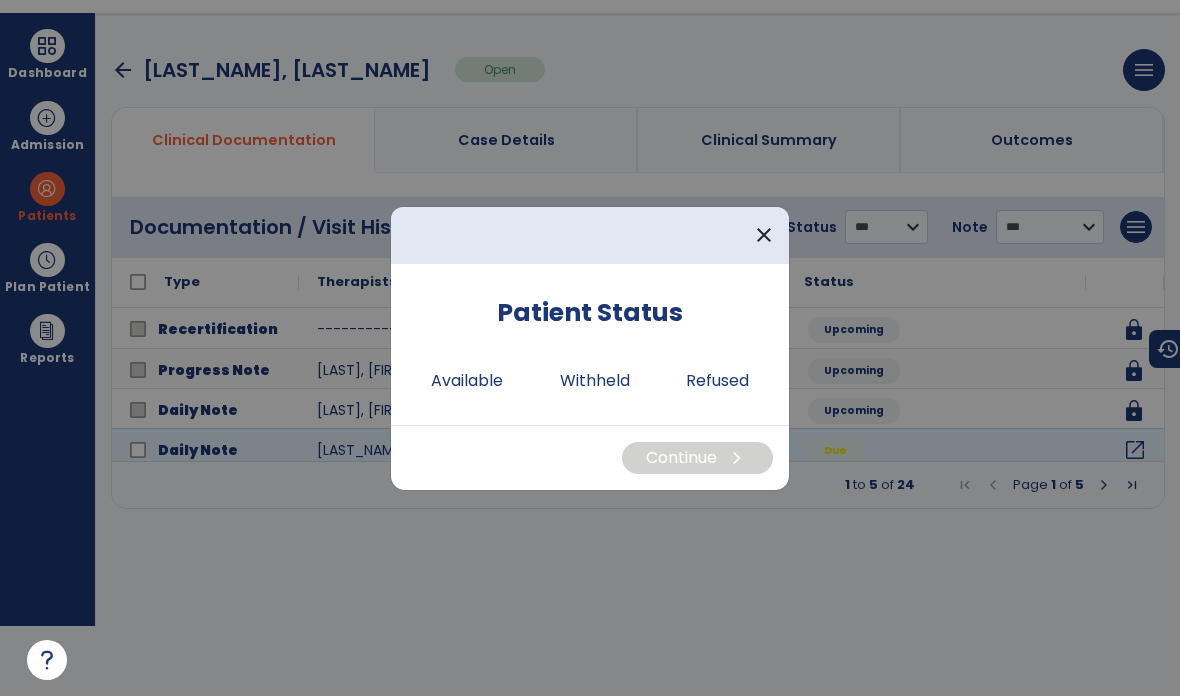 scroll, scrollTop: 0, scrollLeft: 0, axis: both 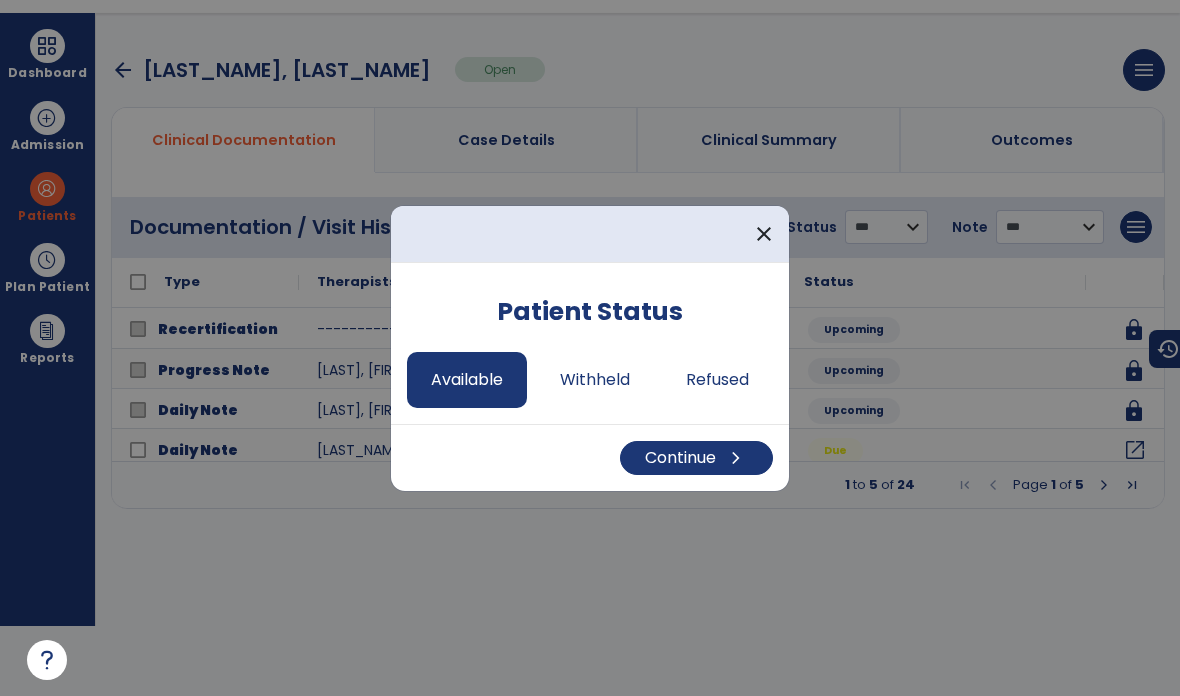 click on "Continue   chevron_right" at bounding box center [696, 458] 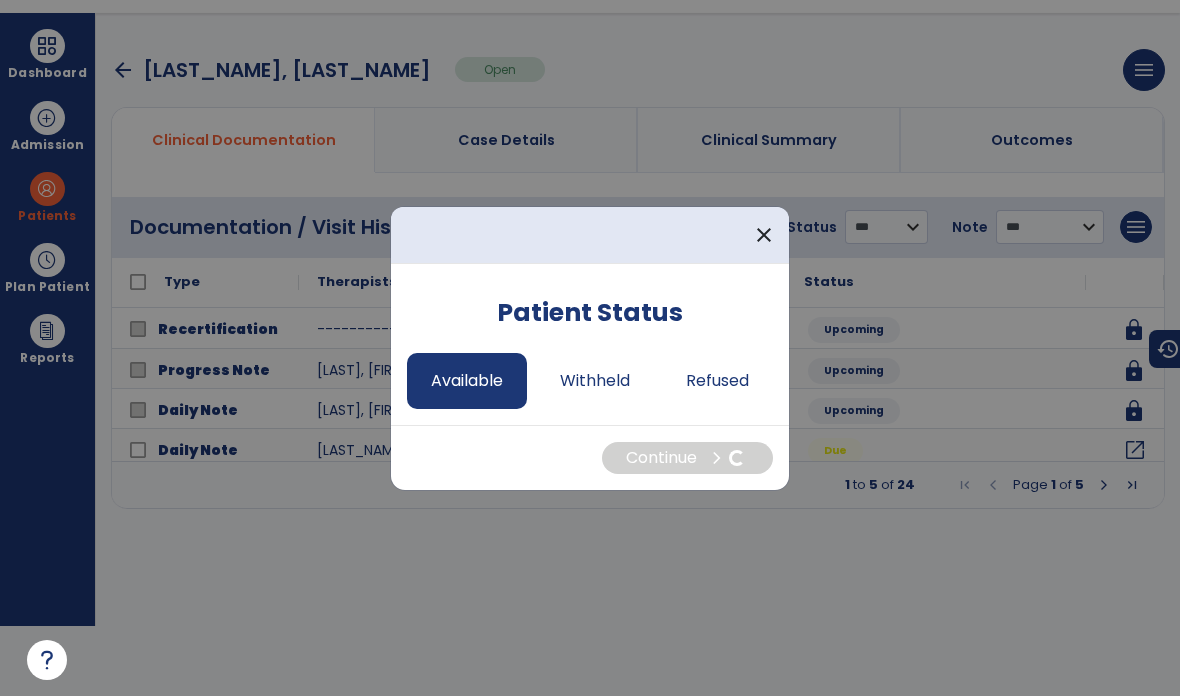 select on "*" 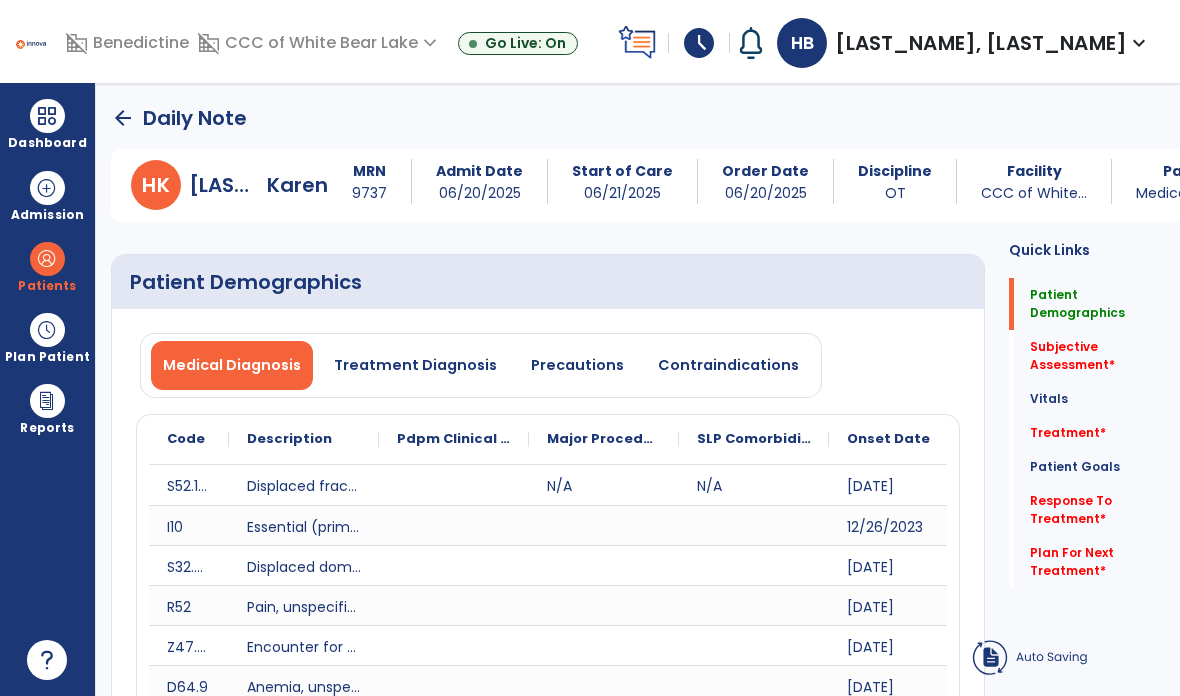 scroll, scrollTop: 70, scrollLeft: 0, axis: vertical 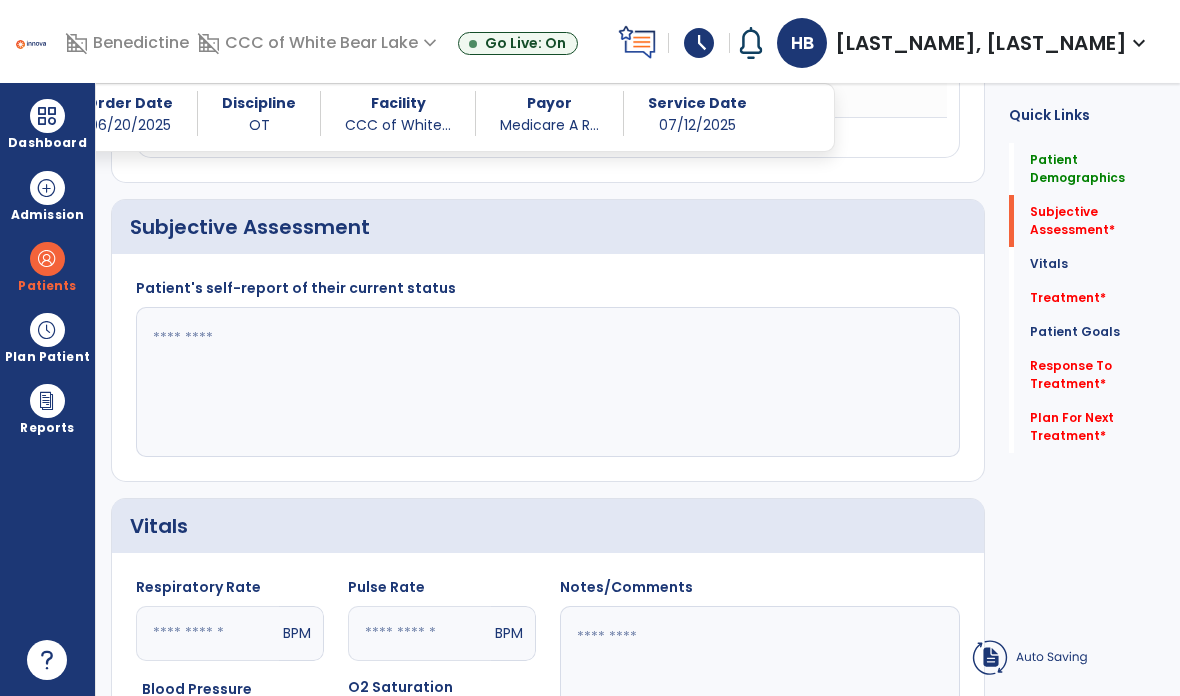 click 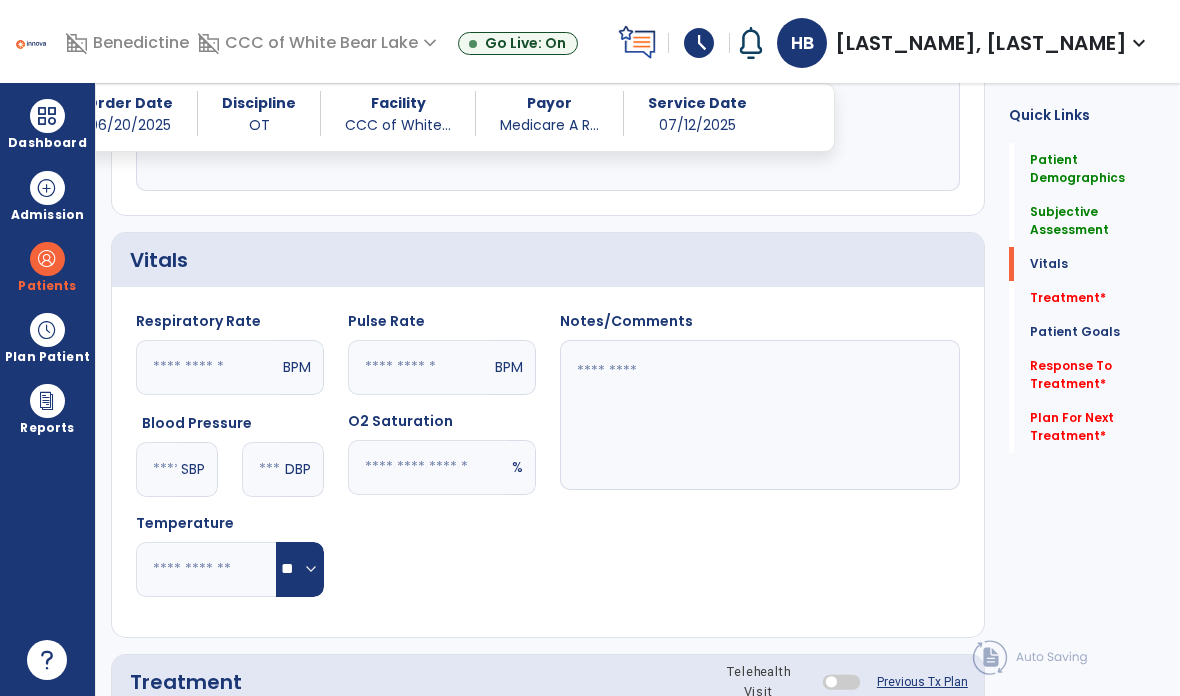 scroll, scrollTop: 1159, scrollLeft: 0, axis: vertical 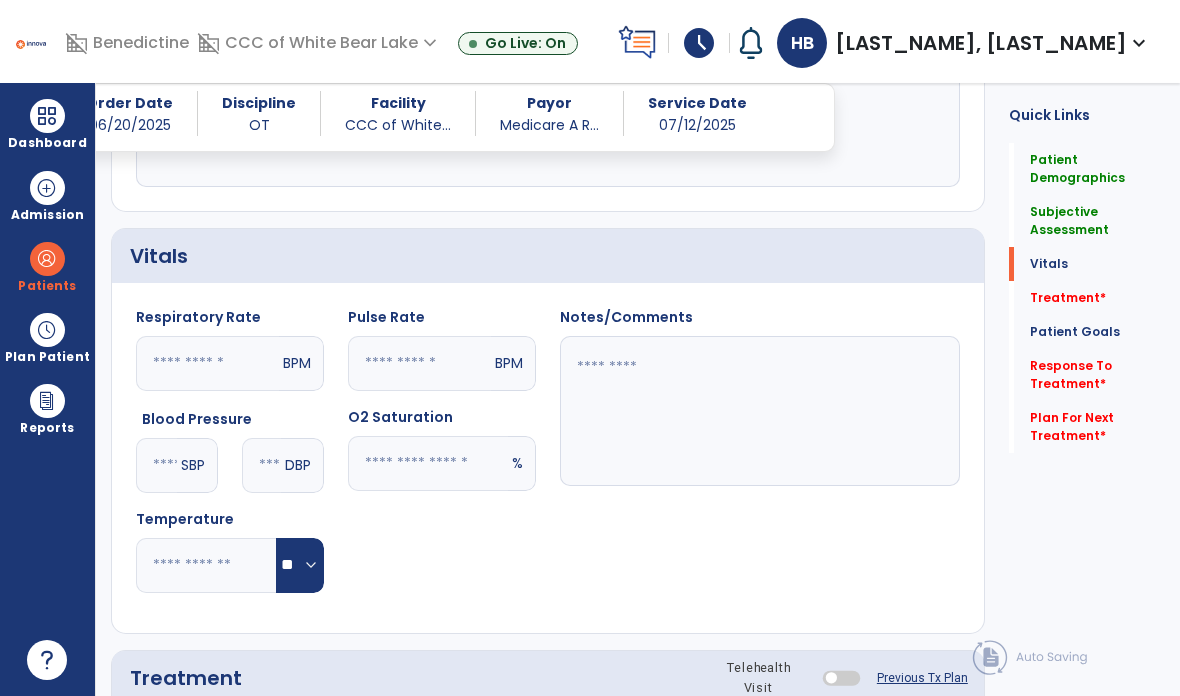 type on "**********" 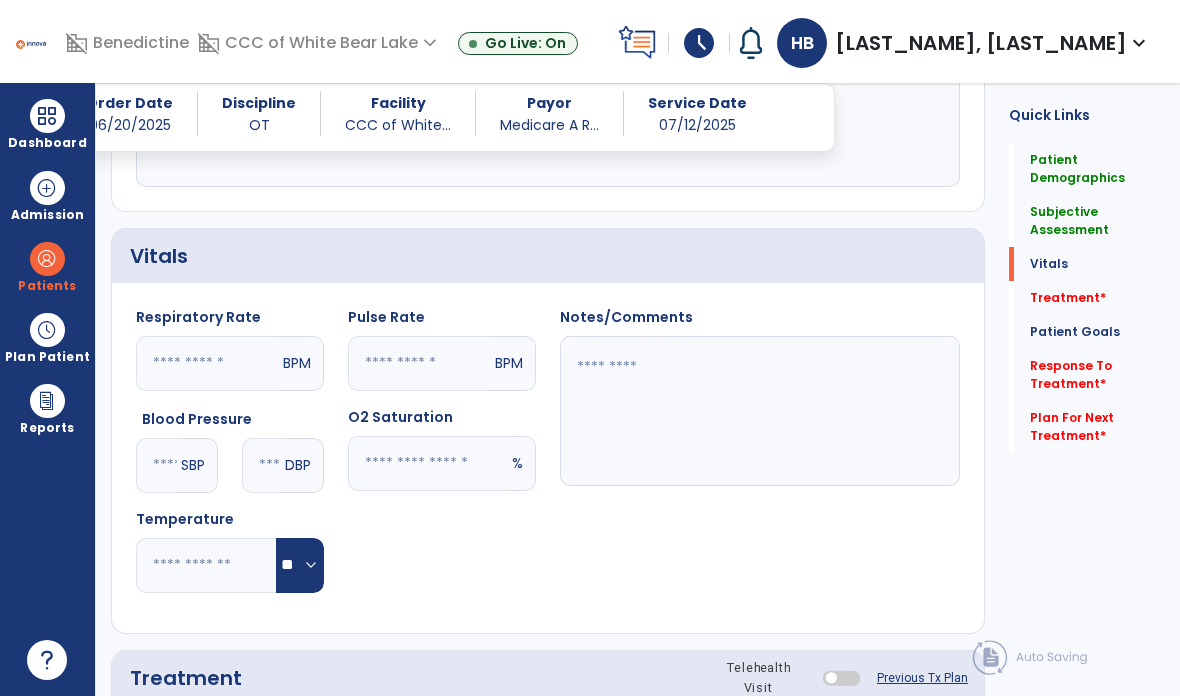 click 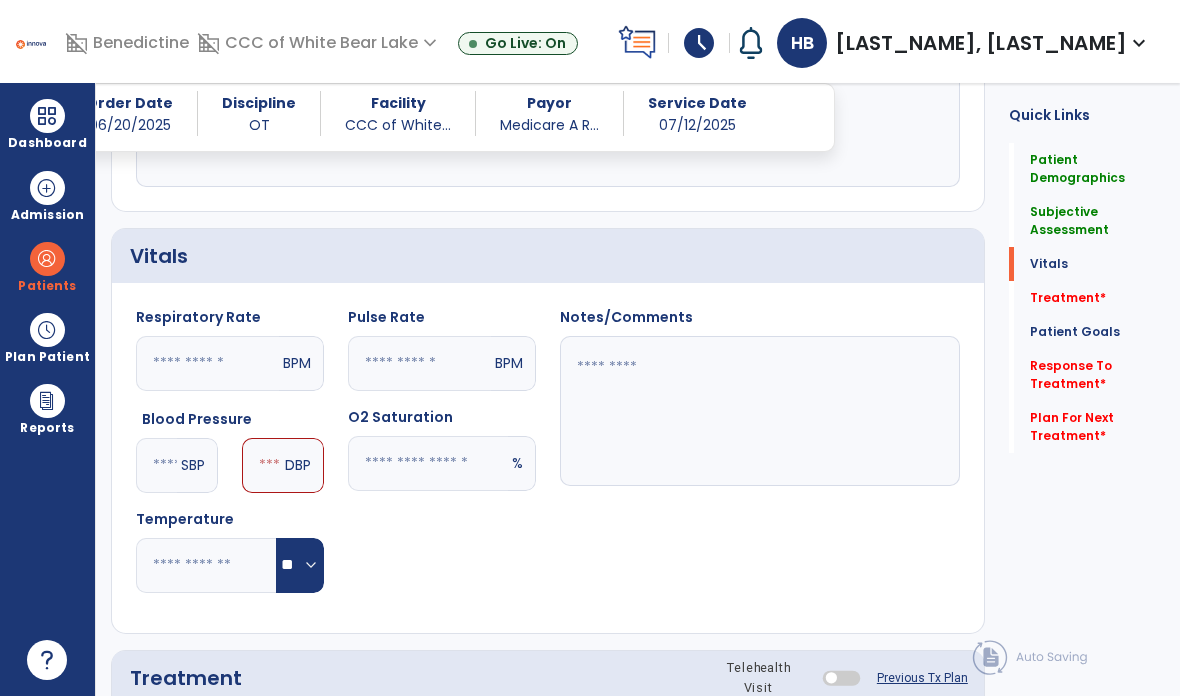 type on "***" 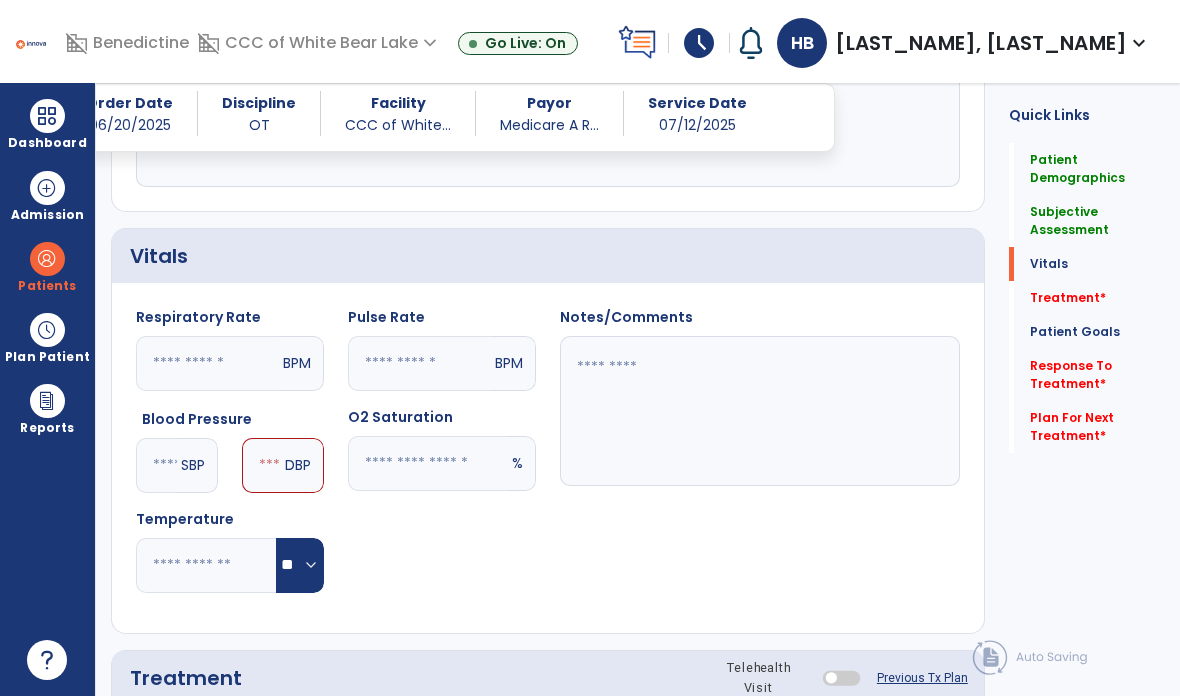 click 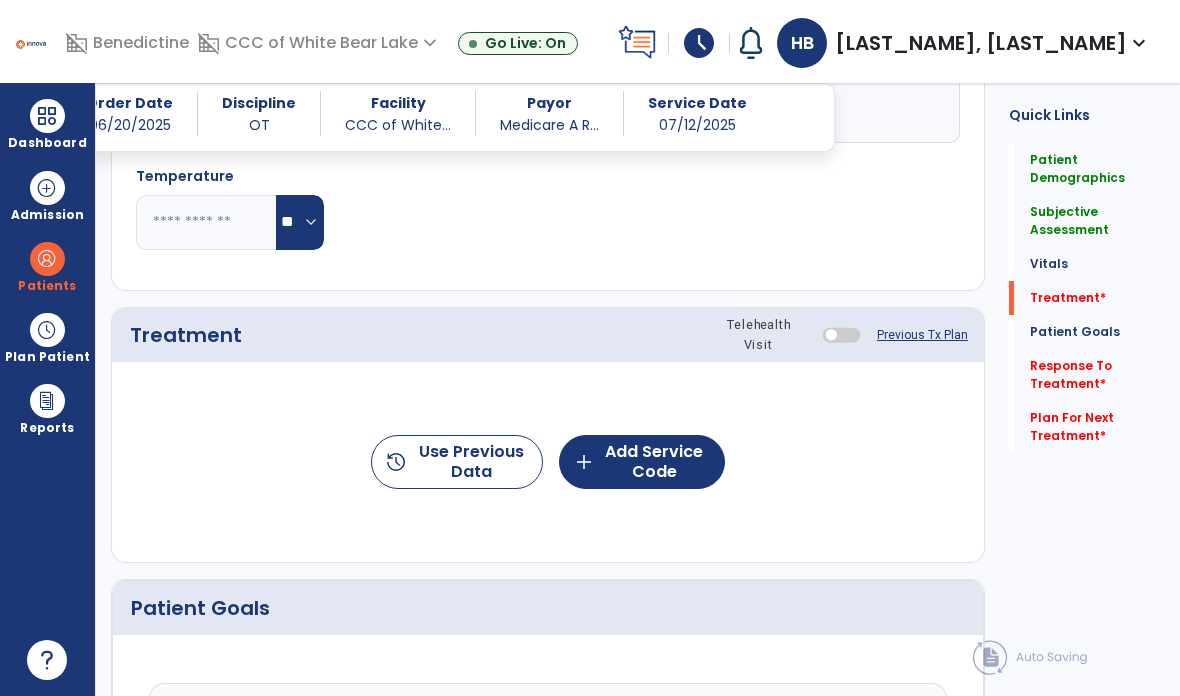 scroll, scrollTop: 1503, scrollLeft: 0, axis: vertical 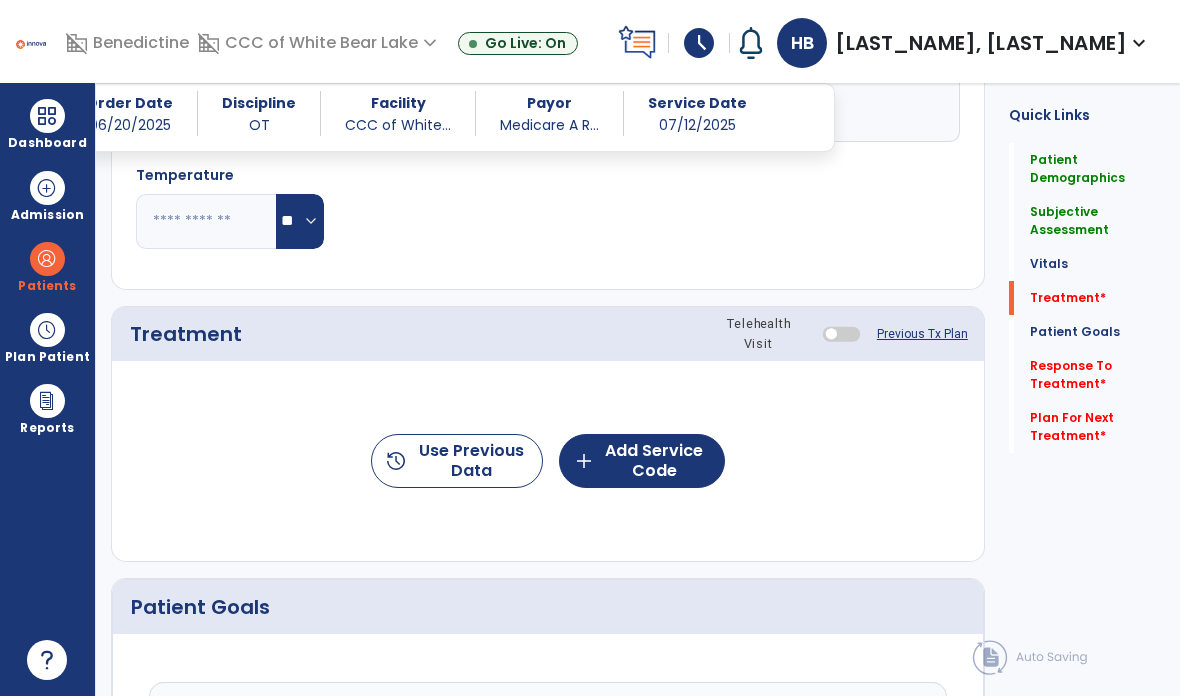 type on "**" 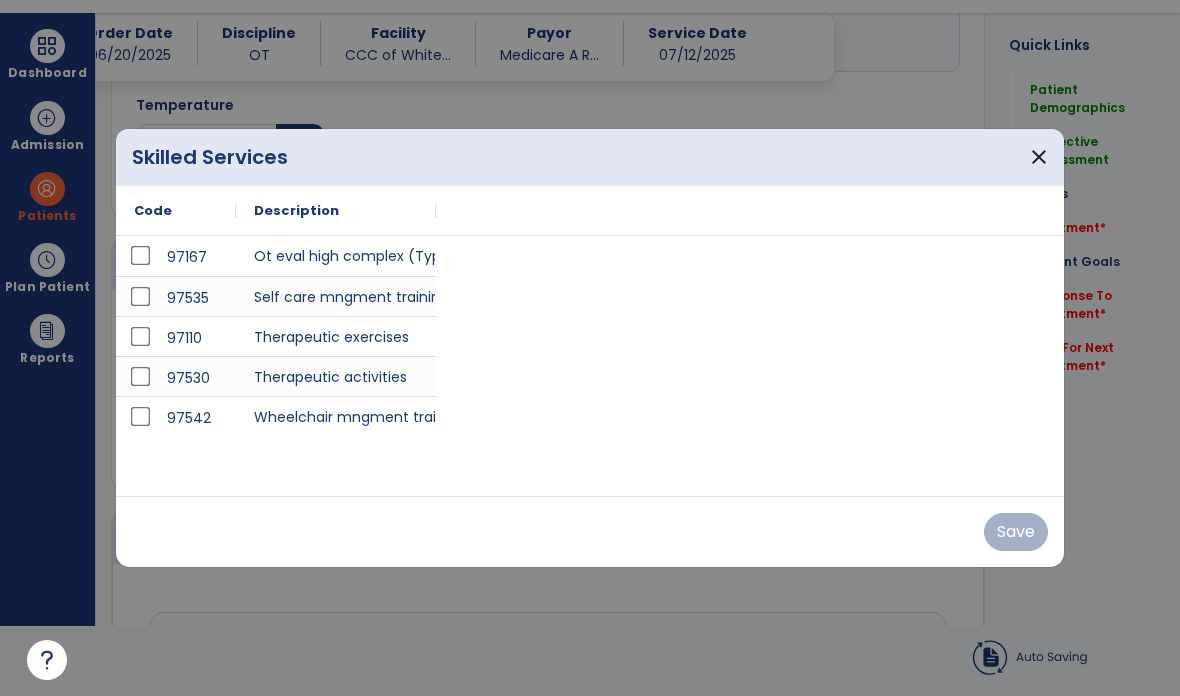 scroll, scrollTop: 0, scrollLeft: 0, axis: both 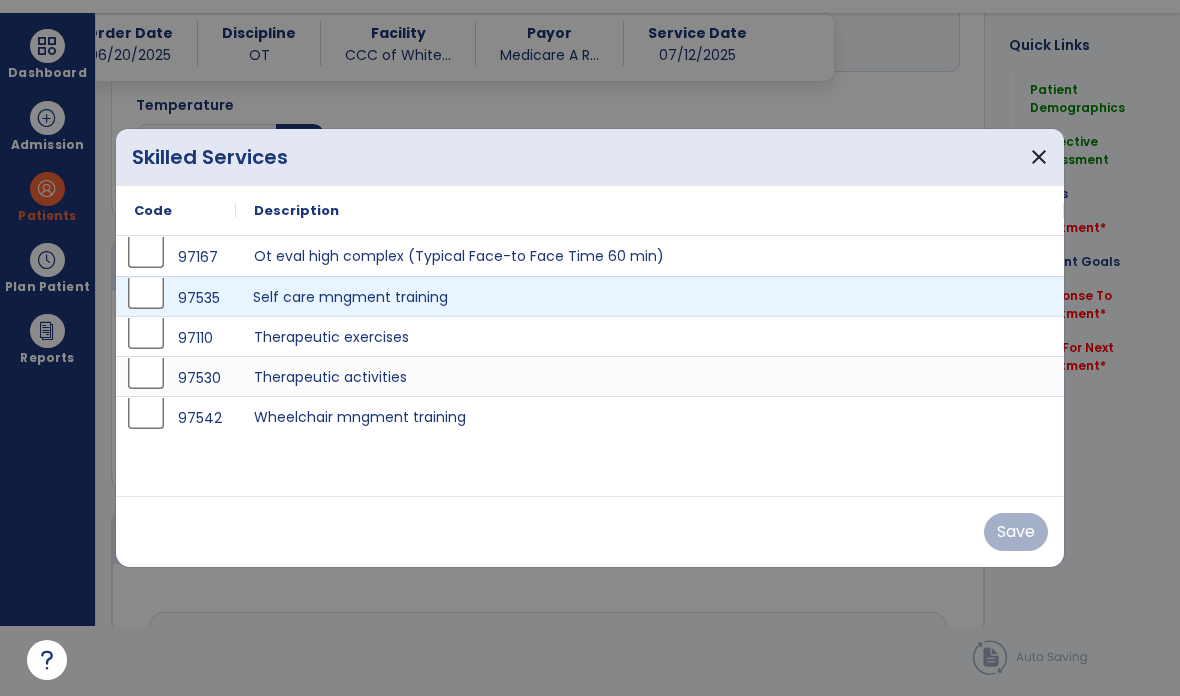 click on "Self care mngment training" at bounding box center (650, 296) 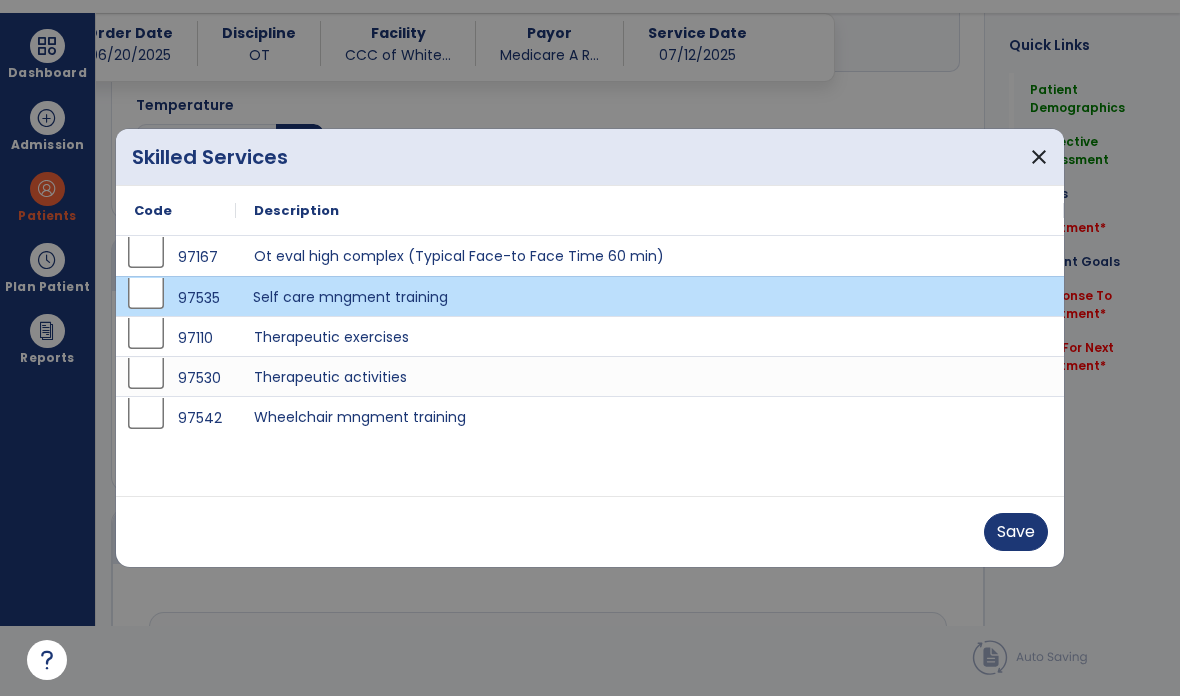 click on "Save" at bounding box center (1016, 532) 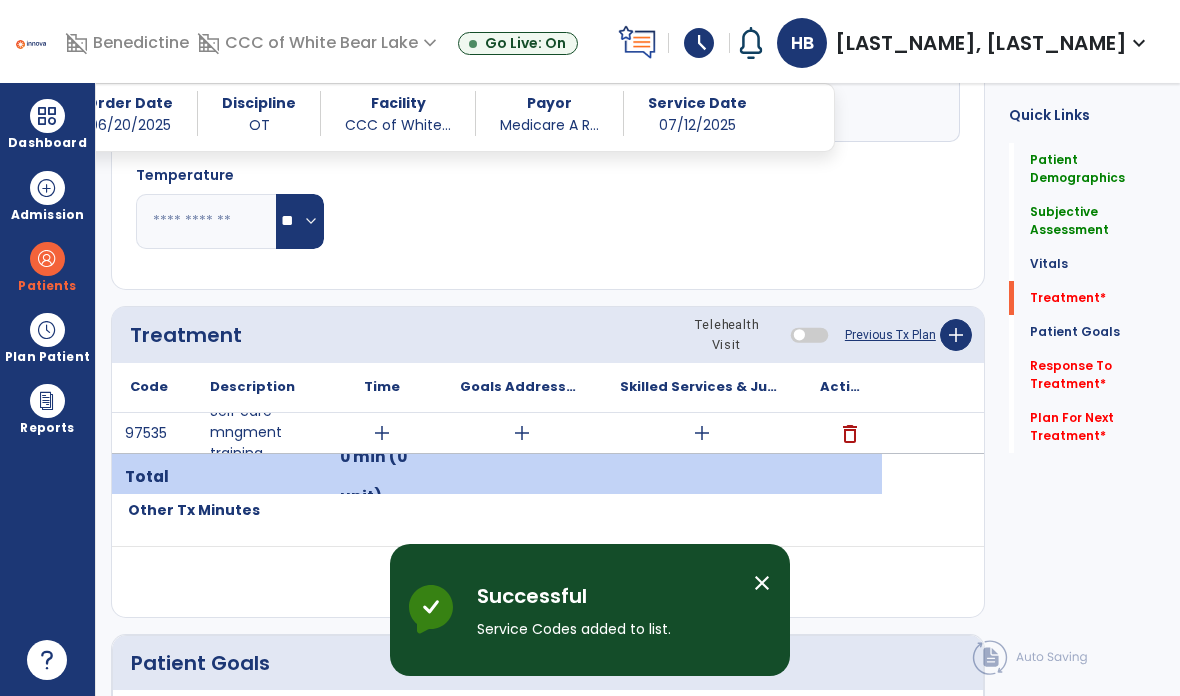 scroll, scrollTop: 70, scrollLeft: 0, axis: vertical 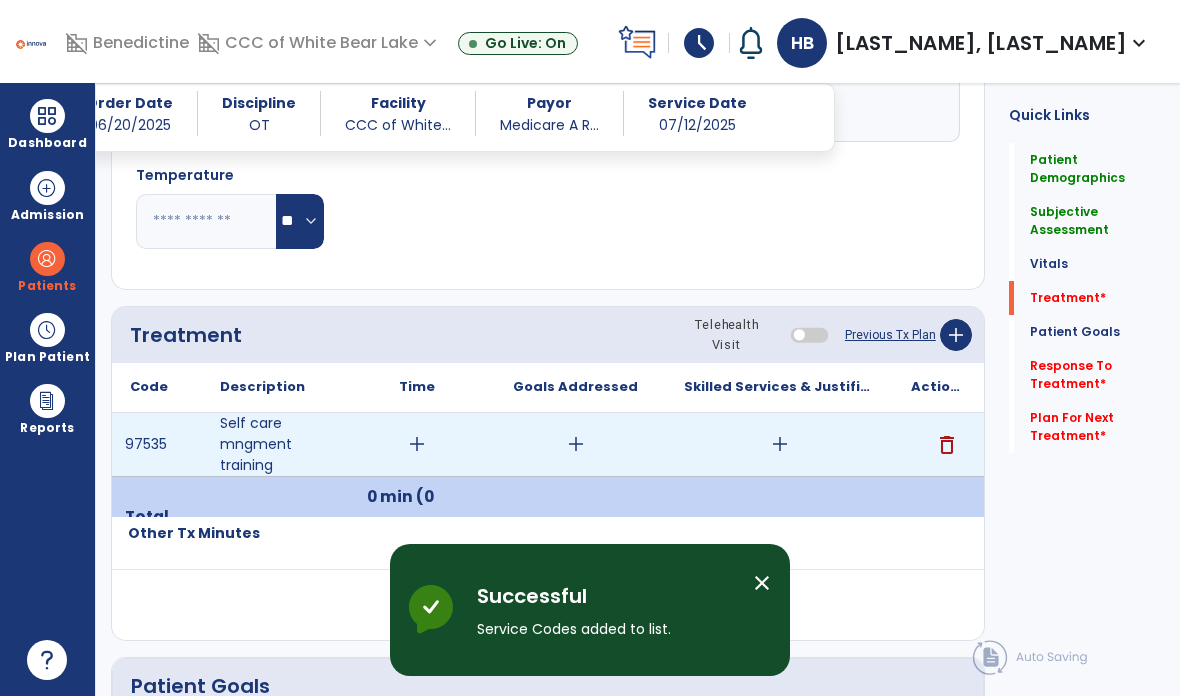 click on "add" at bounding box center (417, 444) 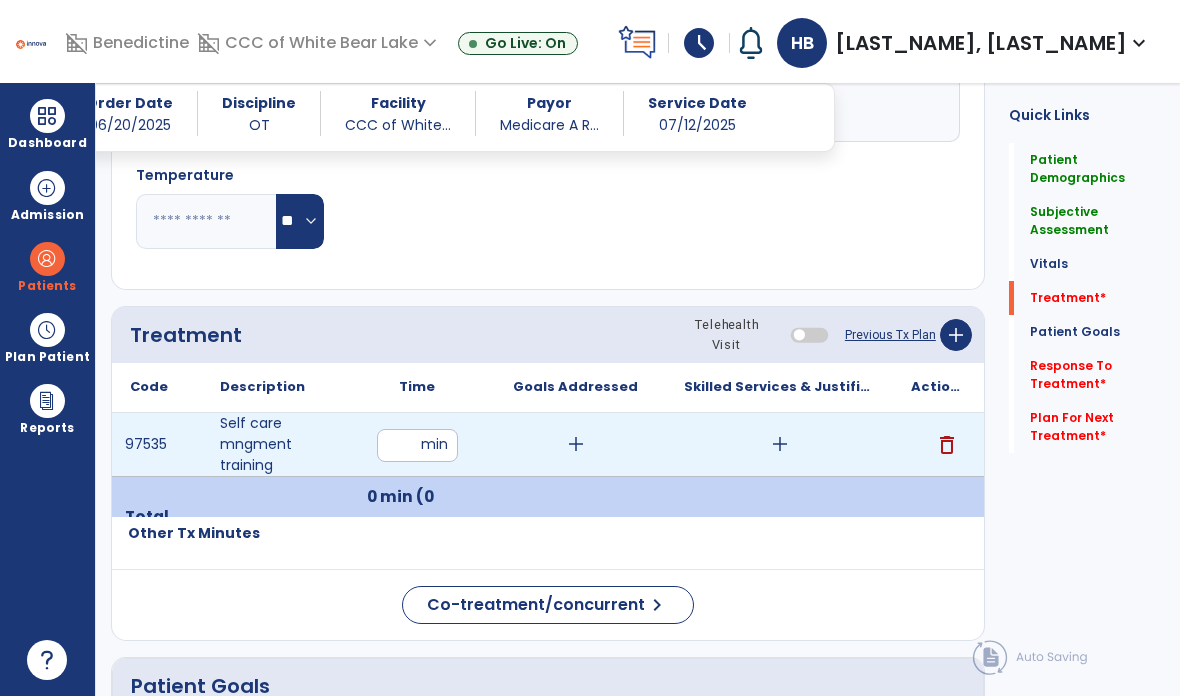 type on "**" 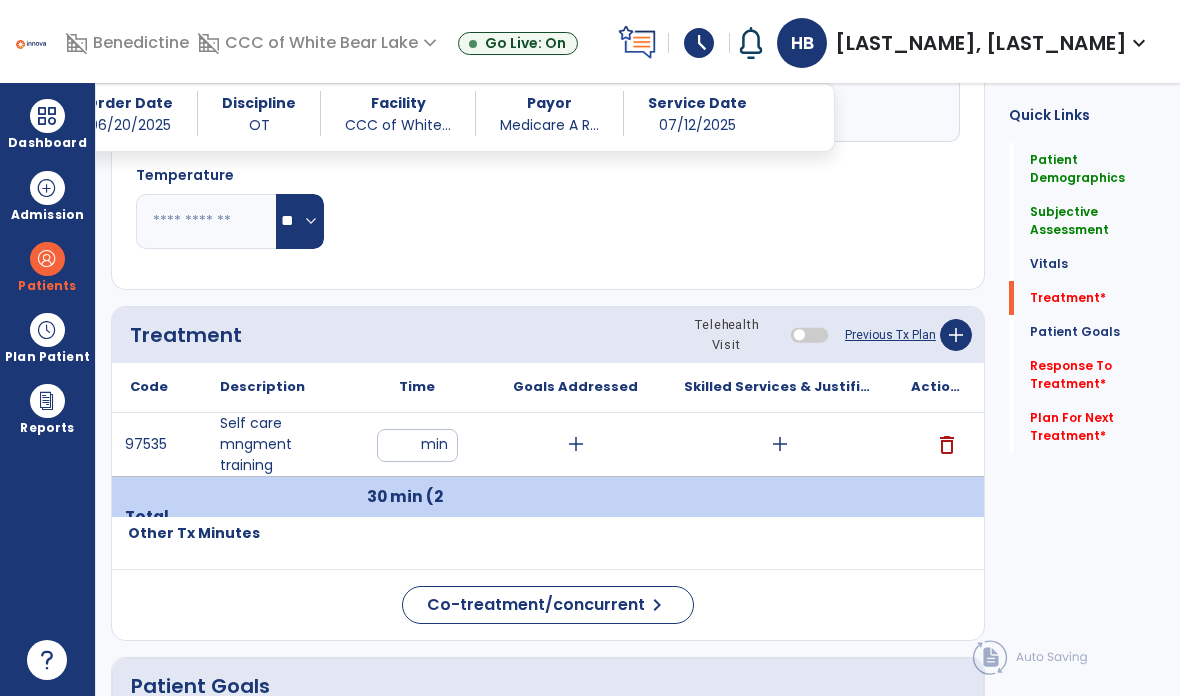 click on "add" at bounding box center (779, 444) 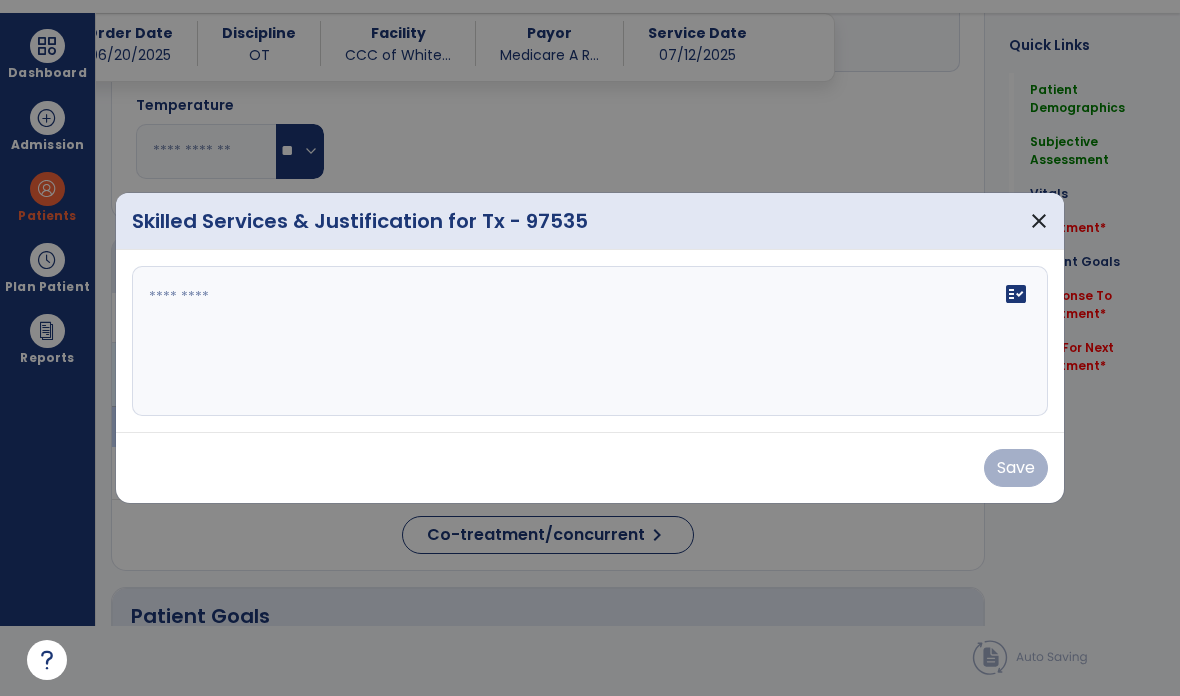 scroll, scrollTop: 0, scrollLeft: 0, axis: both 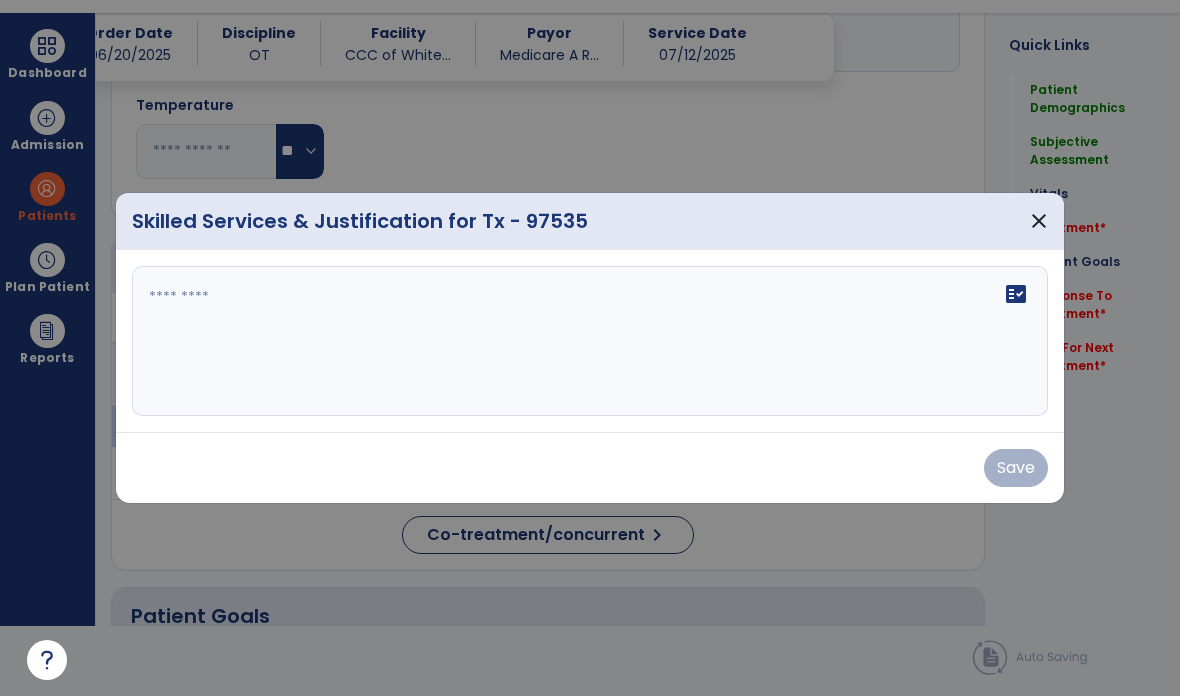 click on "fact_check" at bounding box center [590, 341] 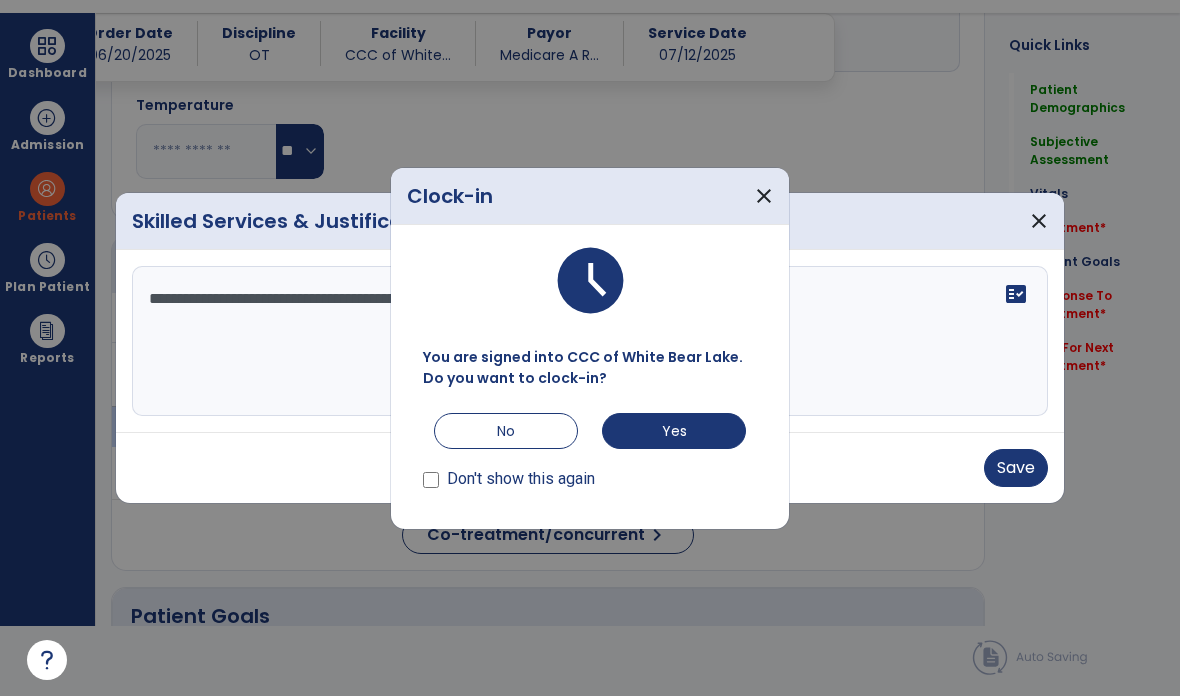 click on "No" at bounding box center (506, 431) 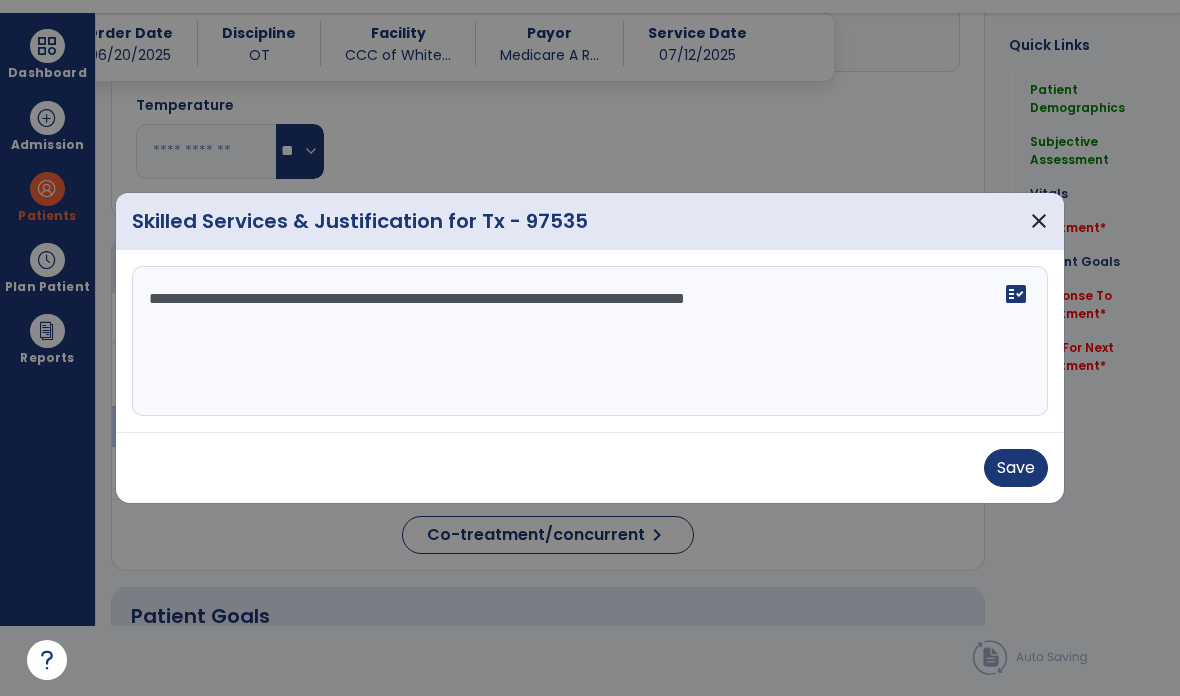 click on "**********" at bounding box center [590, 341] 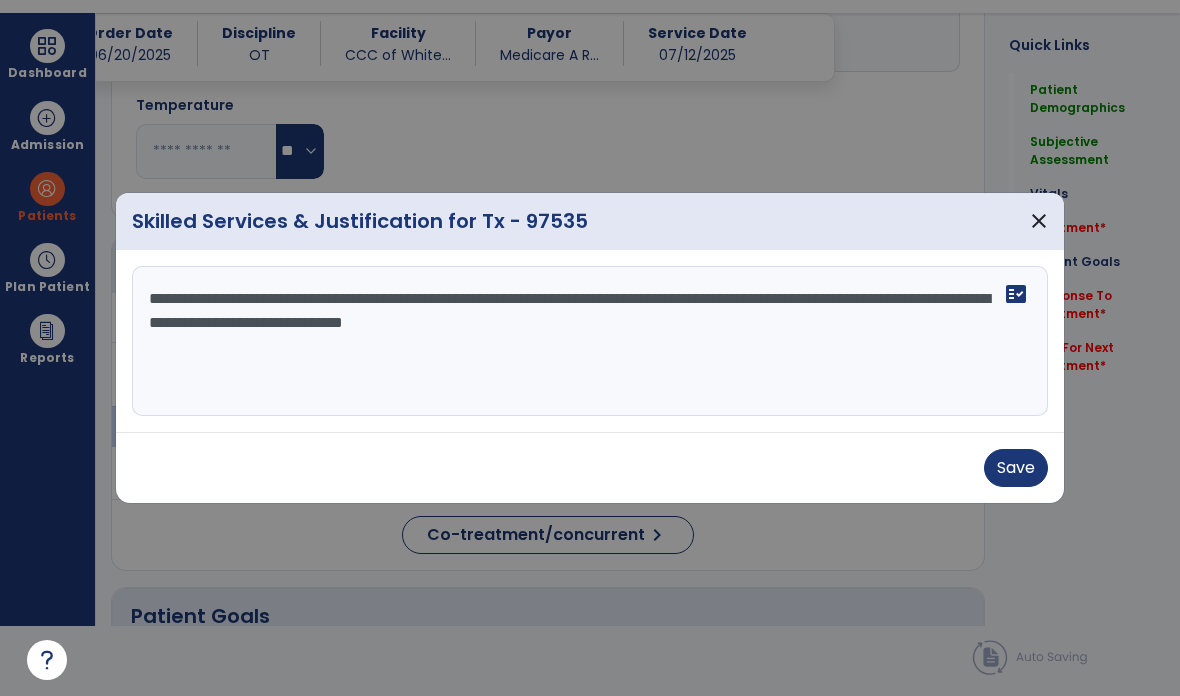 click on "**********" at bounding box center [590, 341] 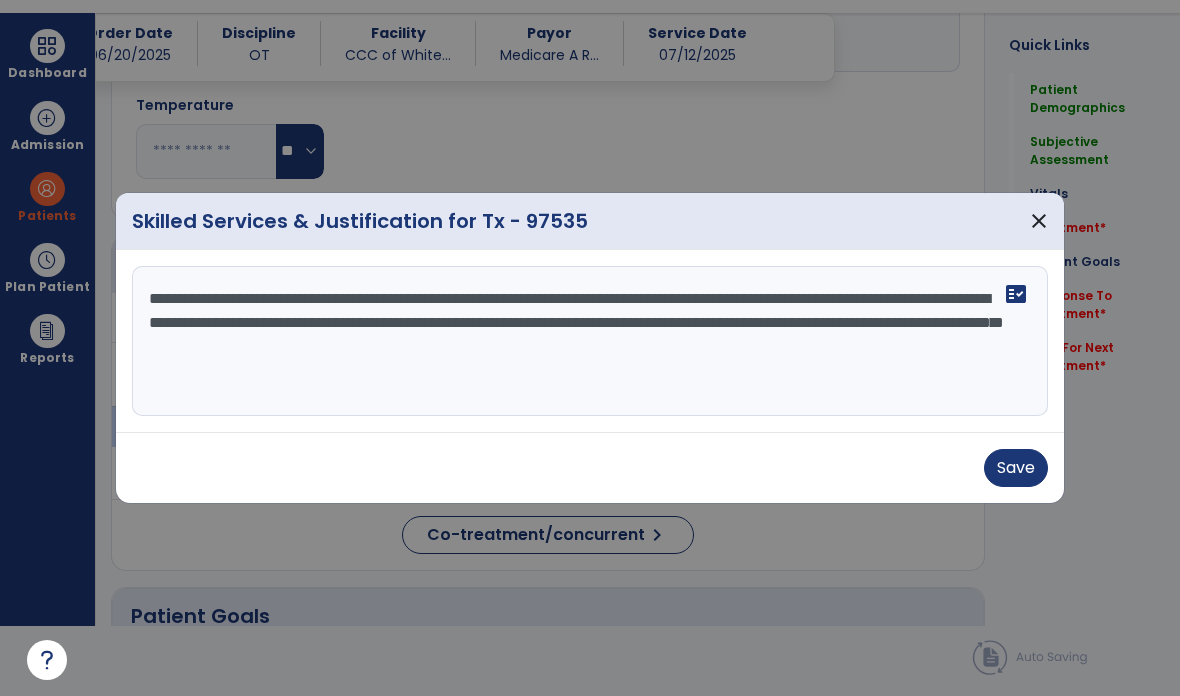 type on "**********" 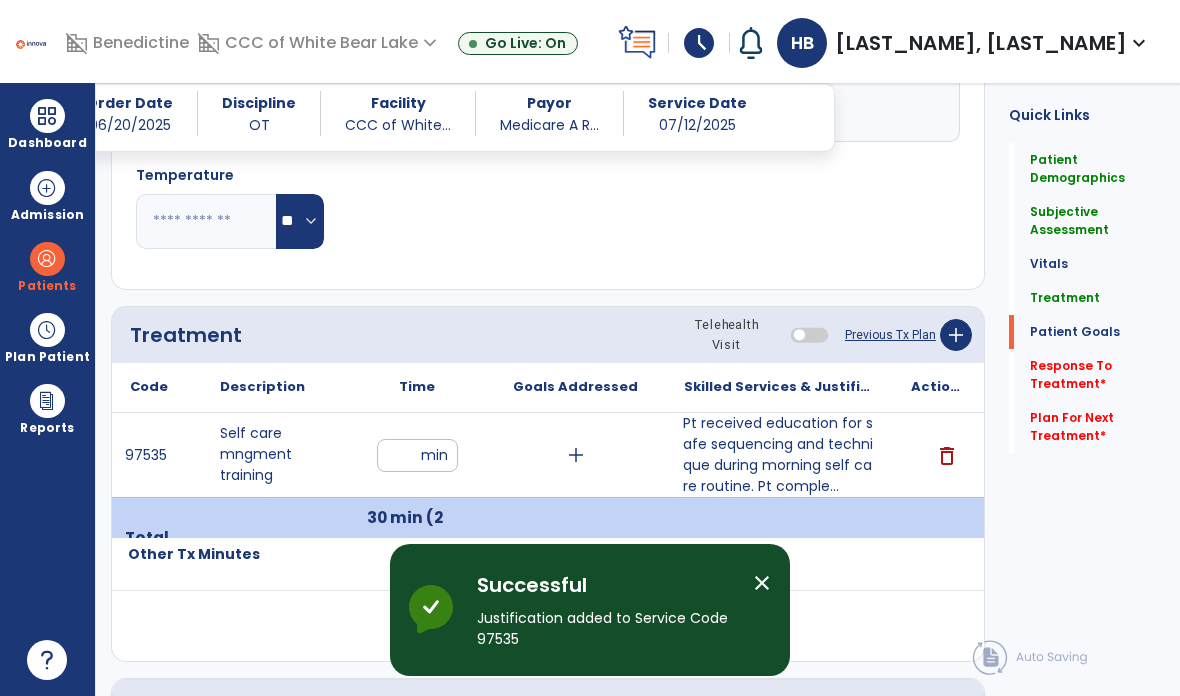 scroll, scrollTop: 74, scrollLeft: 0, axis: vertical 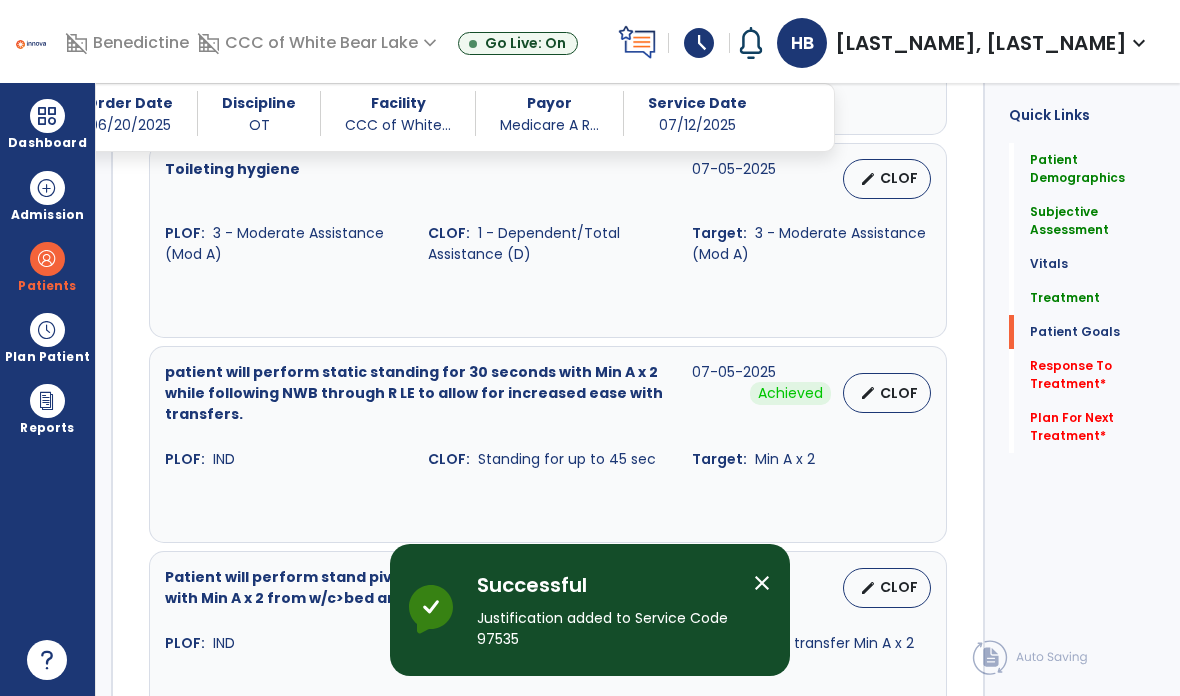 click on "Response To Treatment   *" 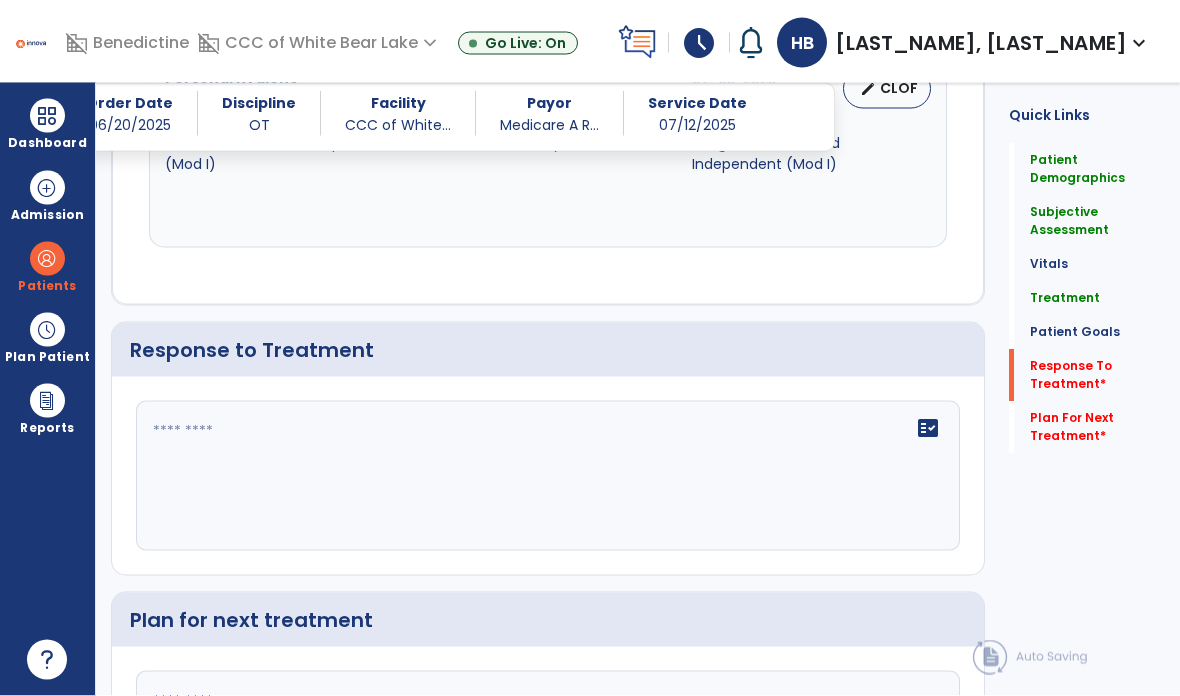 click on "fact_check" 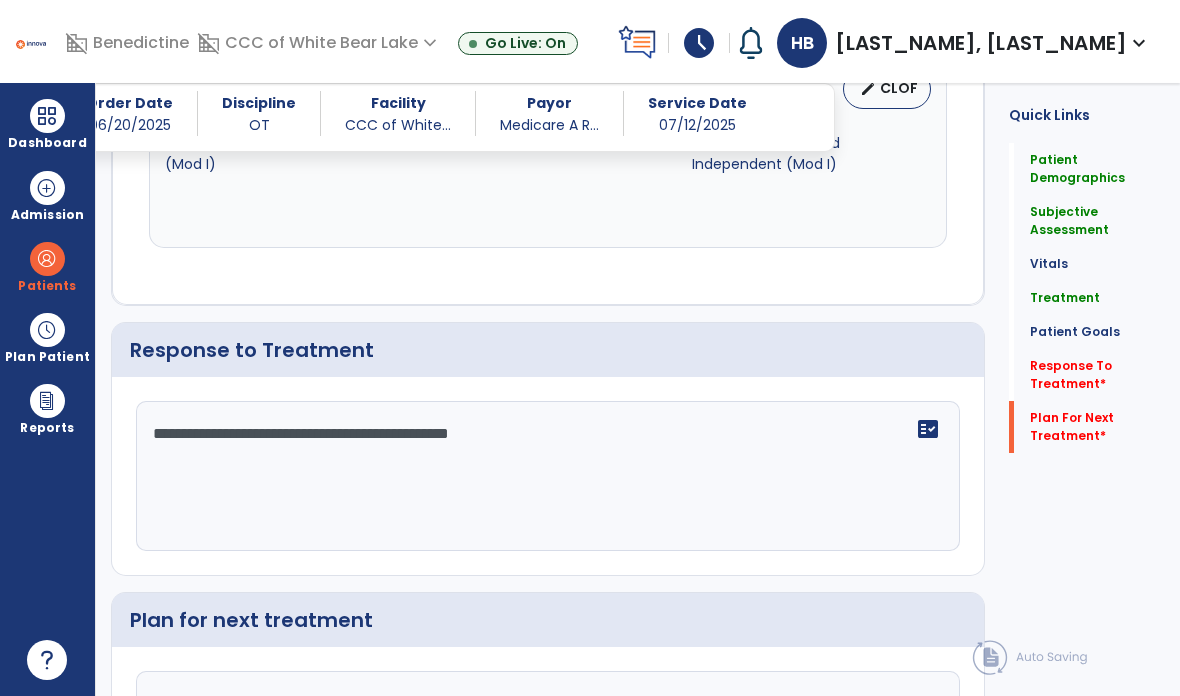 type on "**********" 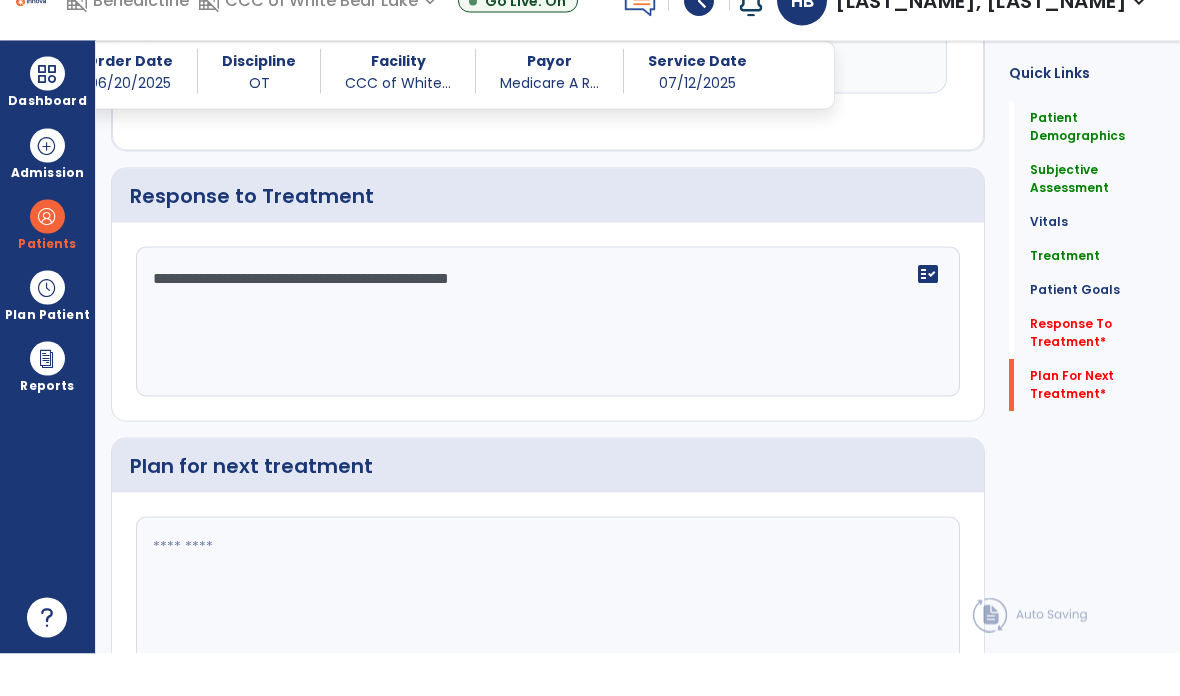 scroll, scrollTop: 3712, scrollLeft: 0, axis: vertical 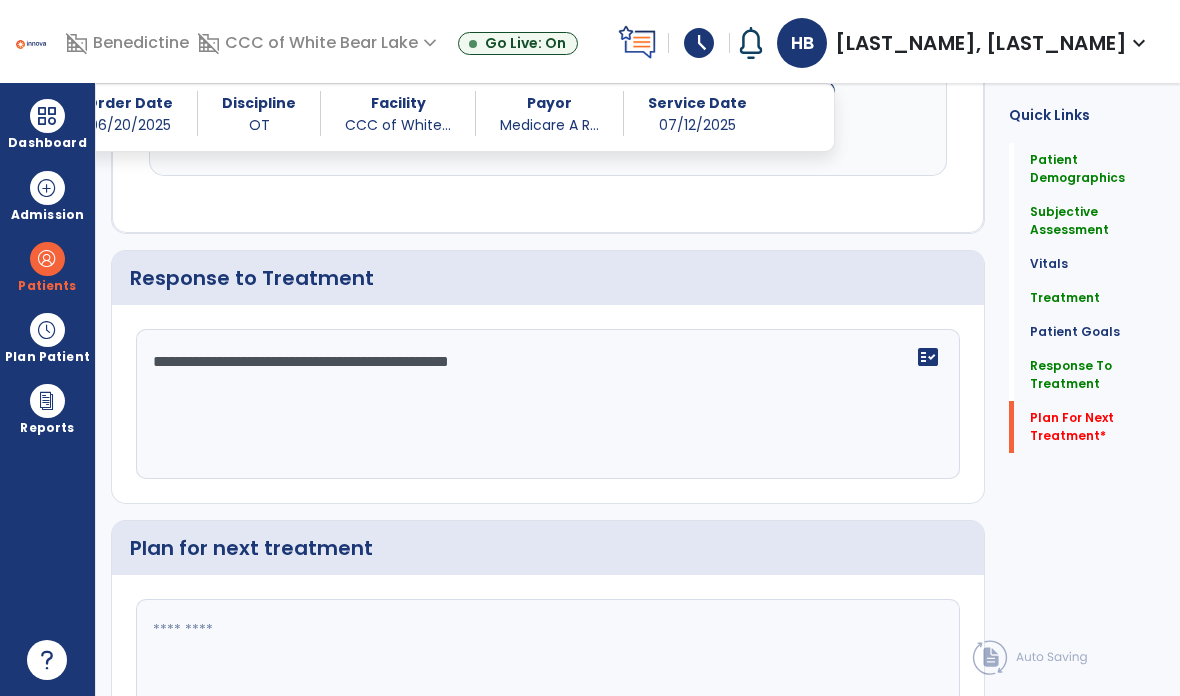 click on "Plan for next treatment" 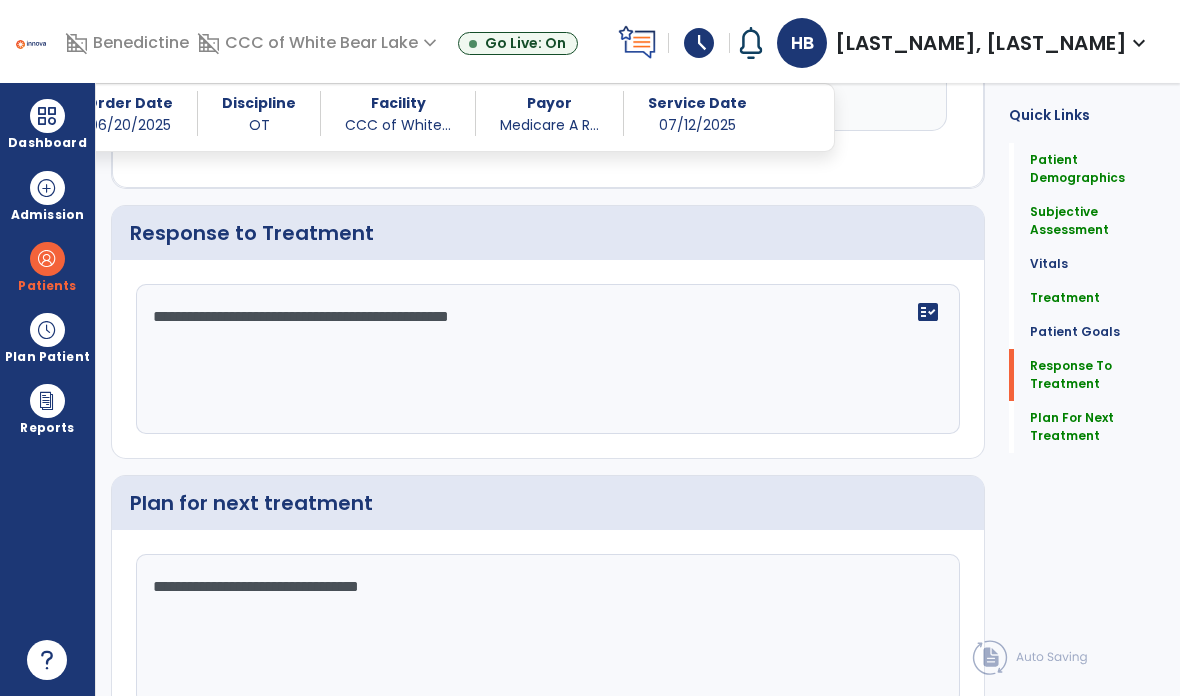 scroll, scrollTop: 3756, scrollLeft: 0, axis: vertical 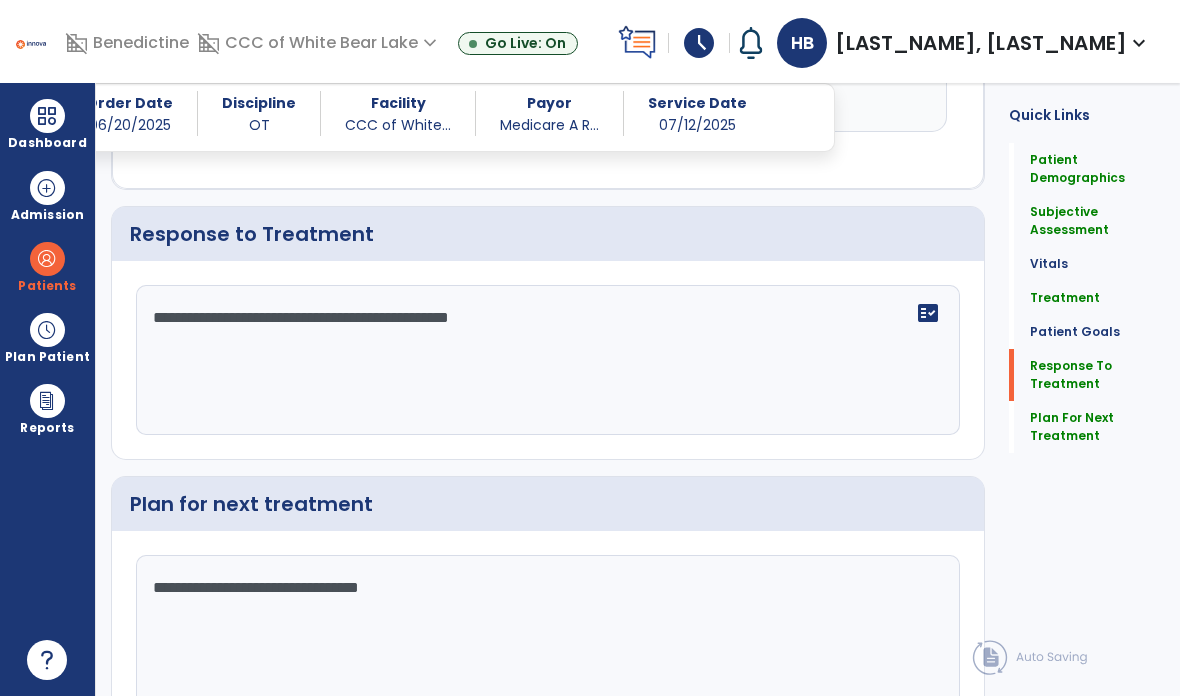 type on "**********" 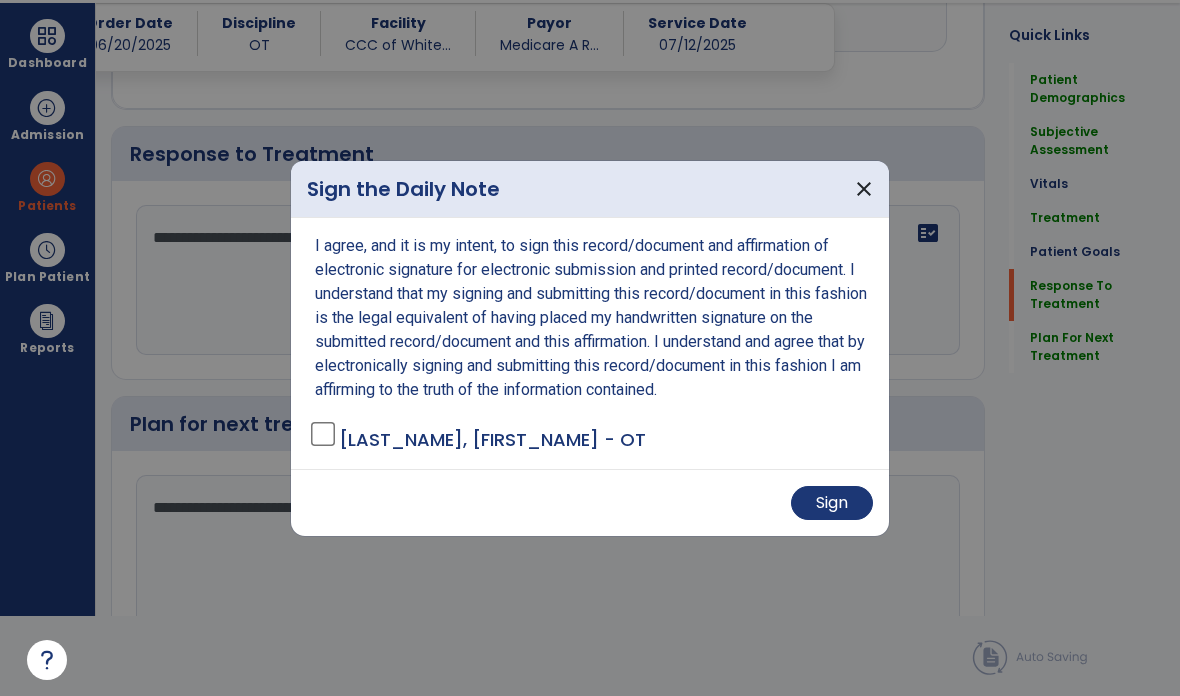 click on "Sign" at bounding box center [832, 503] 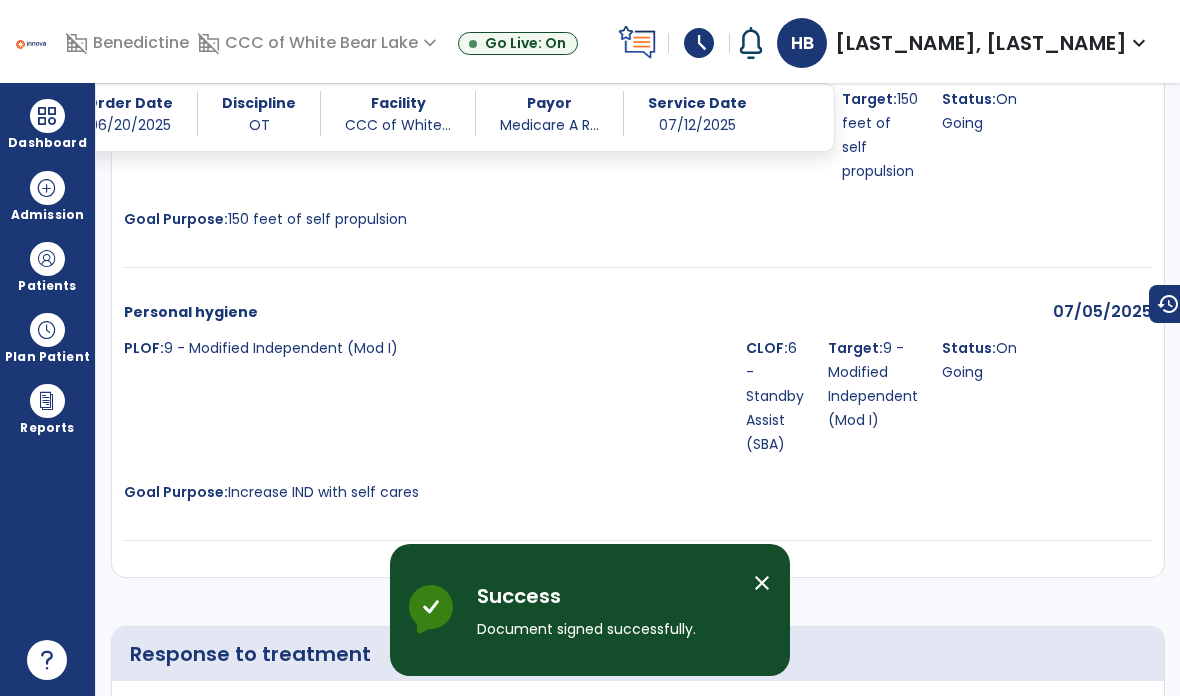 scroll, scrollTop: 80, scrollLeft: 0, axis: vertical 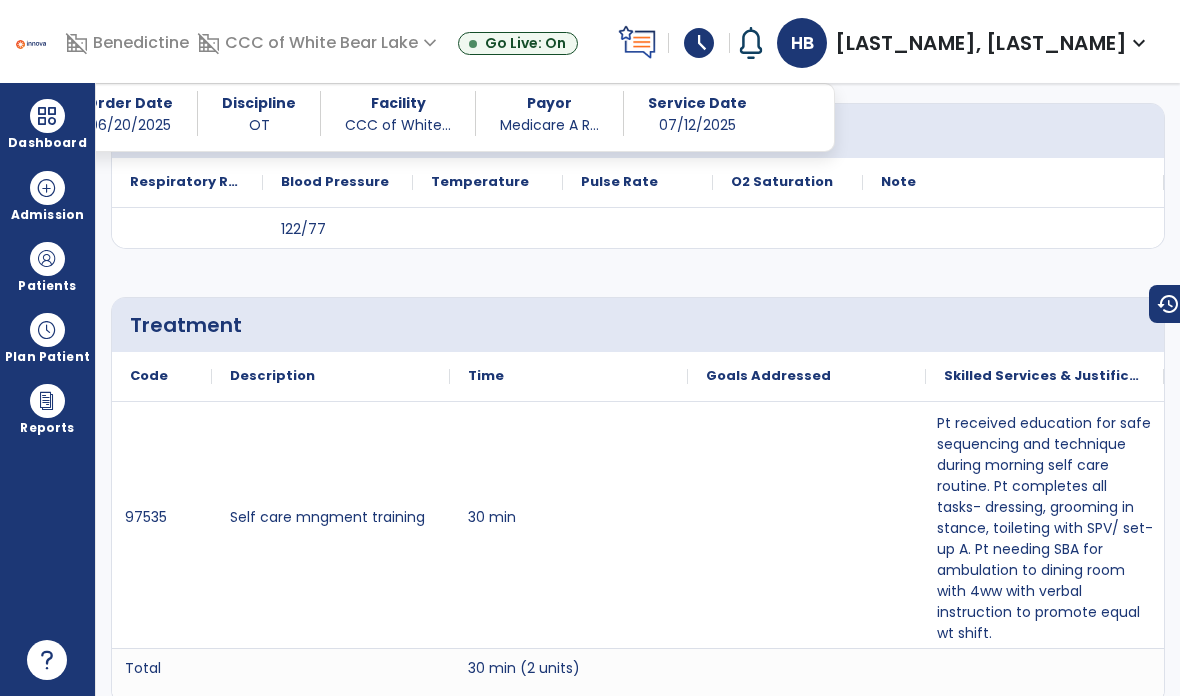 click at bounding box center [47, 259] 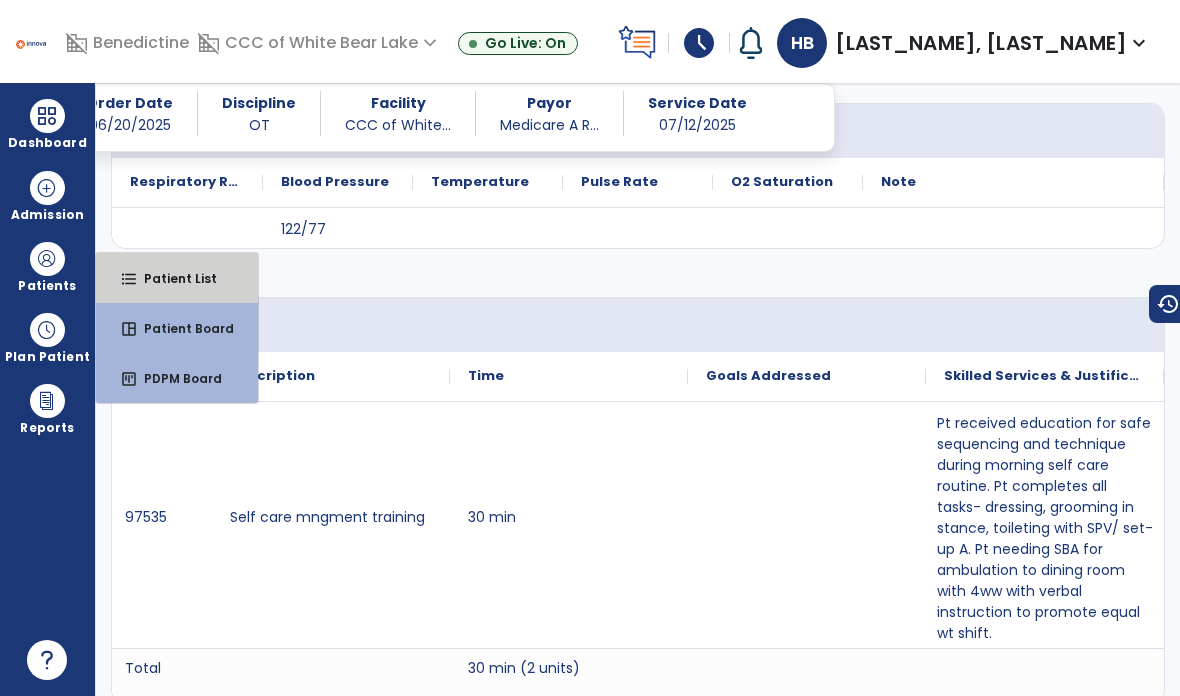 click on "Patient List" at bounding box center [172, 278] 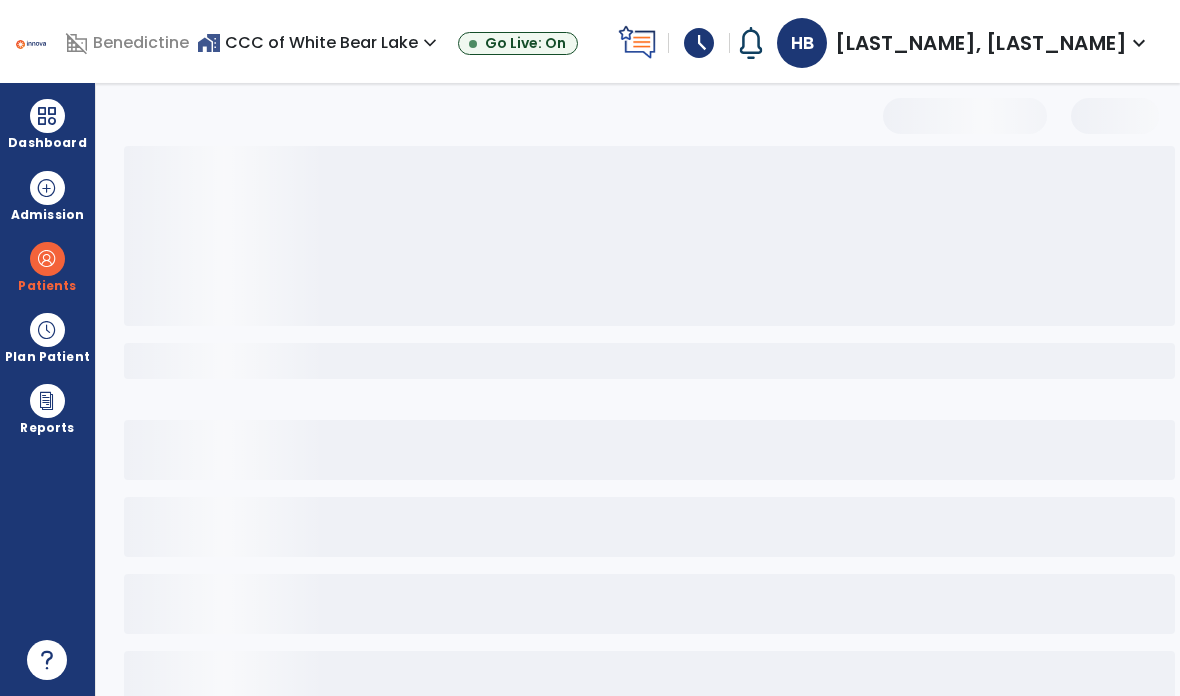 scroll, scrollTop: 0, scrollLeft: 0, axis: both 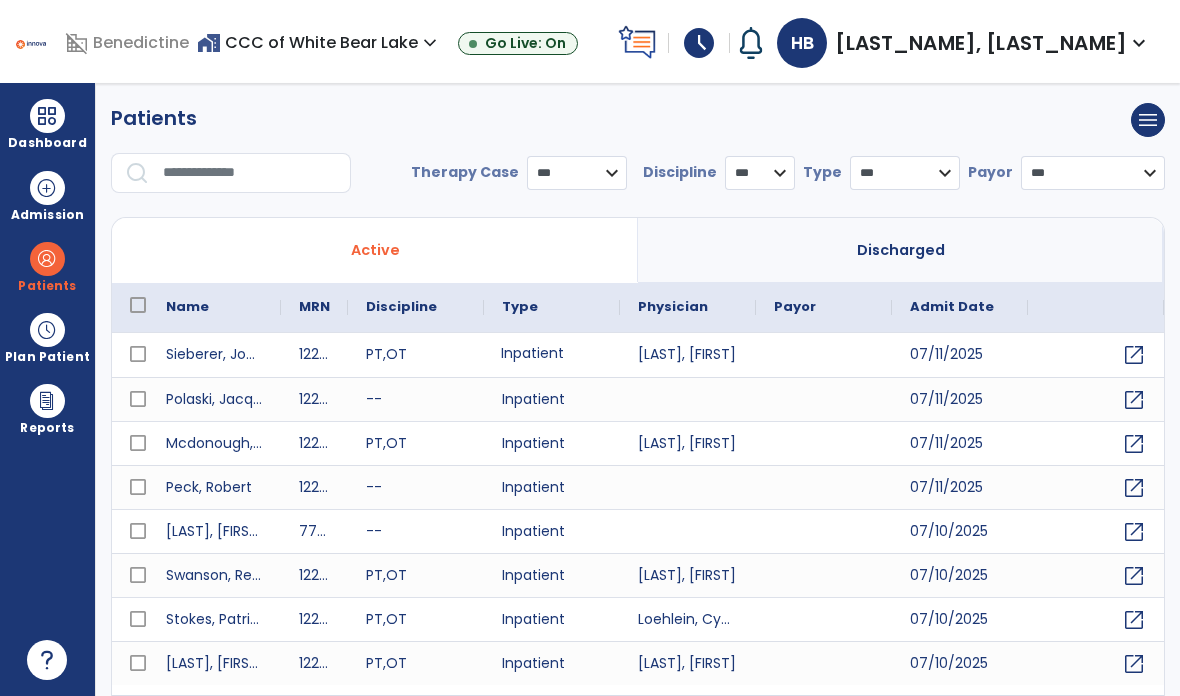 click on "Inpatient" at bounding box center (552, 355) 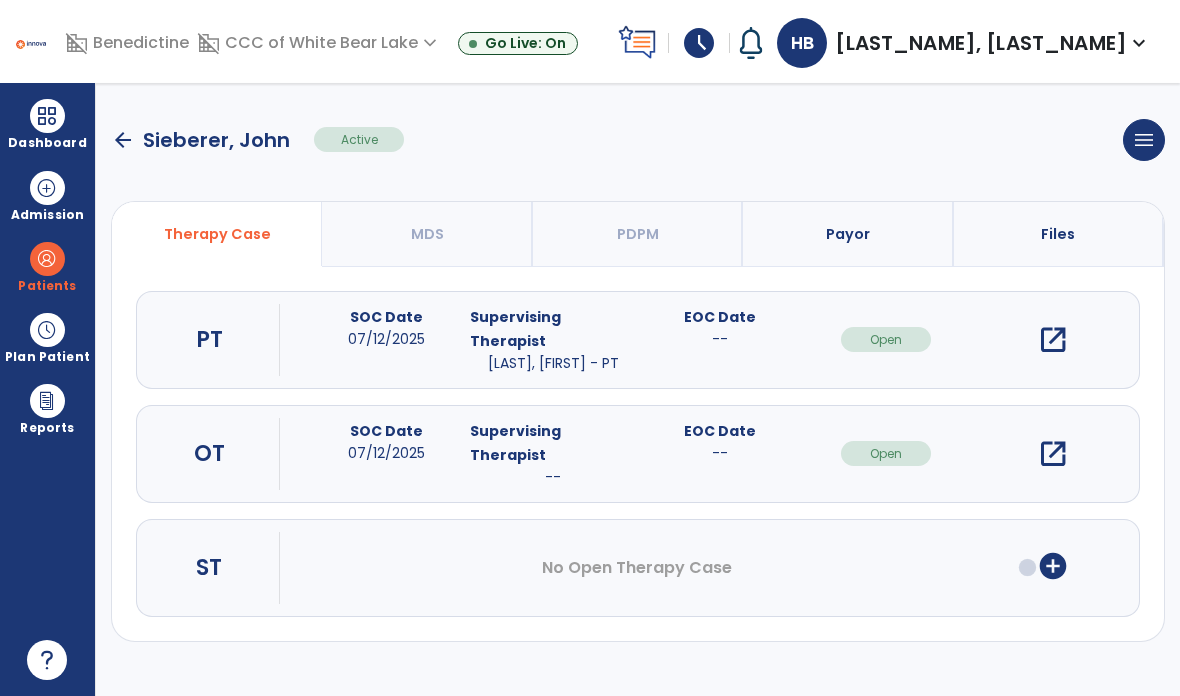 click on "open_in_new" at bounding box center (1053, 454) 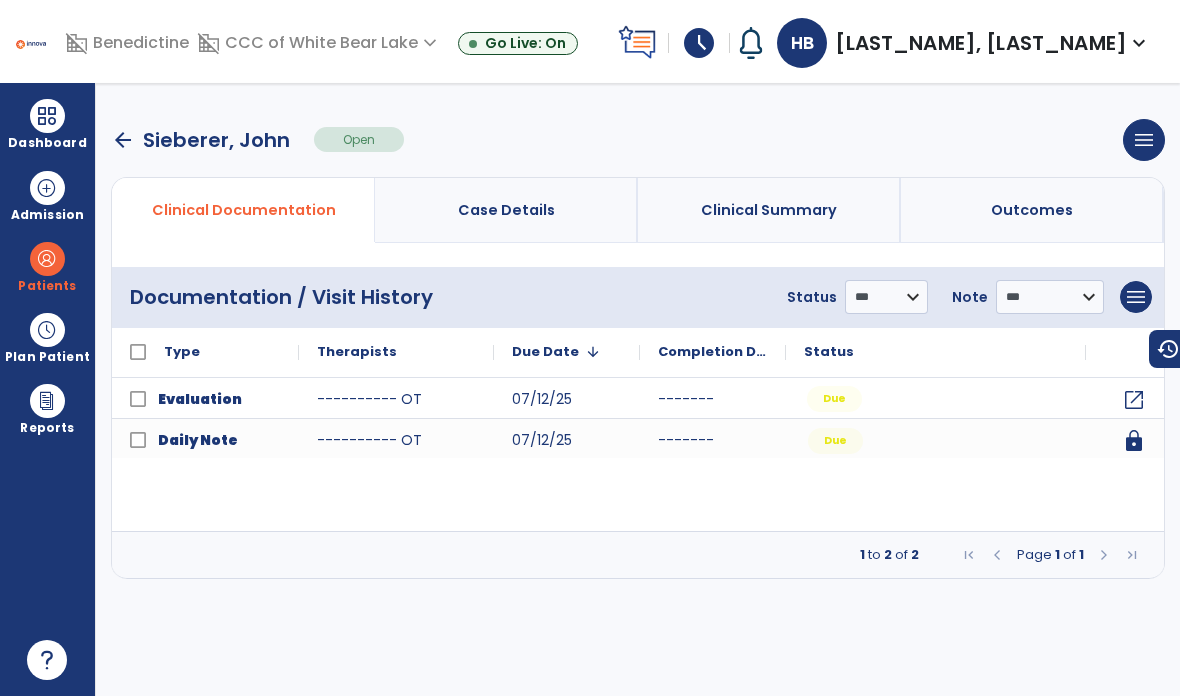 click on "Due" 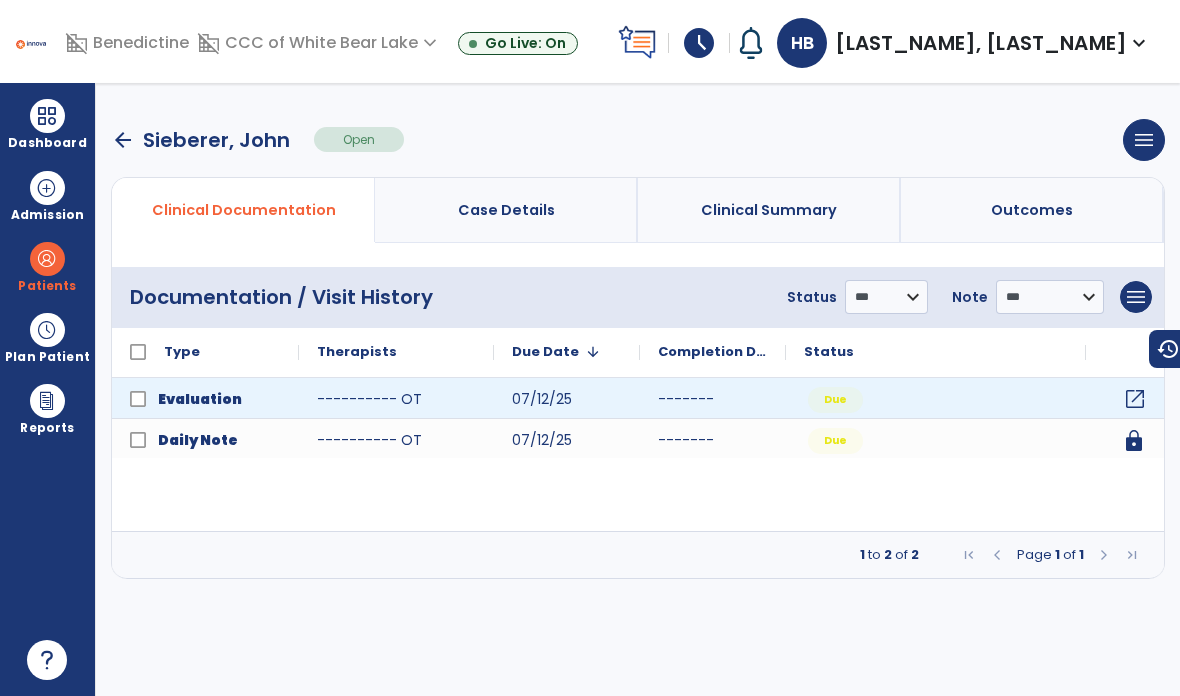 click on "open_in_new" 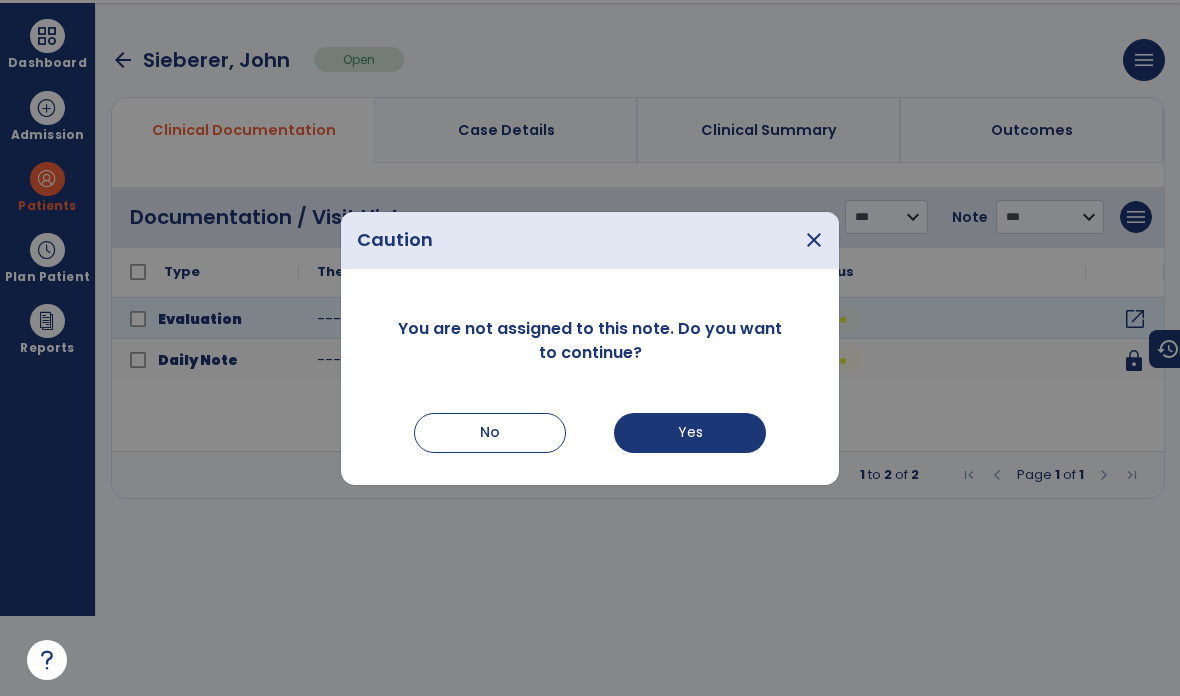 scroll, scrollTop: 0, scrollLeft: 0, axis: both 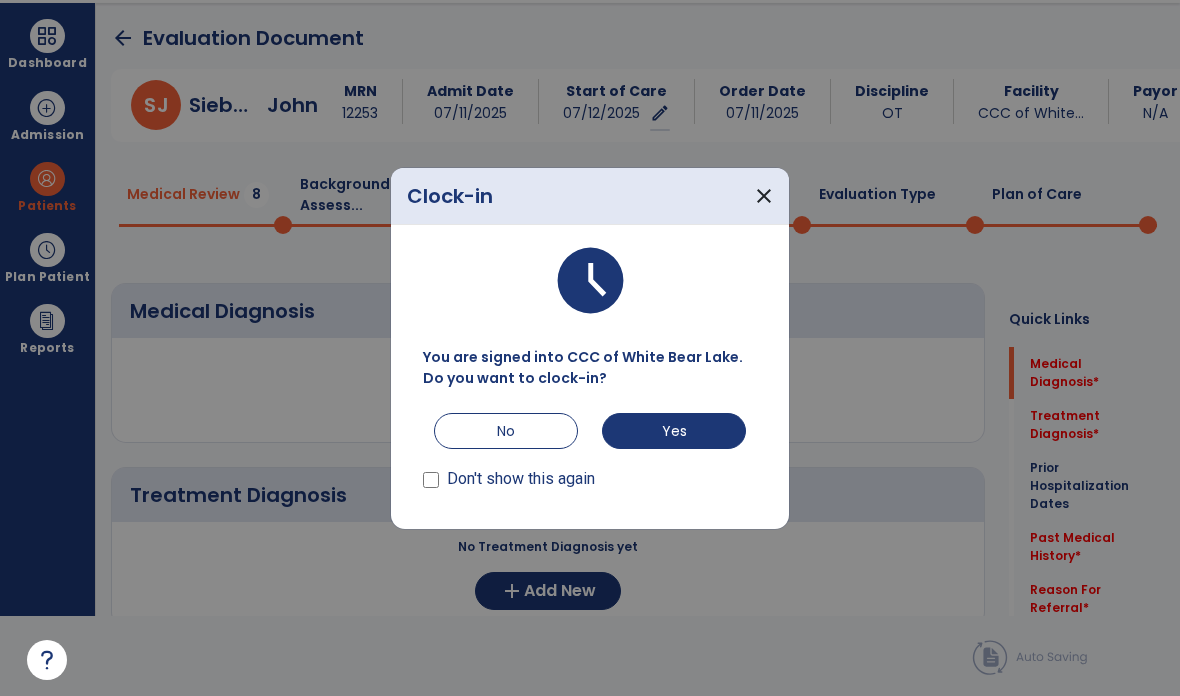 click on "No" at bounding box center (506, 431) 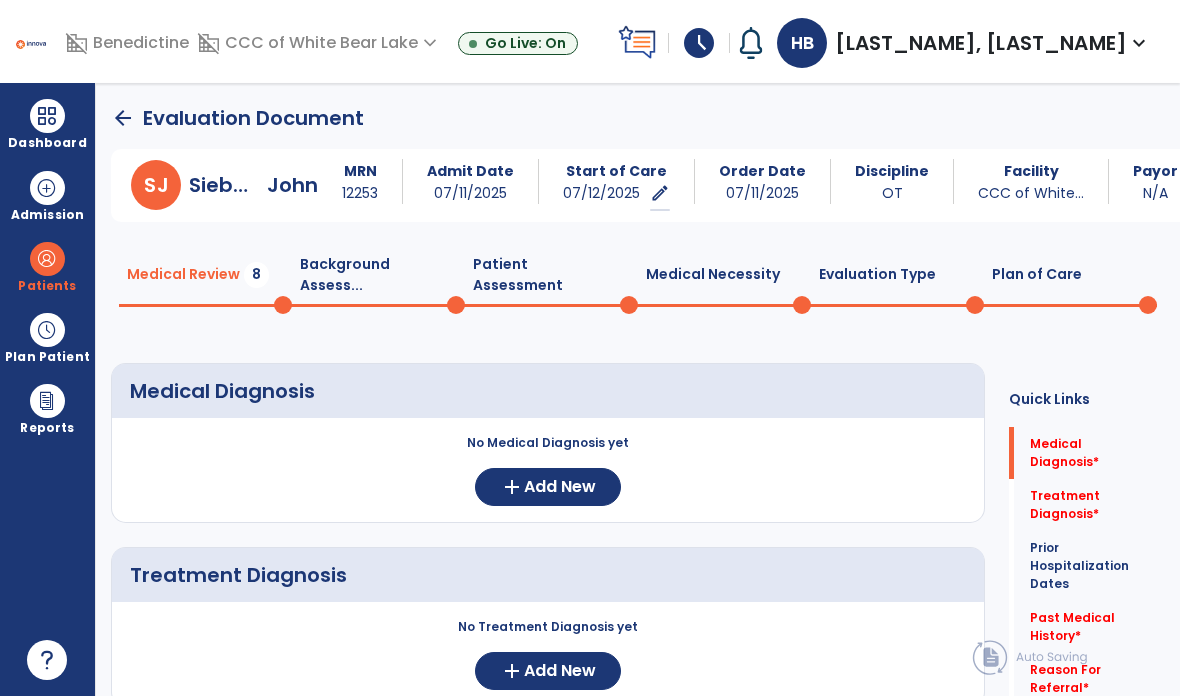 click on "Add New" 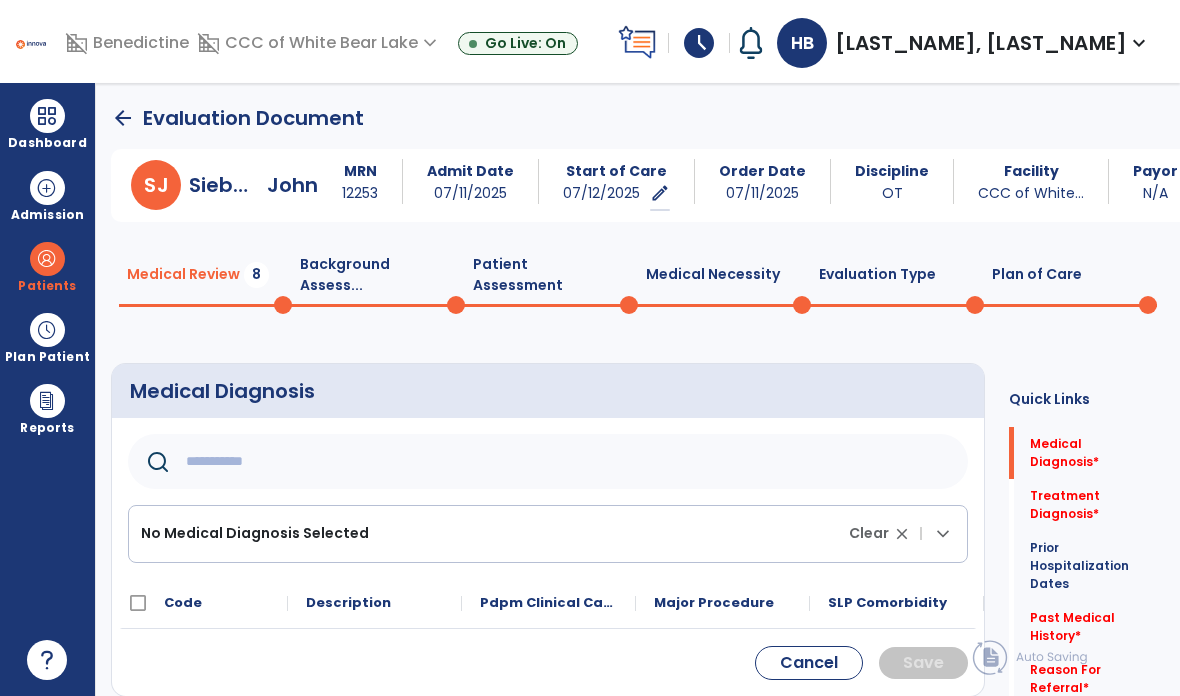 click 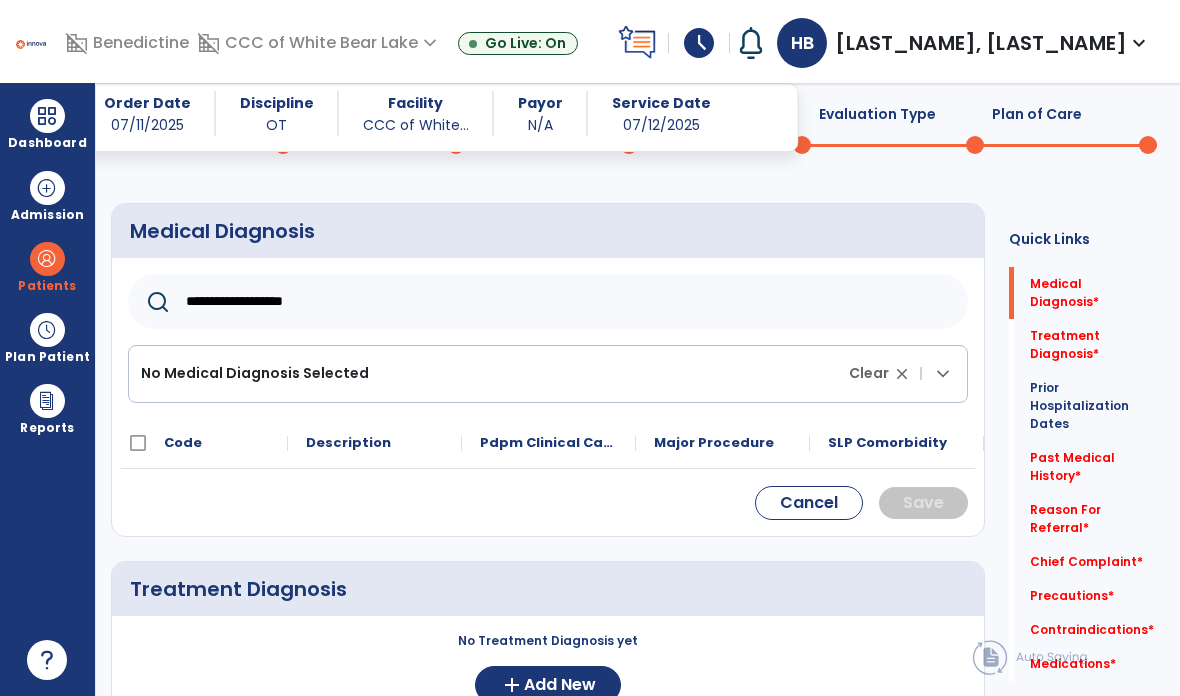 scroll, scrollTop: 141, scrollLeft: 0, axis: vertical 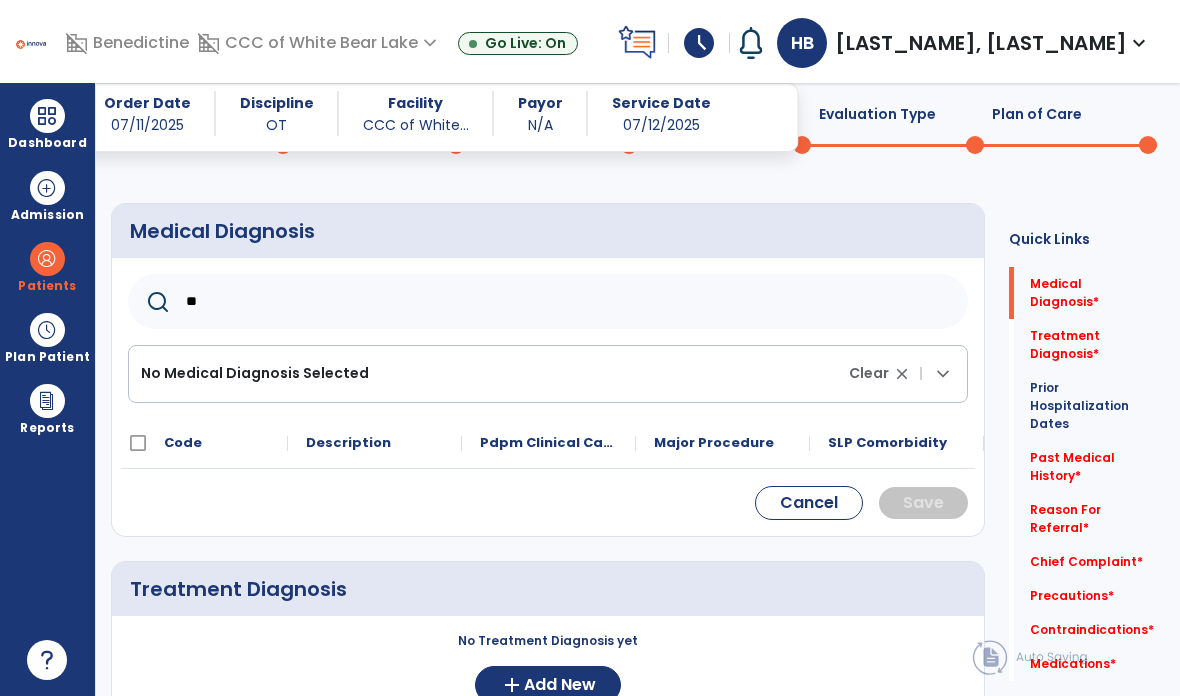 type on "*" 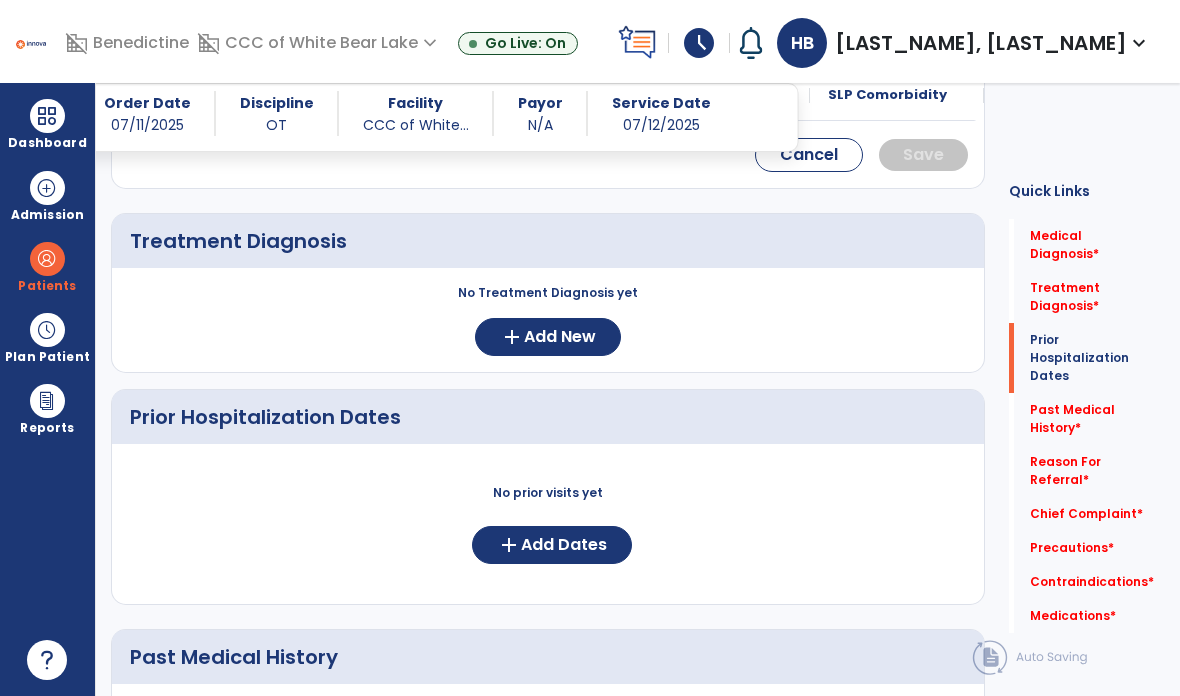 scroll, scrollTop: 491, scrollLeft: 0, axis: vertical 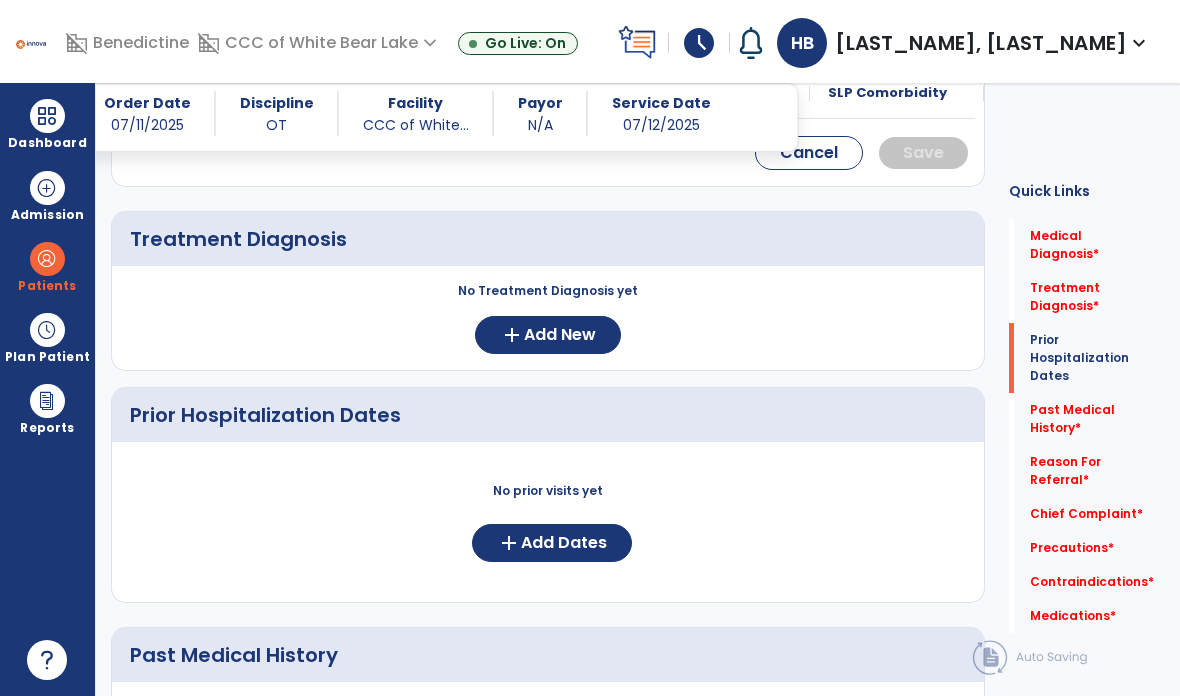 type 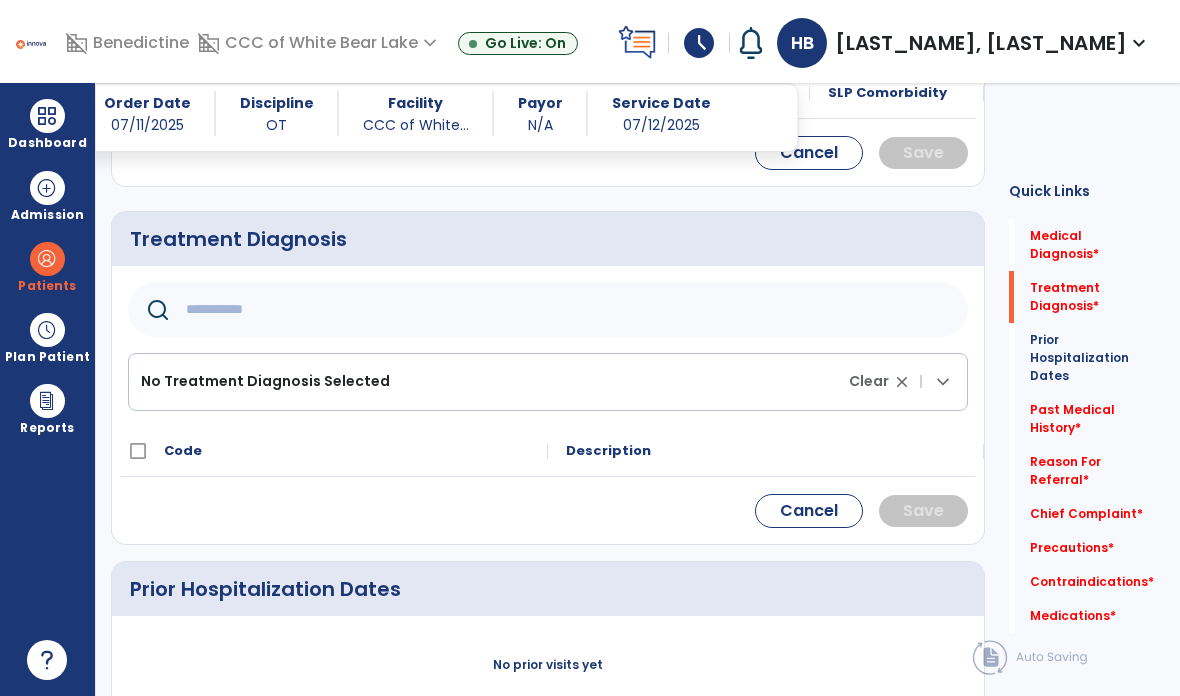 click 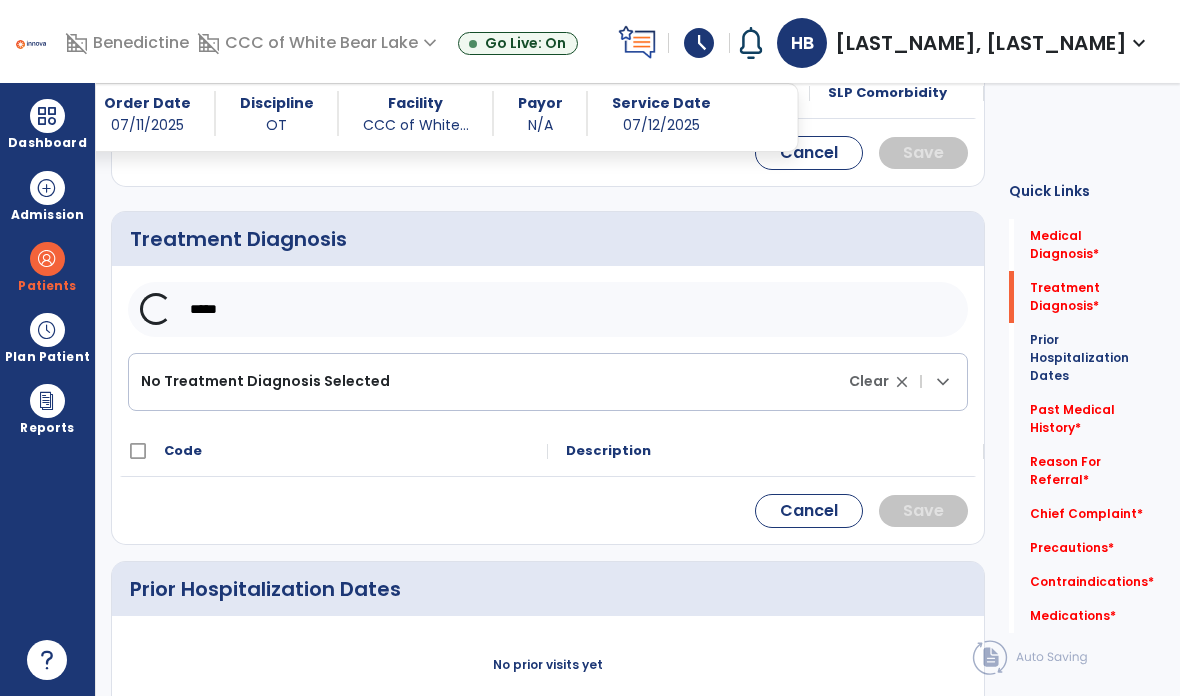 type on "*****" 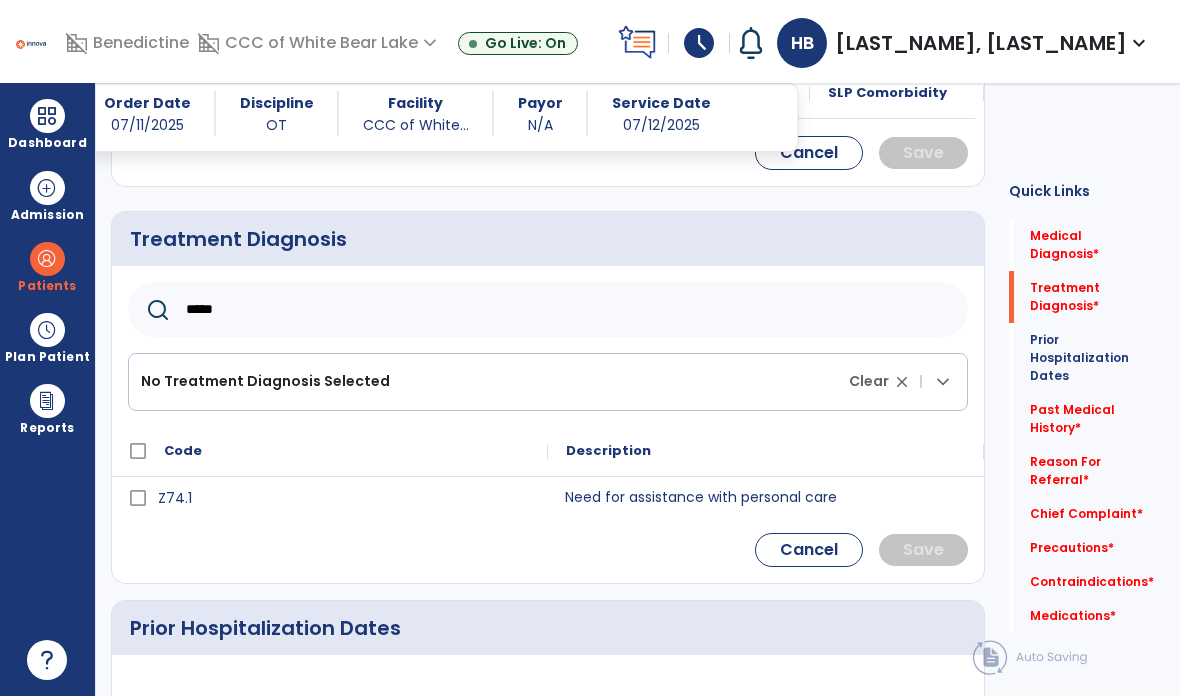 click on "Need for assistance with personal care" 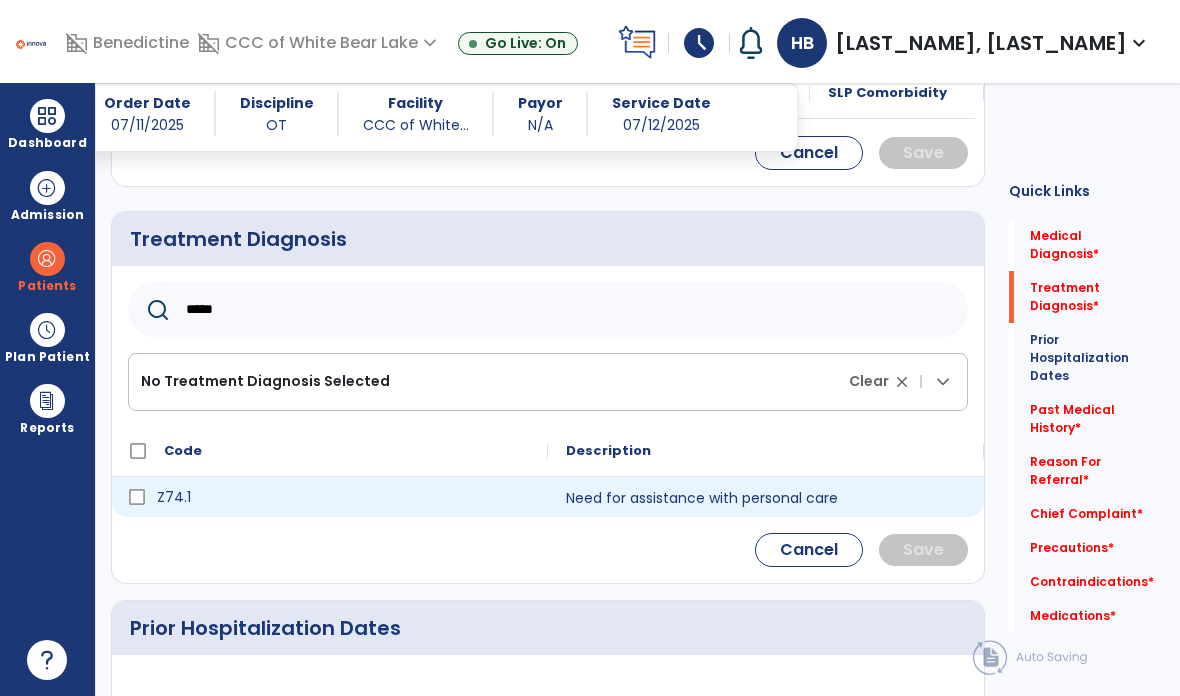 click on "Z74.1" 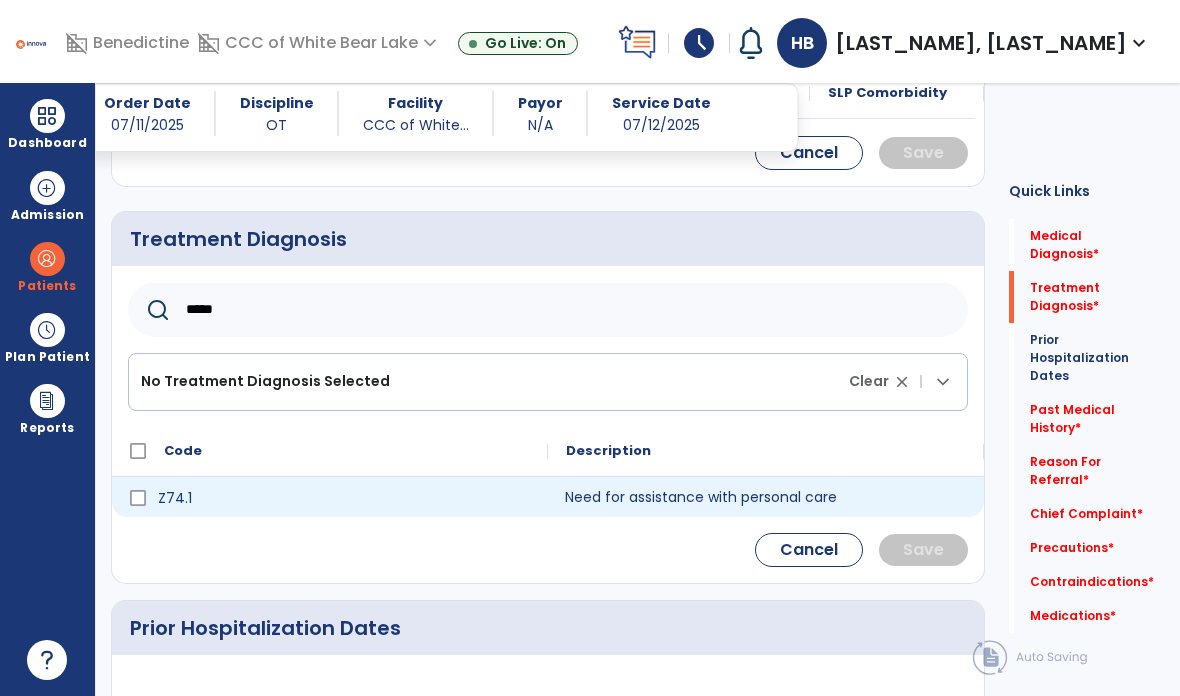 click on "Need for assistance with personal care" 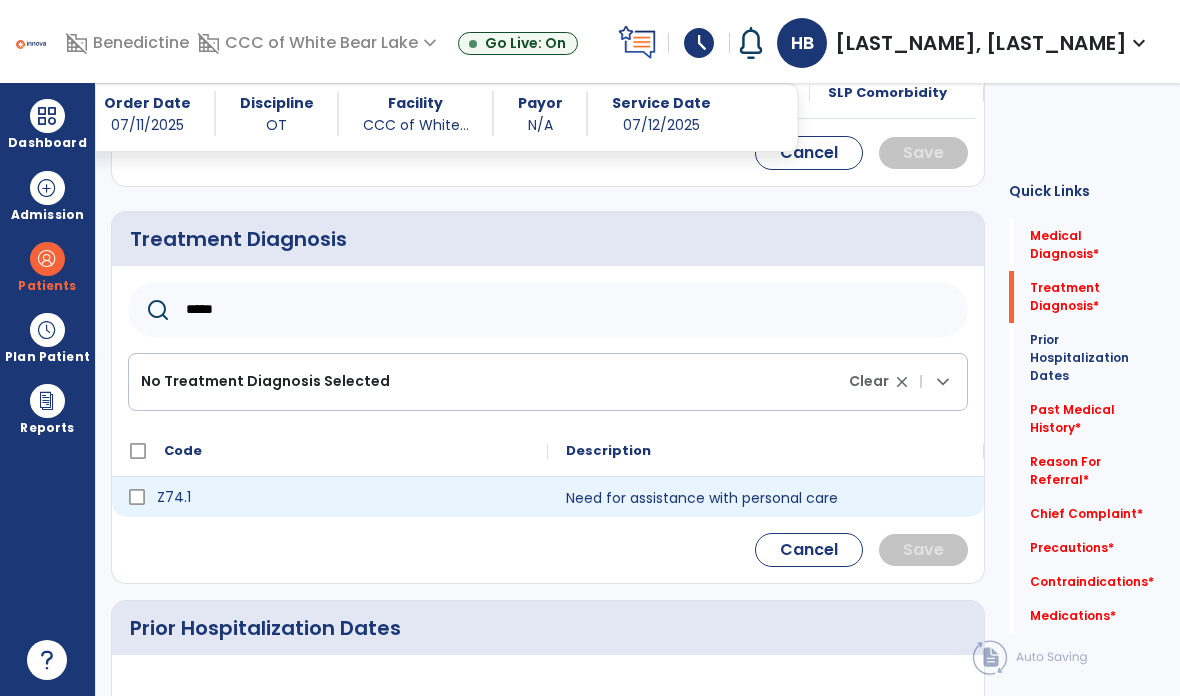 click on "Z74.1" at bounding box center (344, 497) 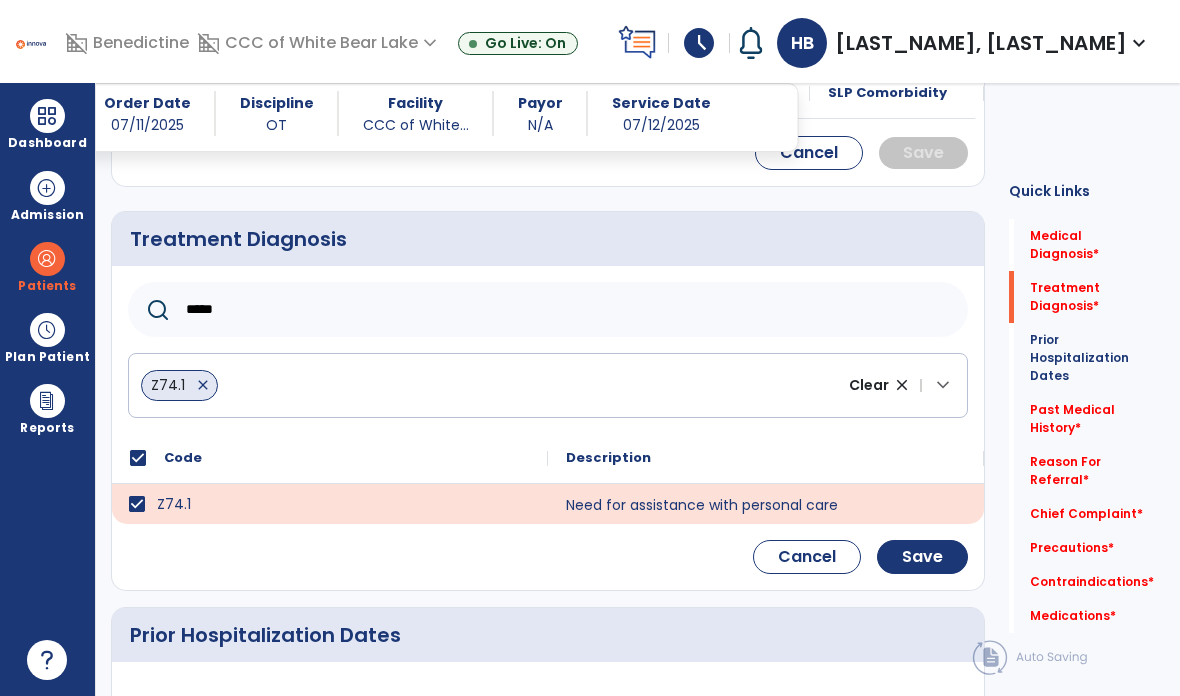 click on "Save" 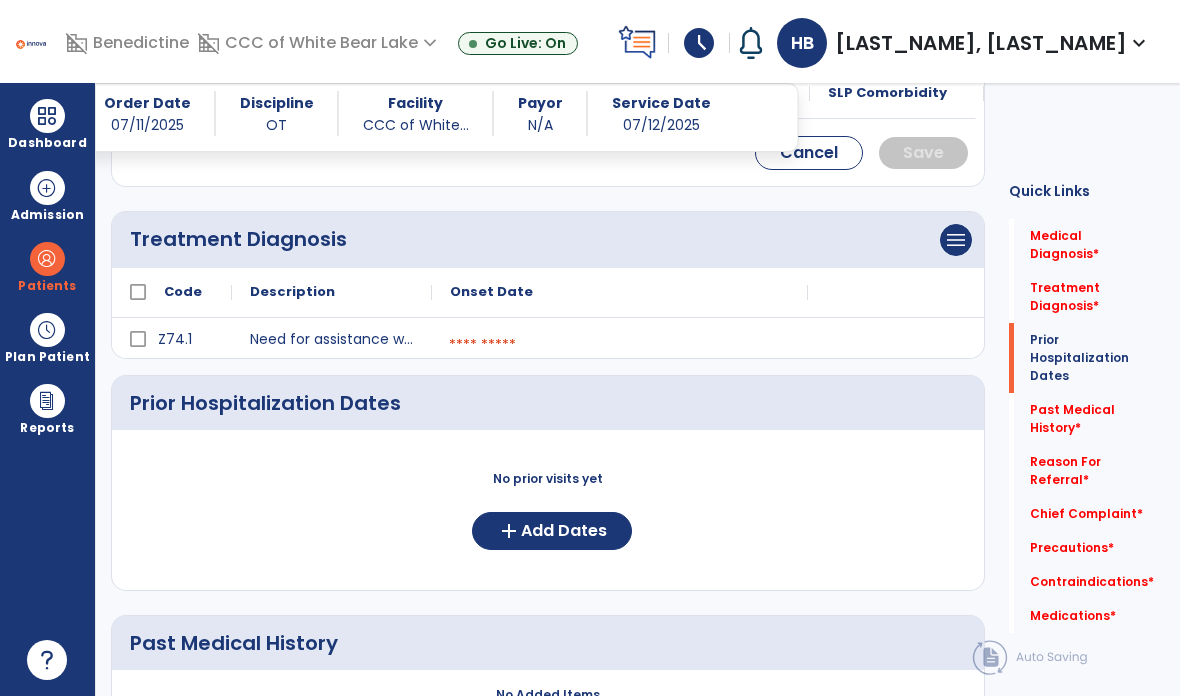 click at bounding box center (620, 345) 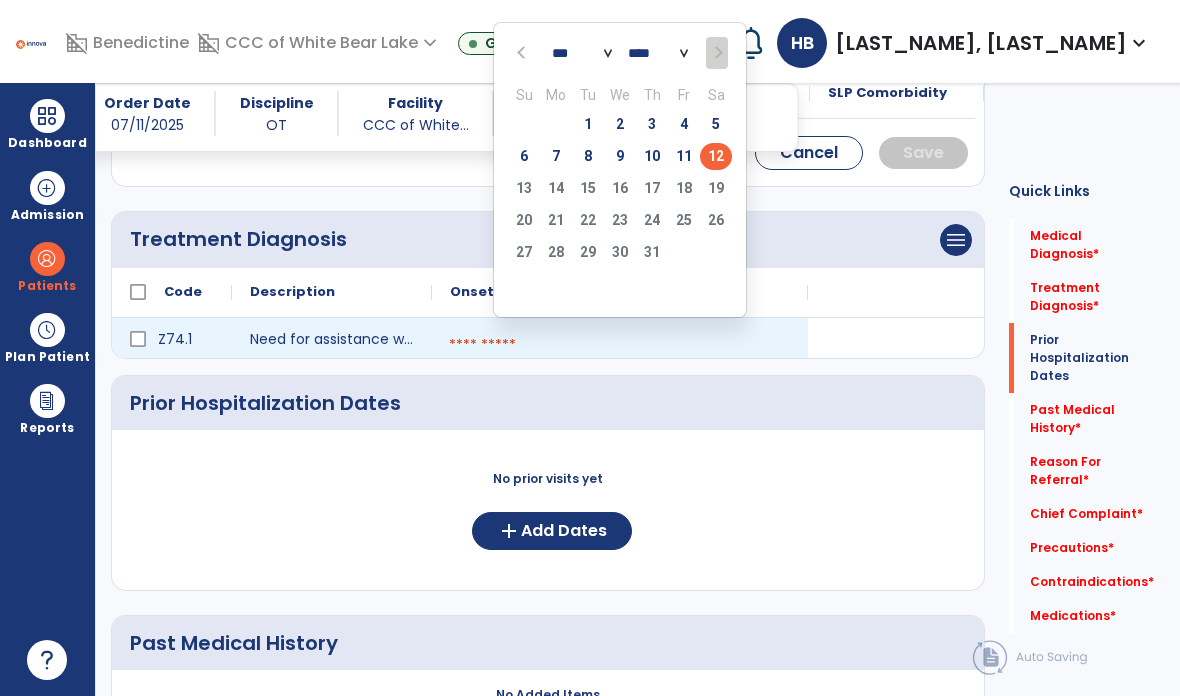 click on "11" 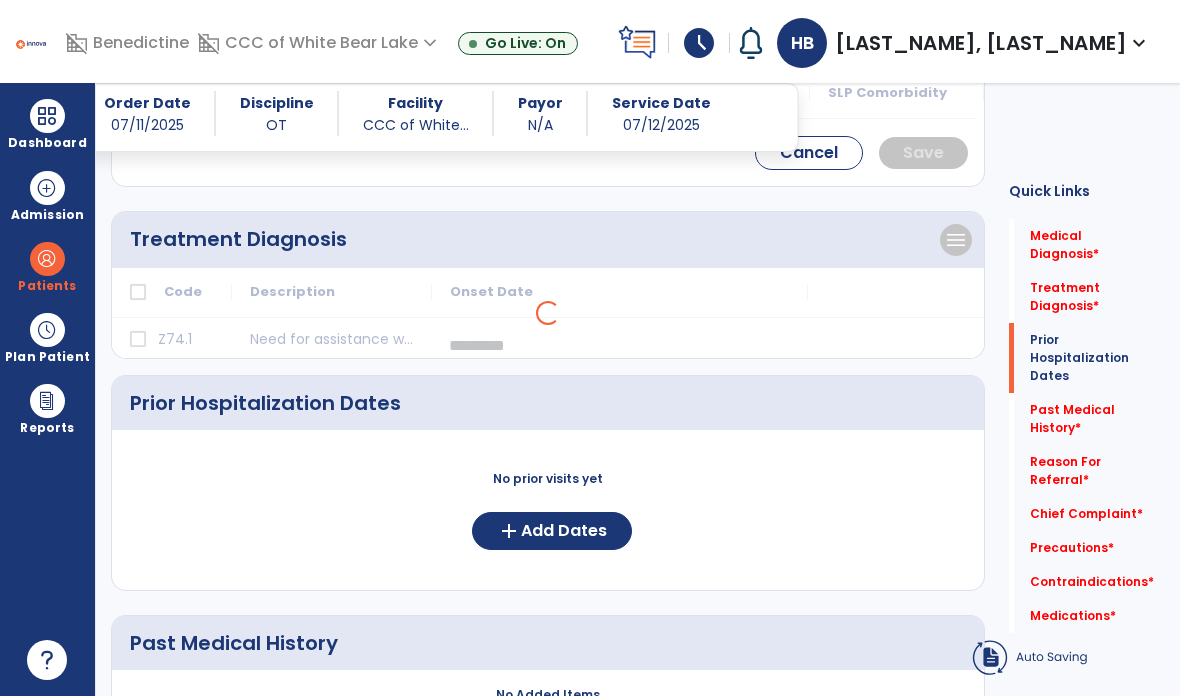 scroll, scrollTop: 65, scrollLeft: 0, axis: vertical 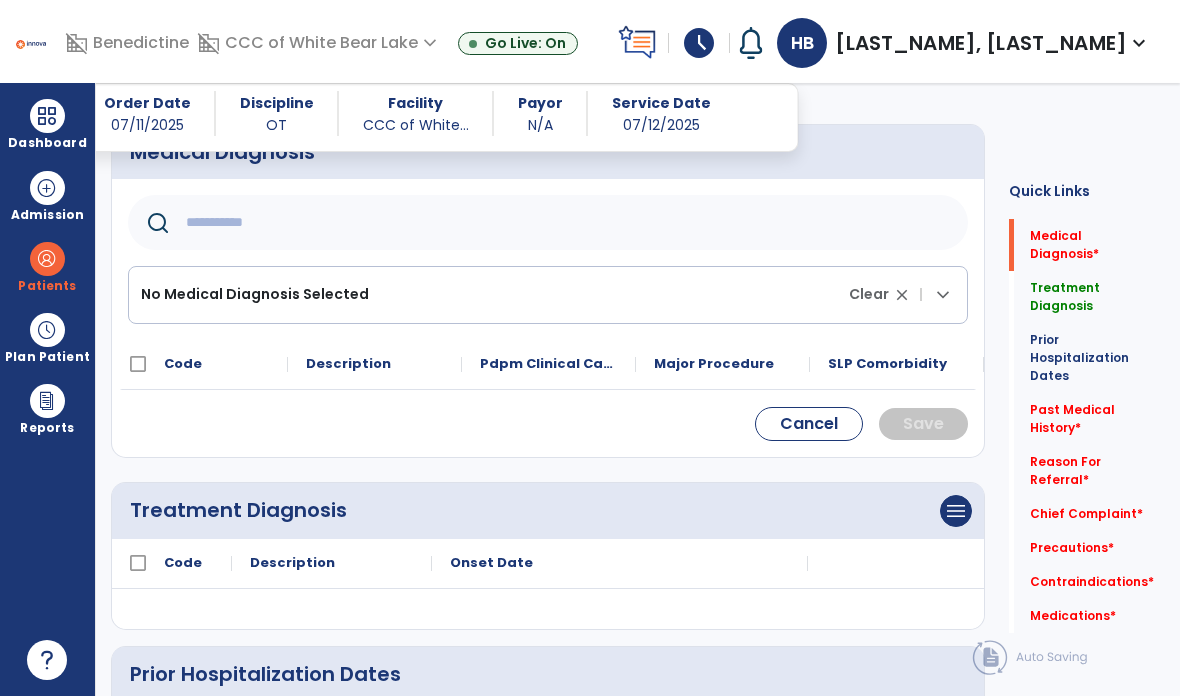 click on "menu" at bounding box center [956, 511] 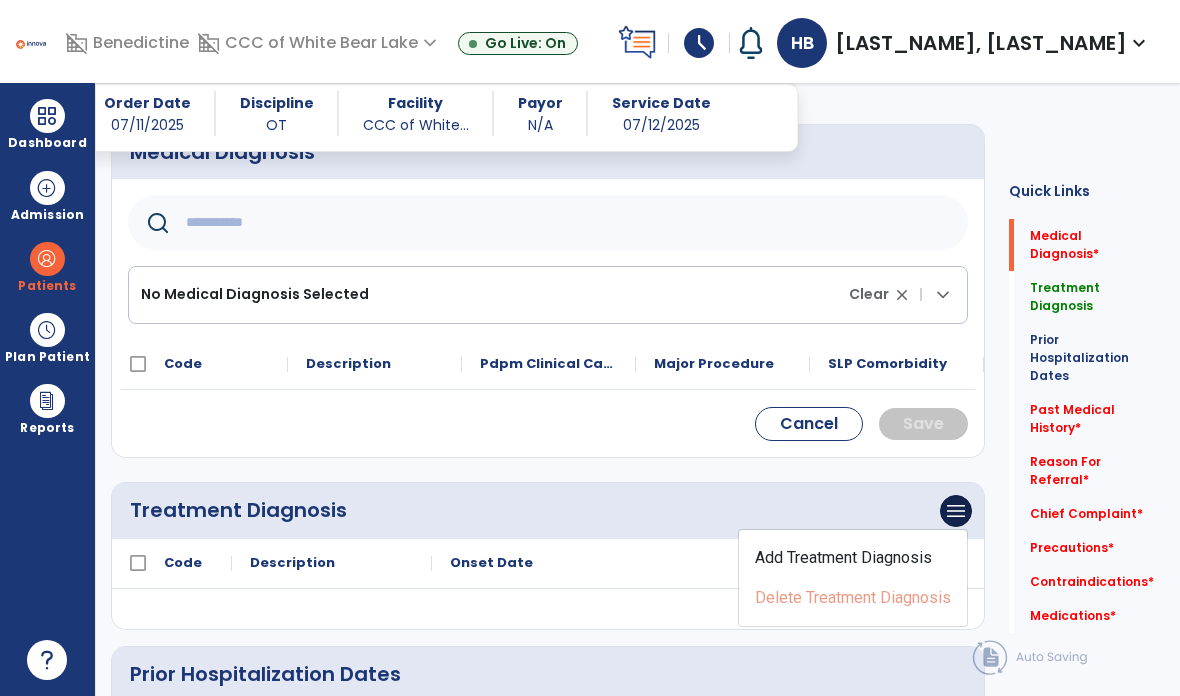 click on "Add Treatment Diagnosis" 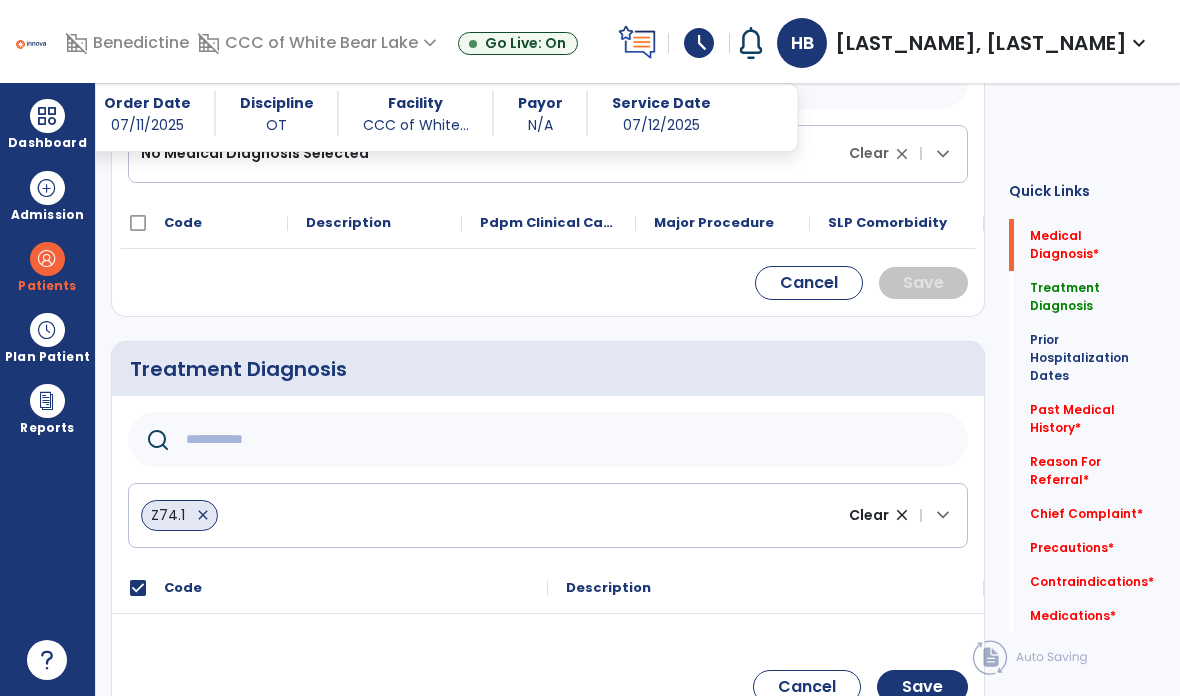 scroll, scrollTop: 370, scrollLeft: 0, axis: vertical 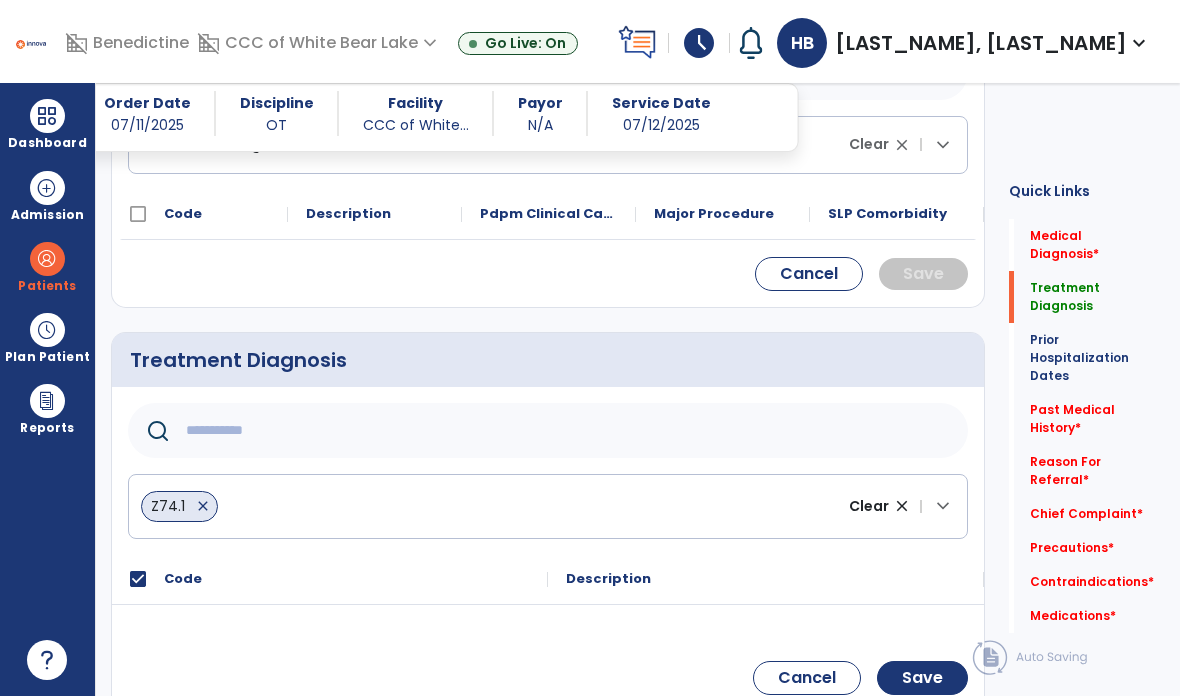 click on "close" 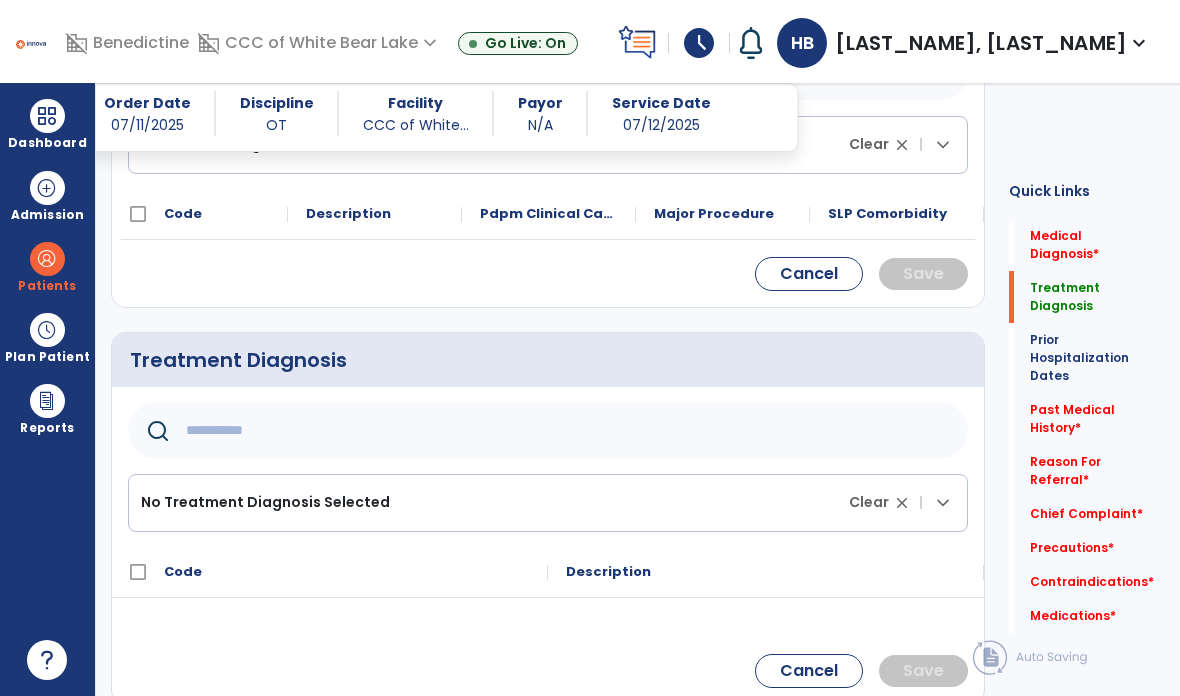click on "No Treatment Diagnosis Selected Clear close |  keyboard_arrow_down" 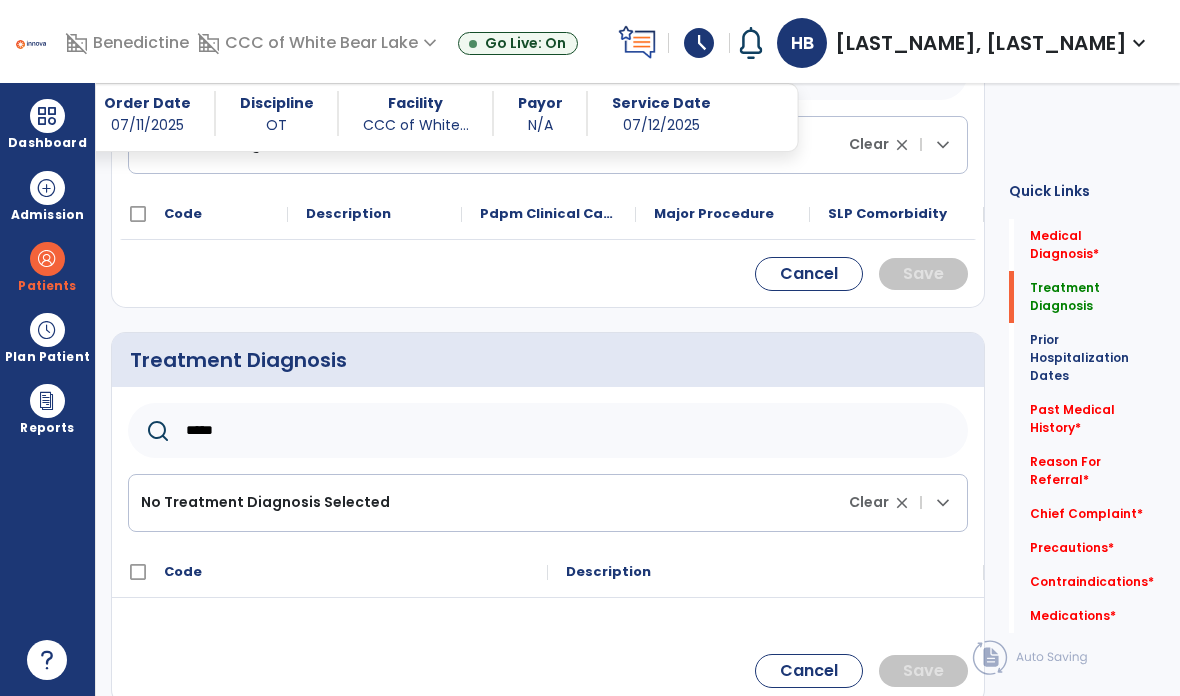 type on "*****" 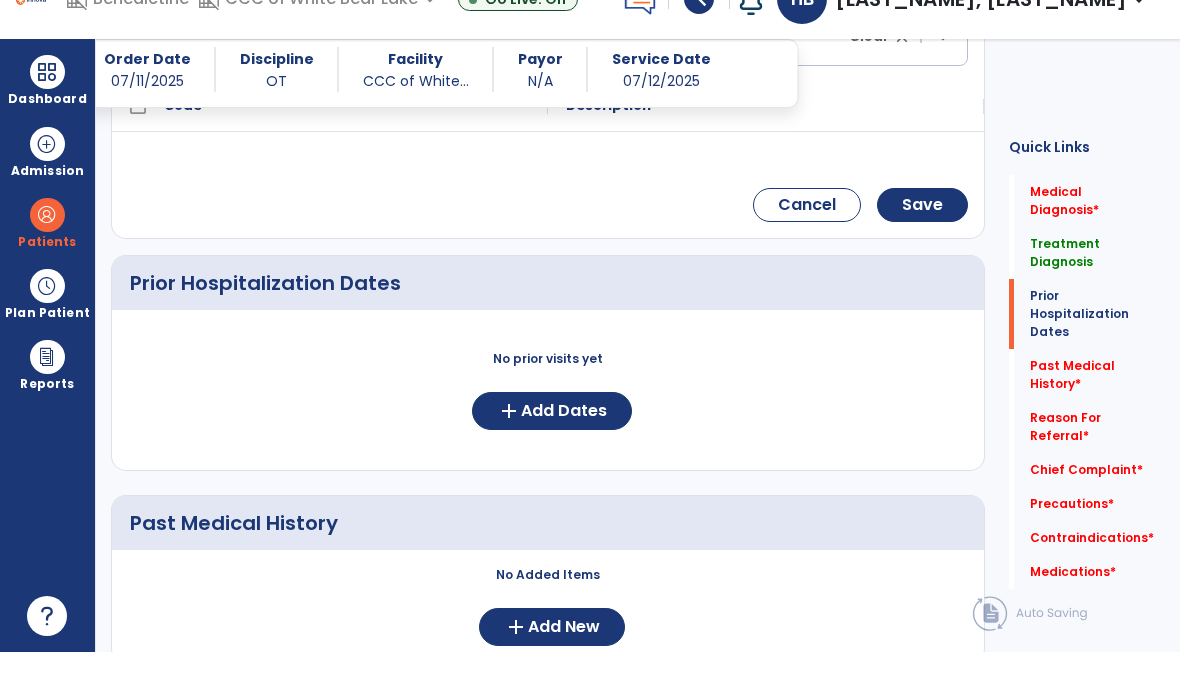 scroll, scrollTop: 802, scrollLeft: 0, axis: vertical 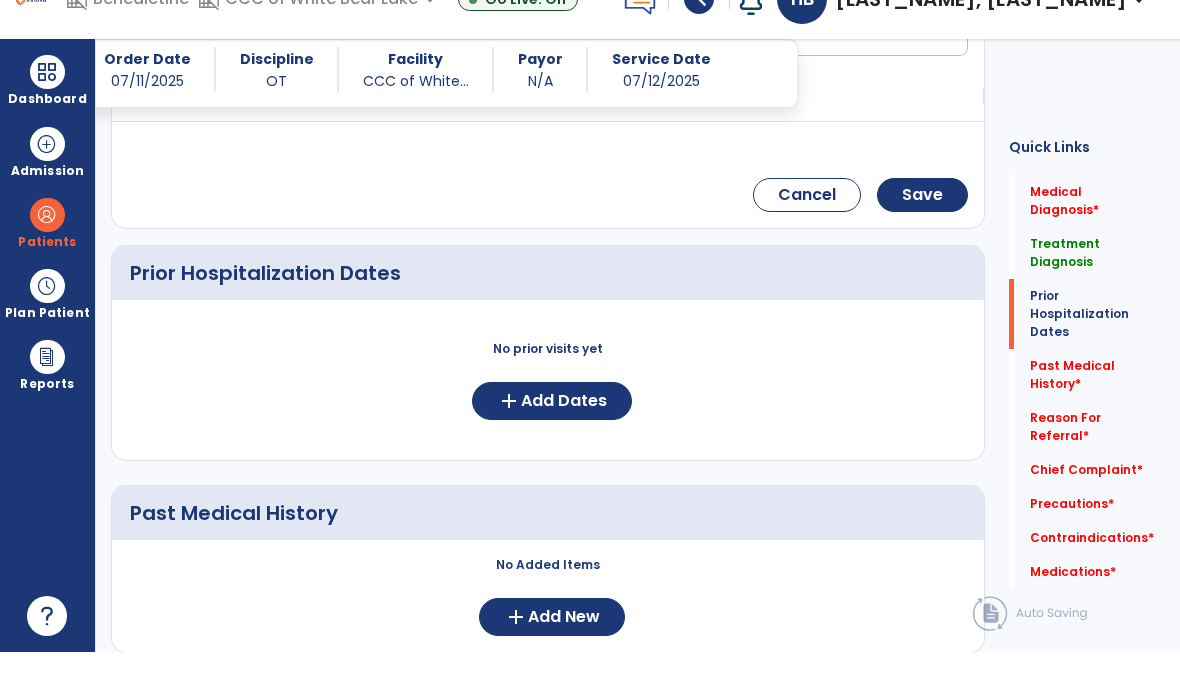 click on "Add Dates" 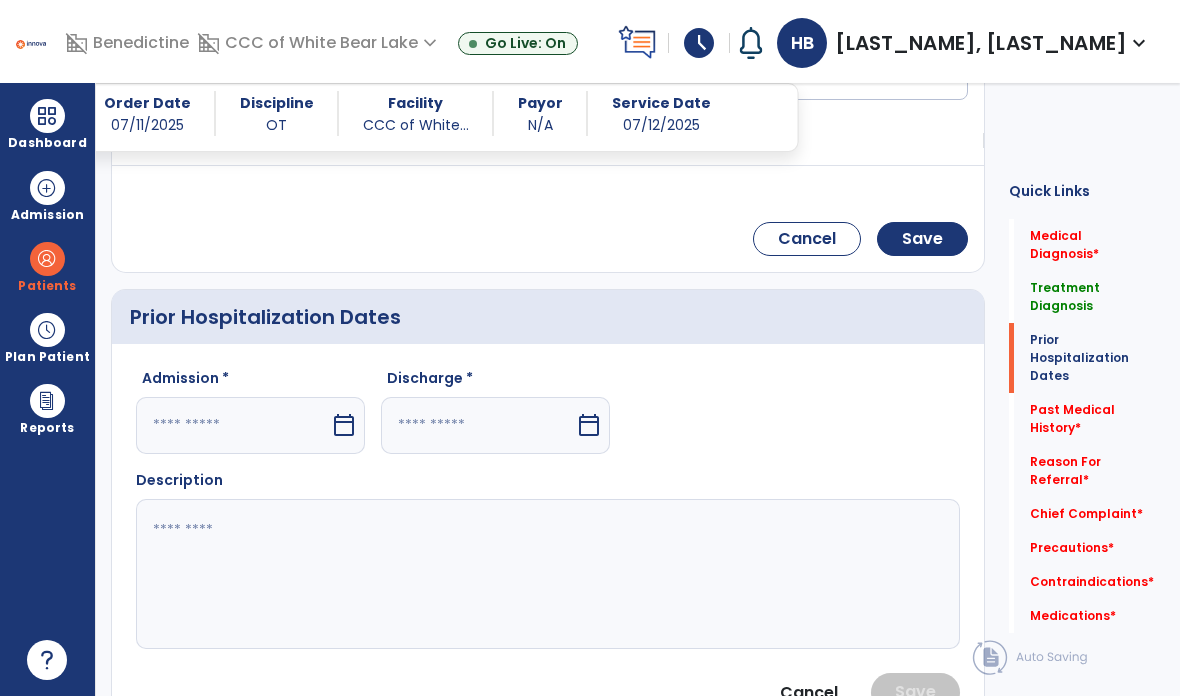click on "calendar_today" at bounding box center (344, 425) 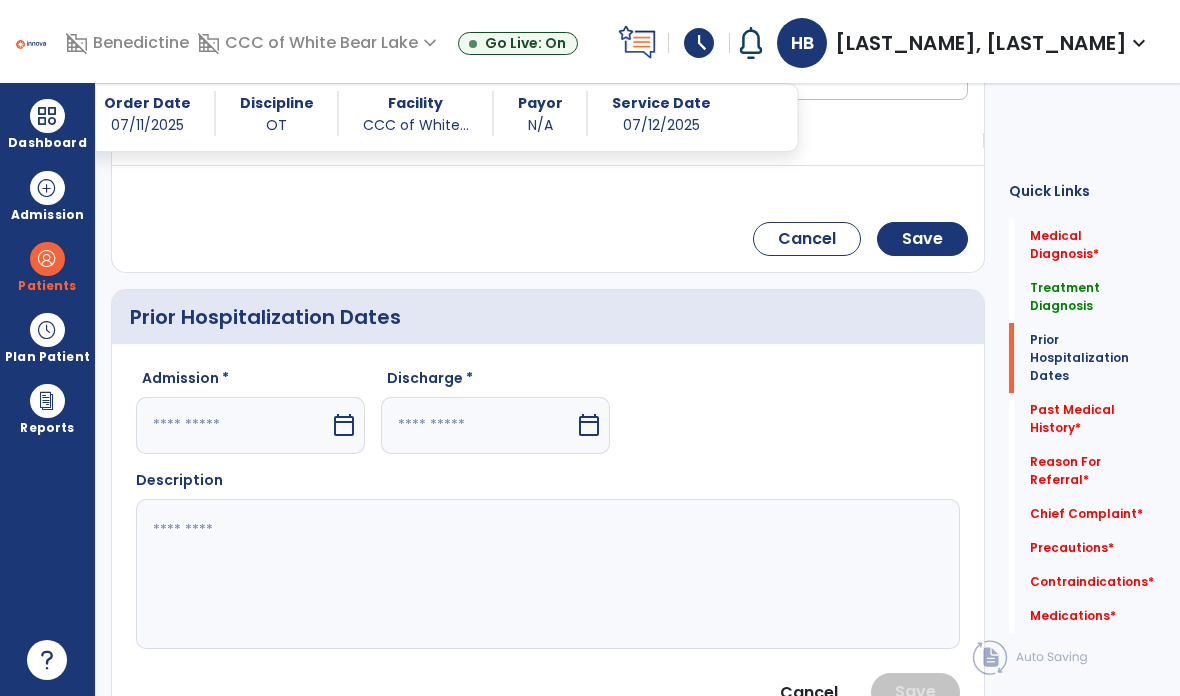 select on "*" 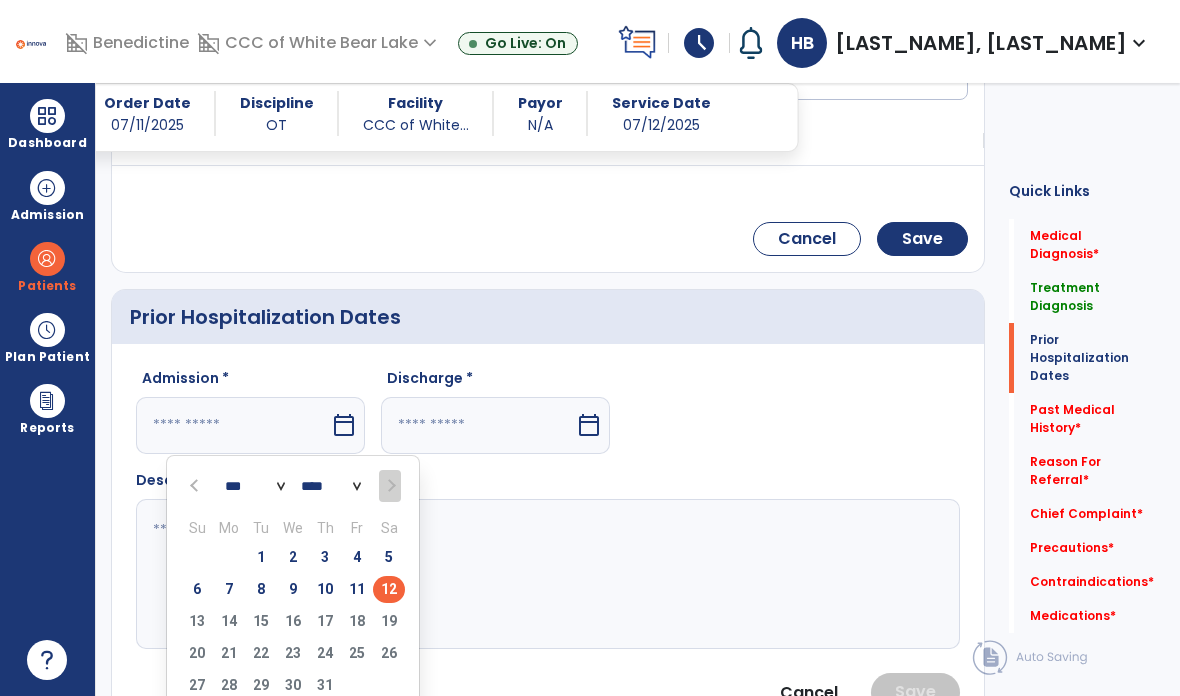 click on "9" at bounding box center (293, 589) 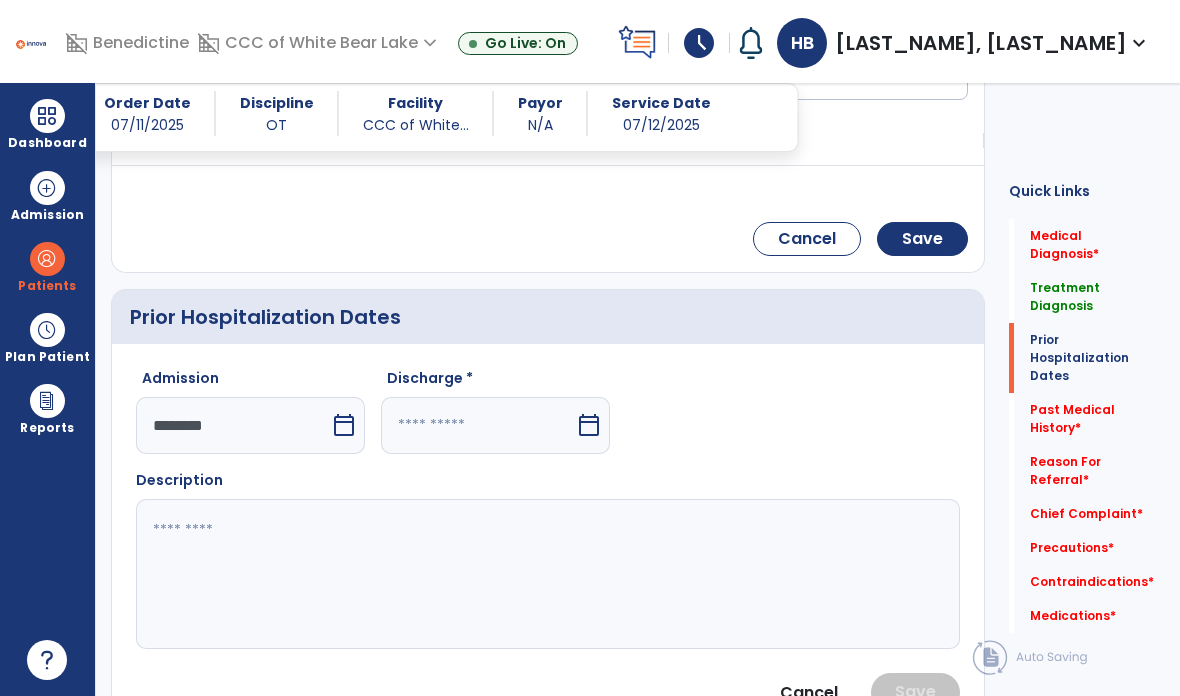 click on "calendar_today" at bounding box center (589, 425) 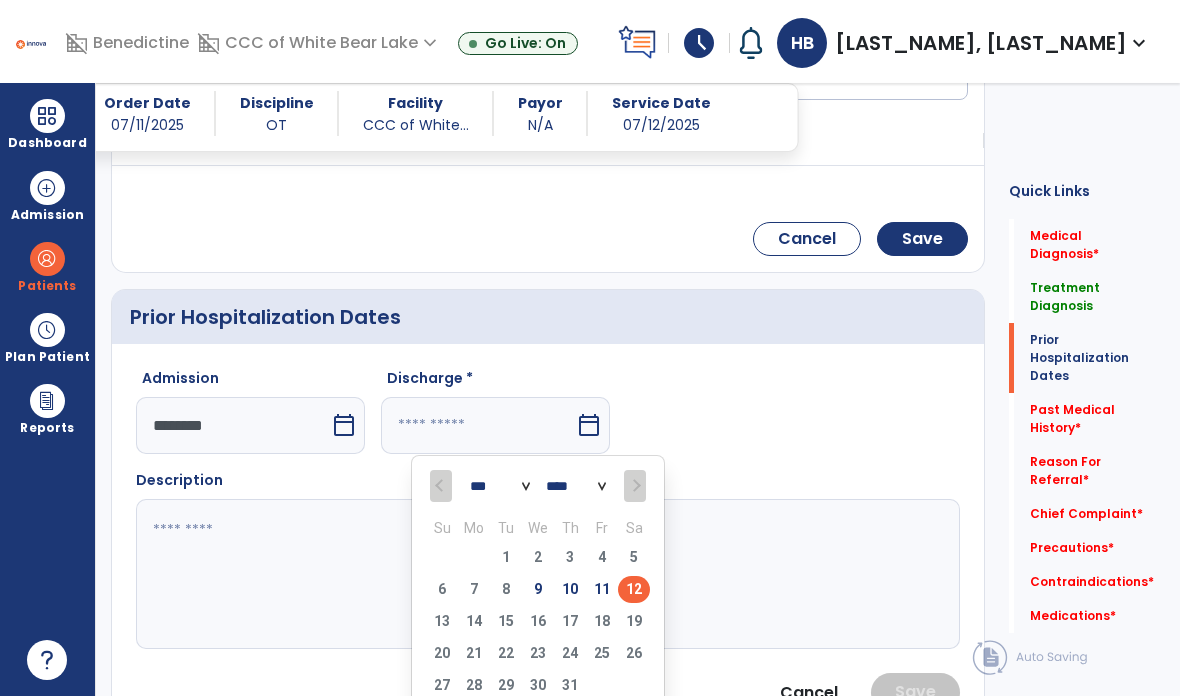 click on "11" at bounding box center (602, 589) 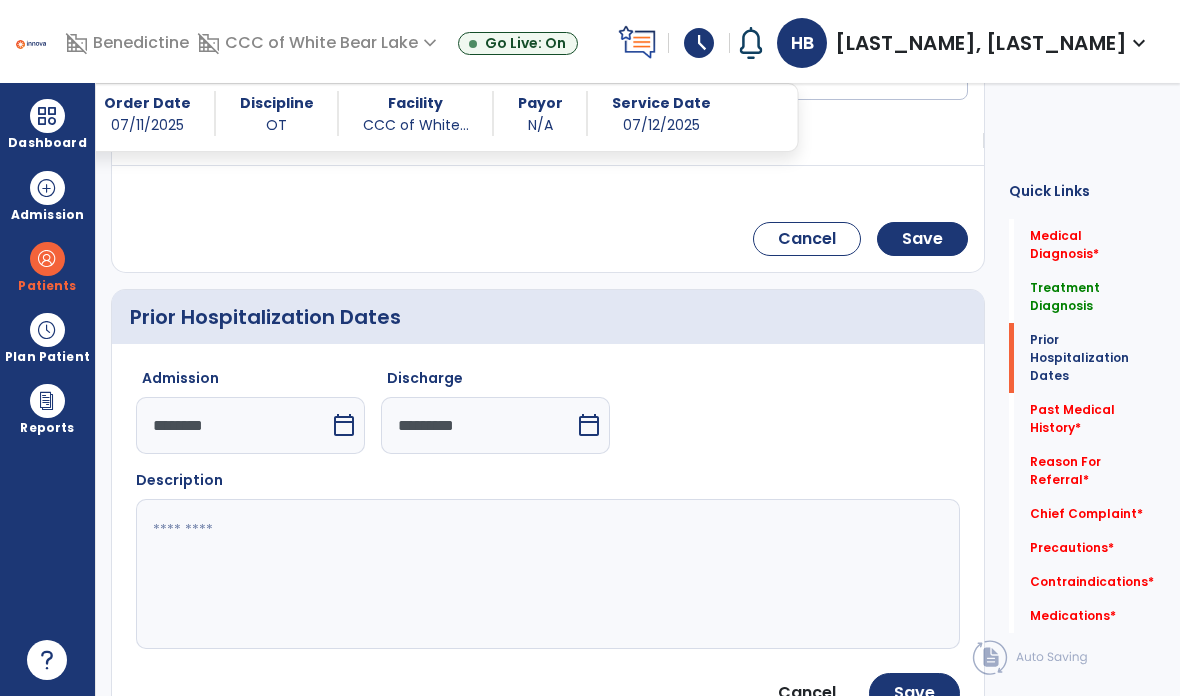 click 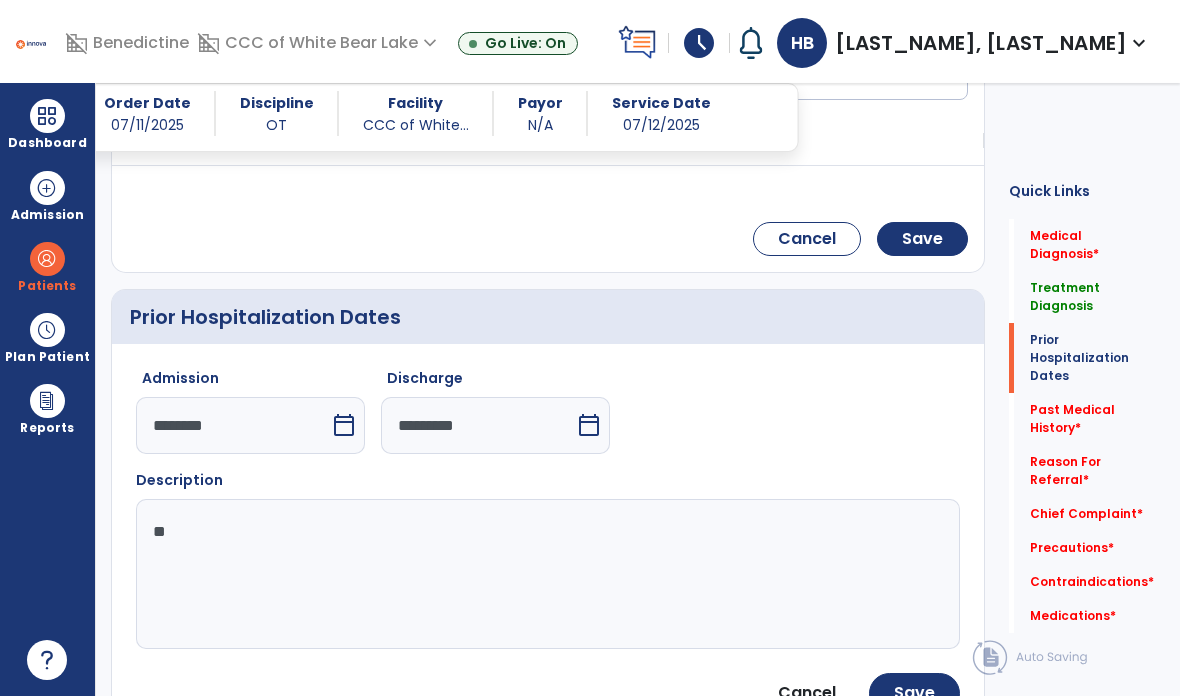 type on "*" 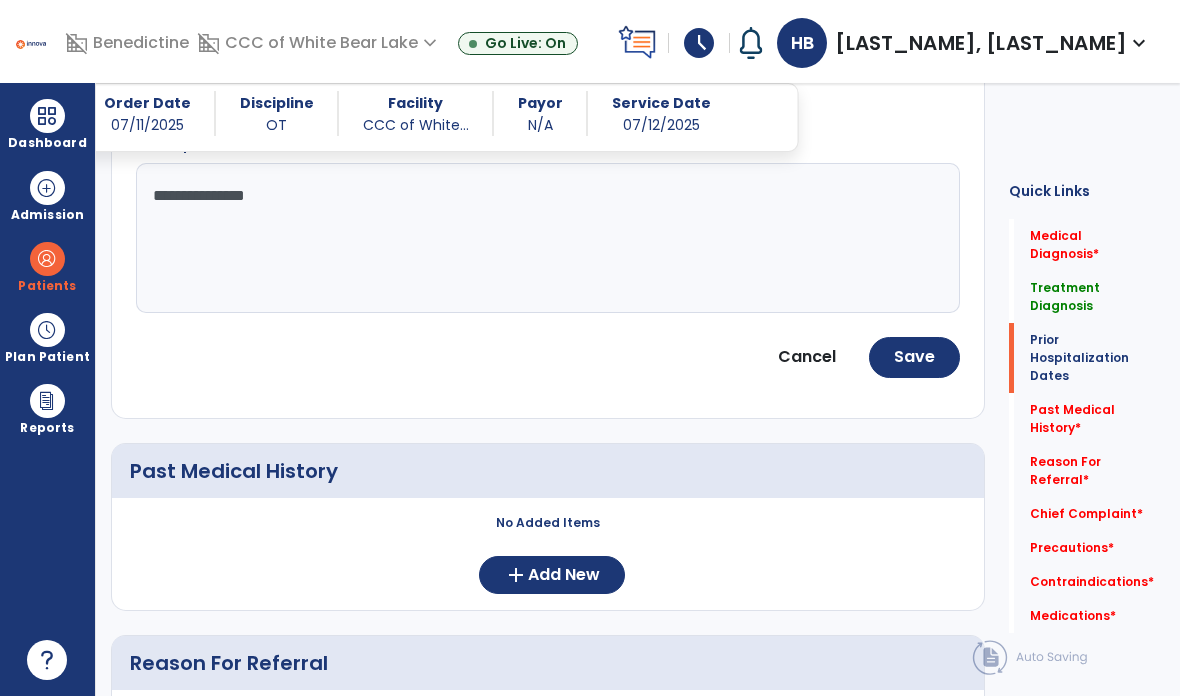 scroll, scrollTop: 1139, scrollLeft: 0, axis: vertical 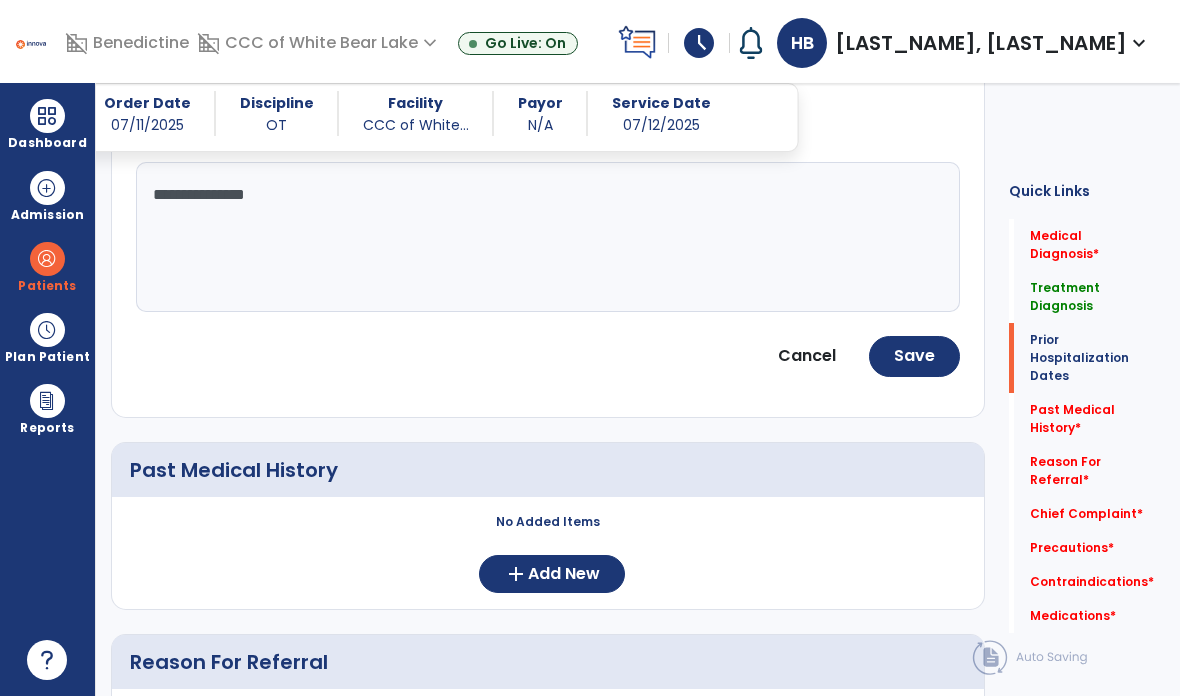 type on "**********" 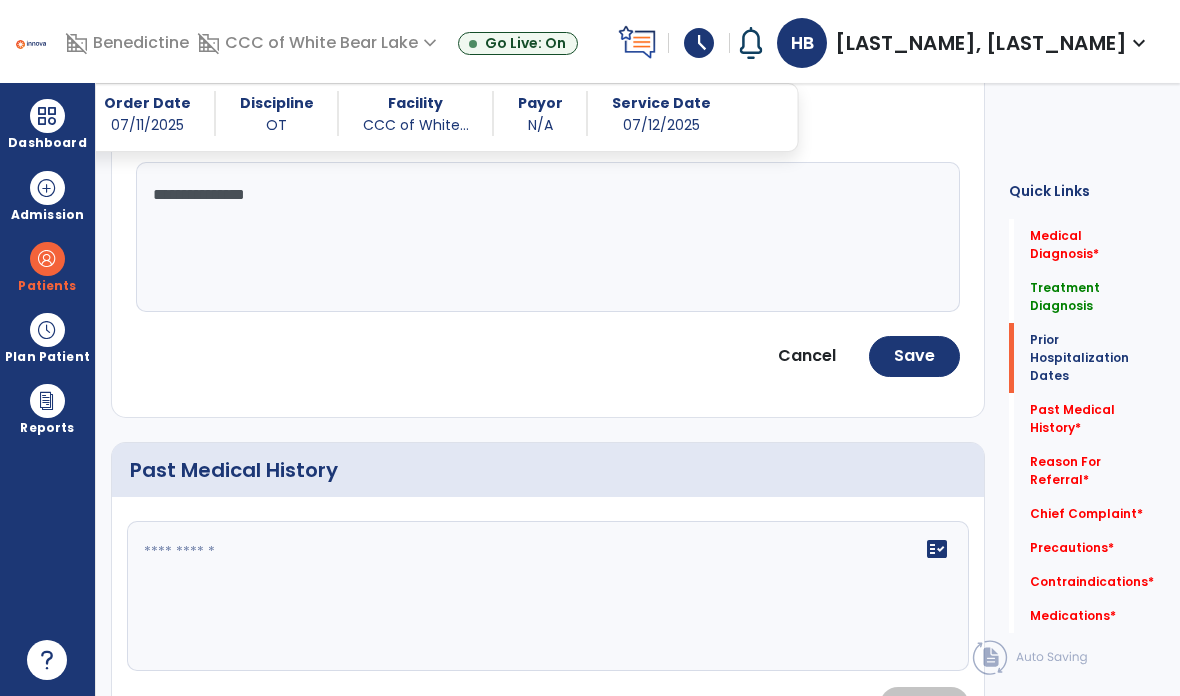 click on "fact_check" 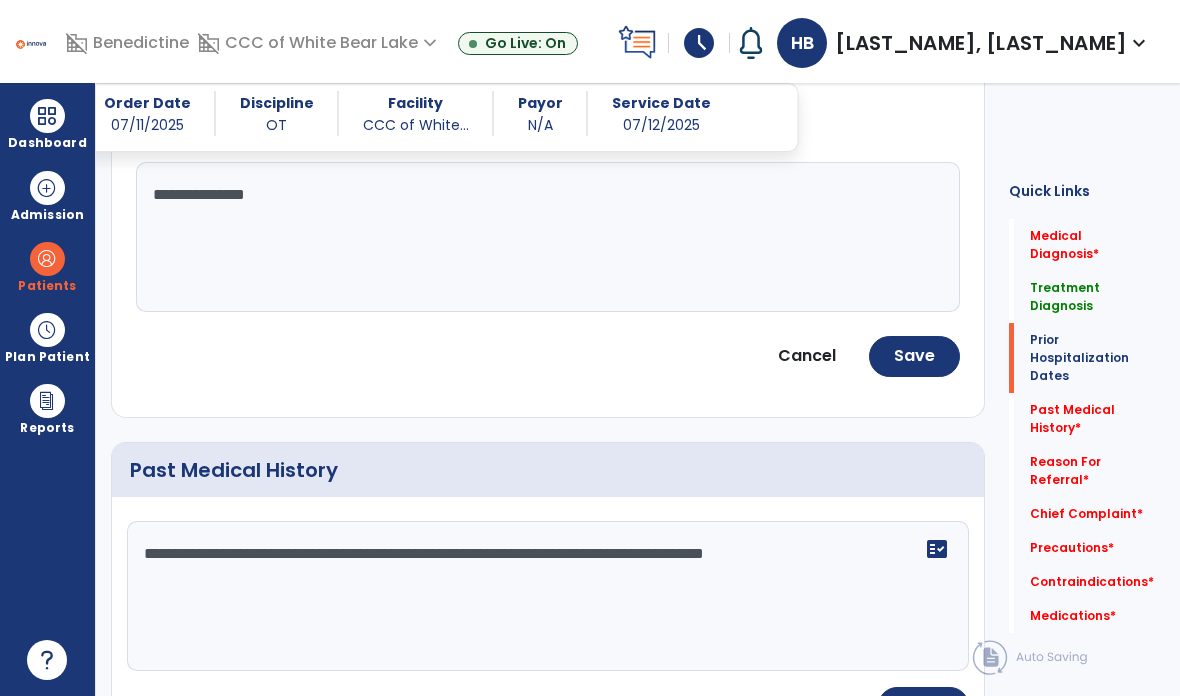 type on "**********" 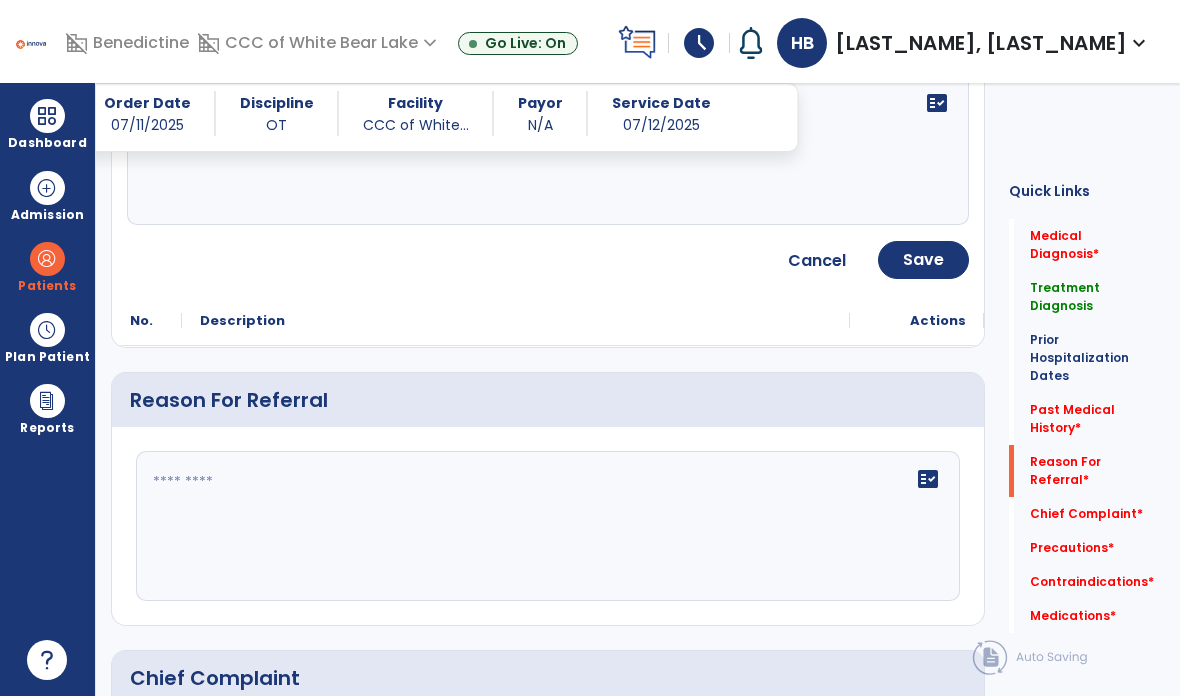 scroll, scrollTop: 1585, scrollLeft: 0, axis: vertical 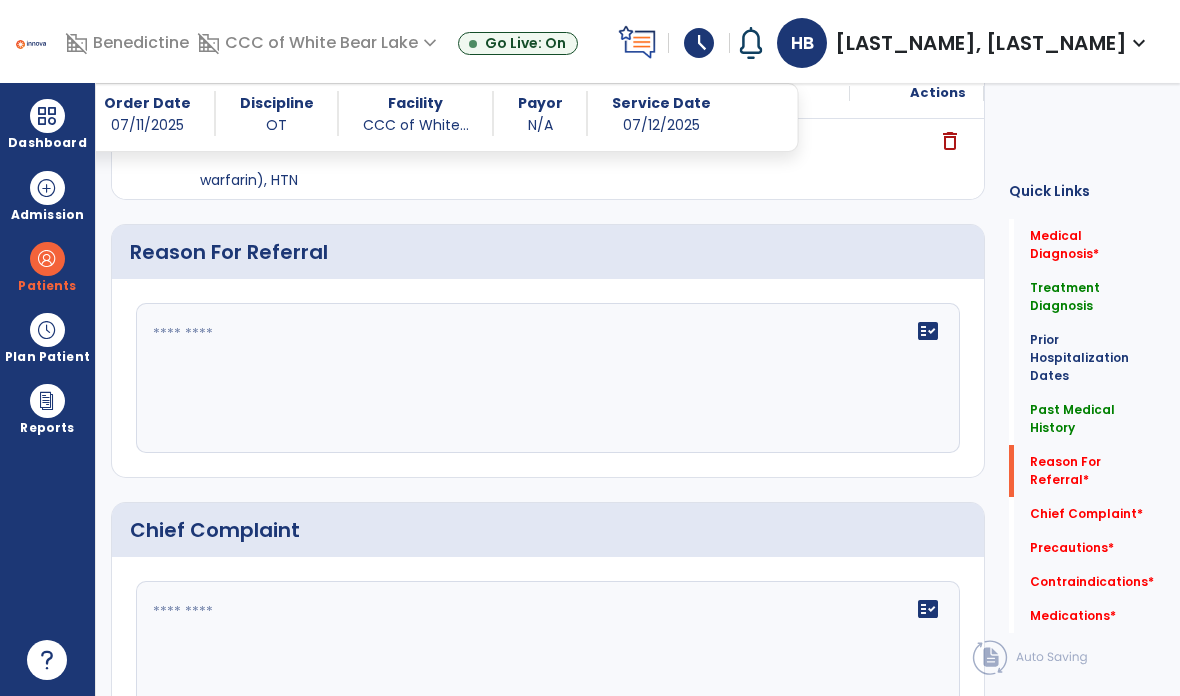 click on "fact_check" 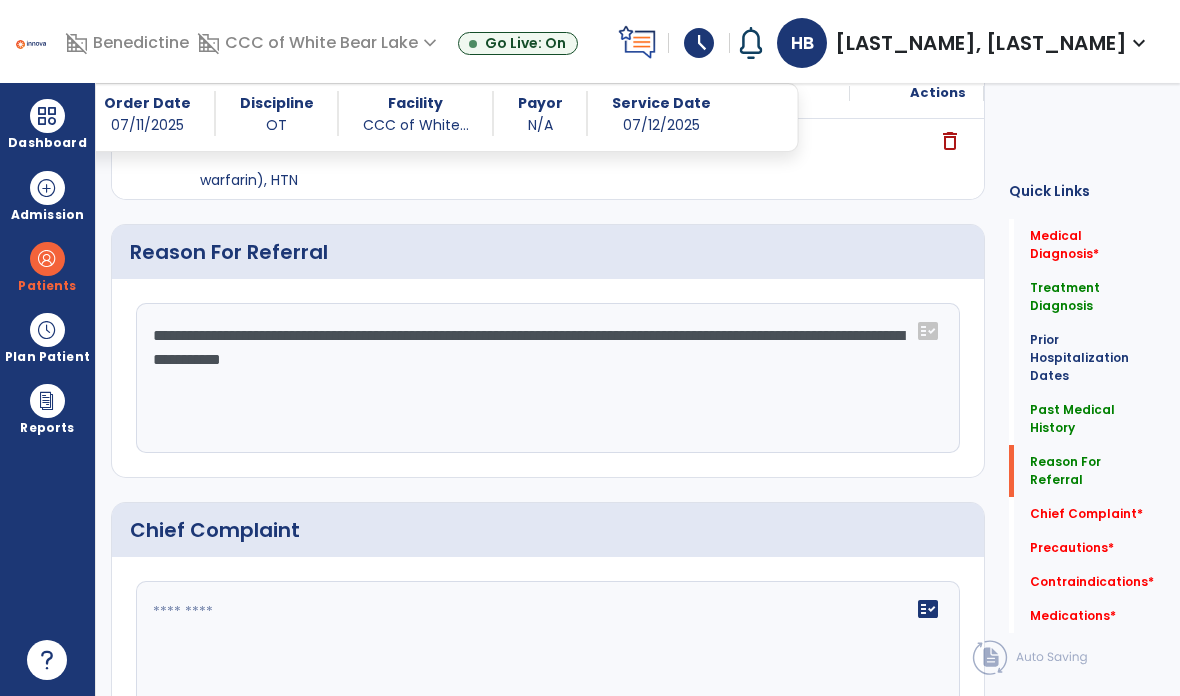 scroll, scrollTop: 0, scrollLeft: 0, axis: both 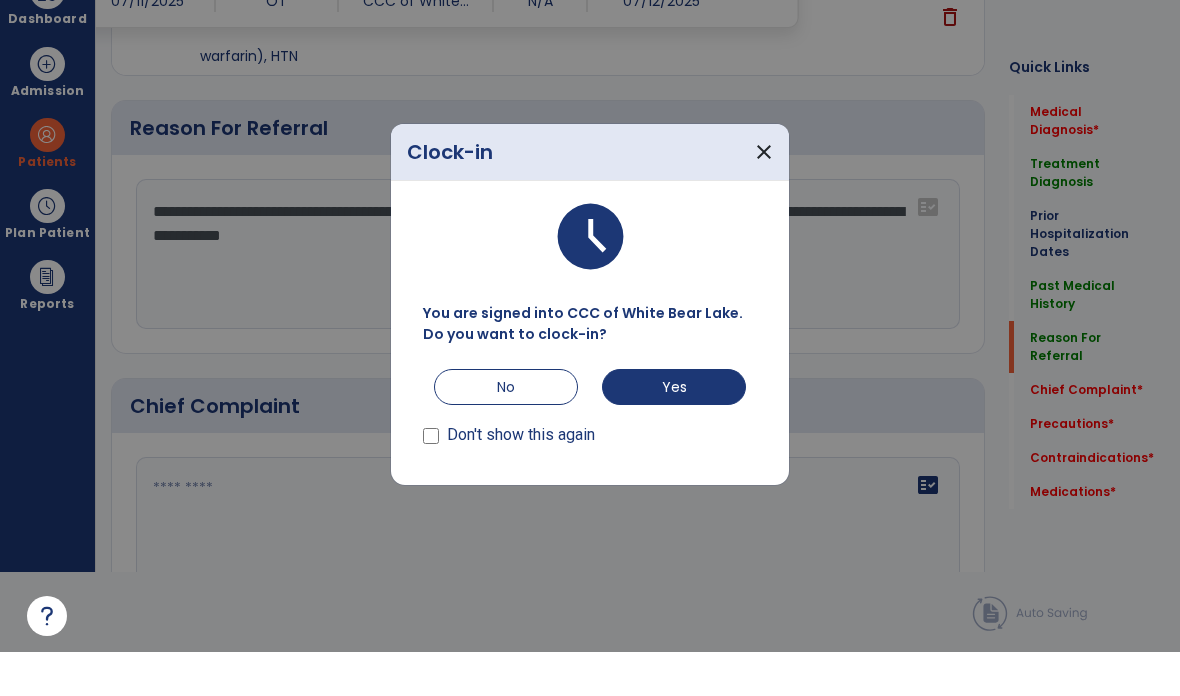 click on "No" at bounding box center [506, 431] 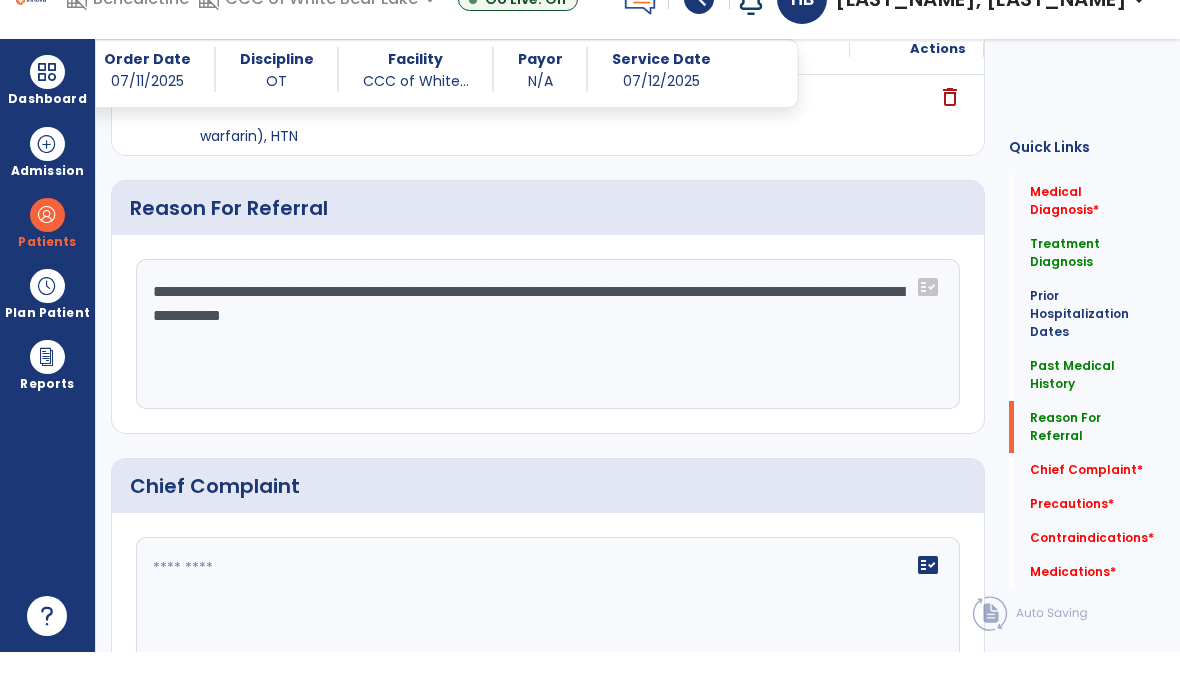 scroll, scrollTop: 80, scrollLeft: 0, axis: vertical 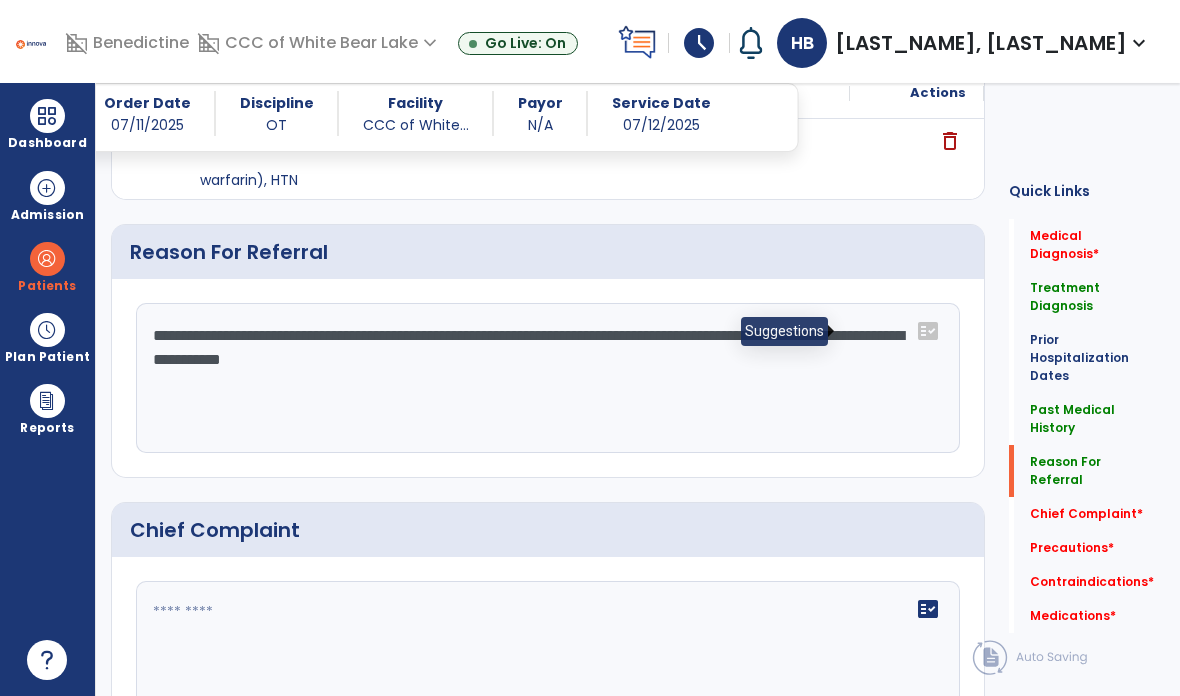 click on "fact_check" 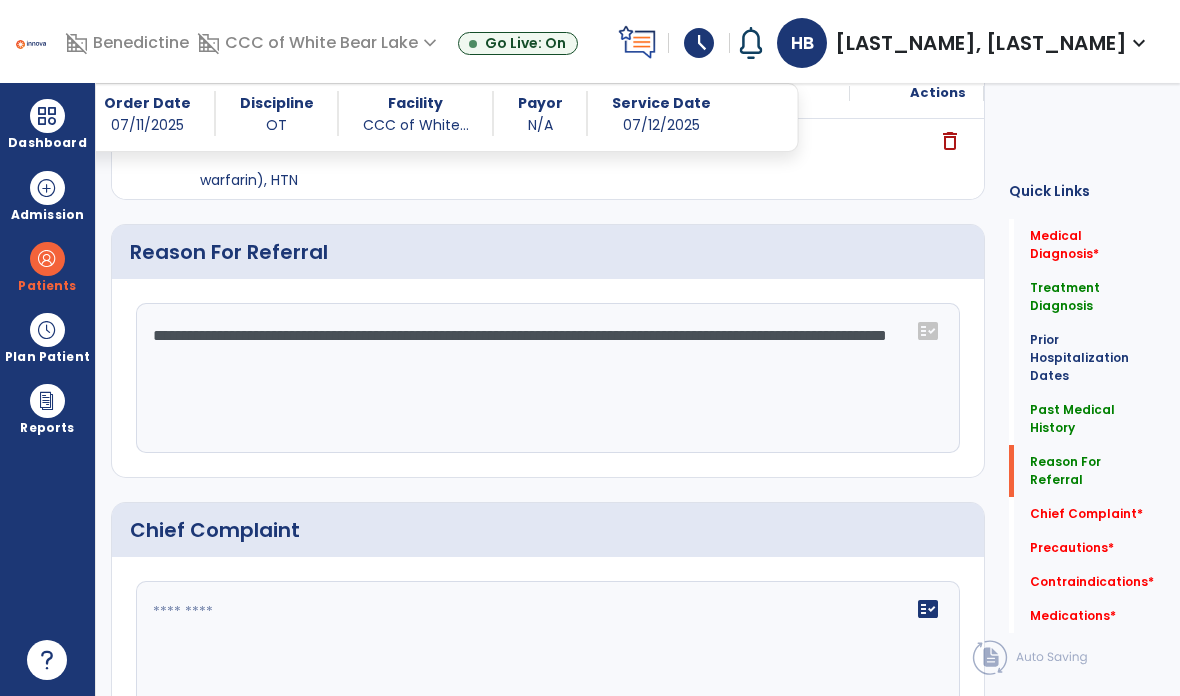 click on "**********" 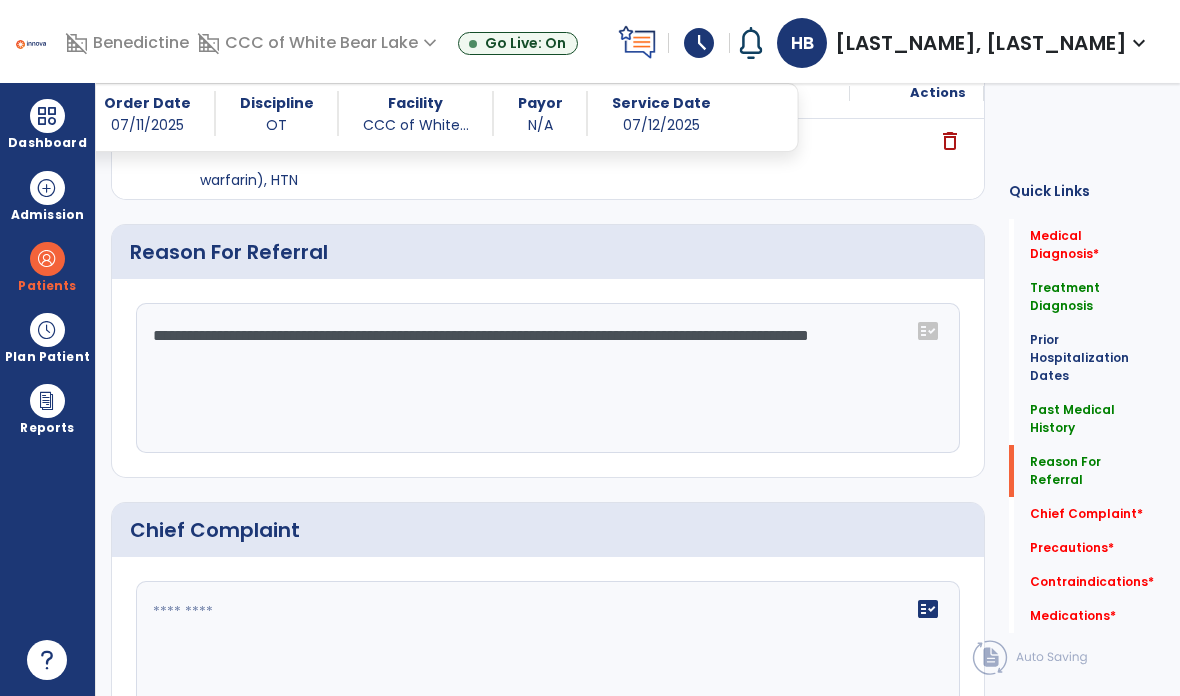 click on "**********" 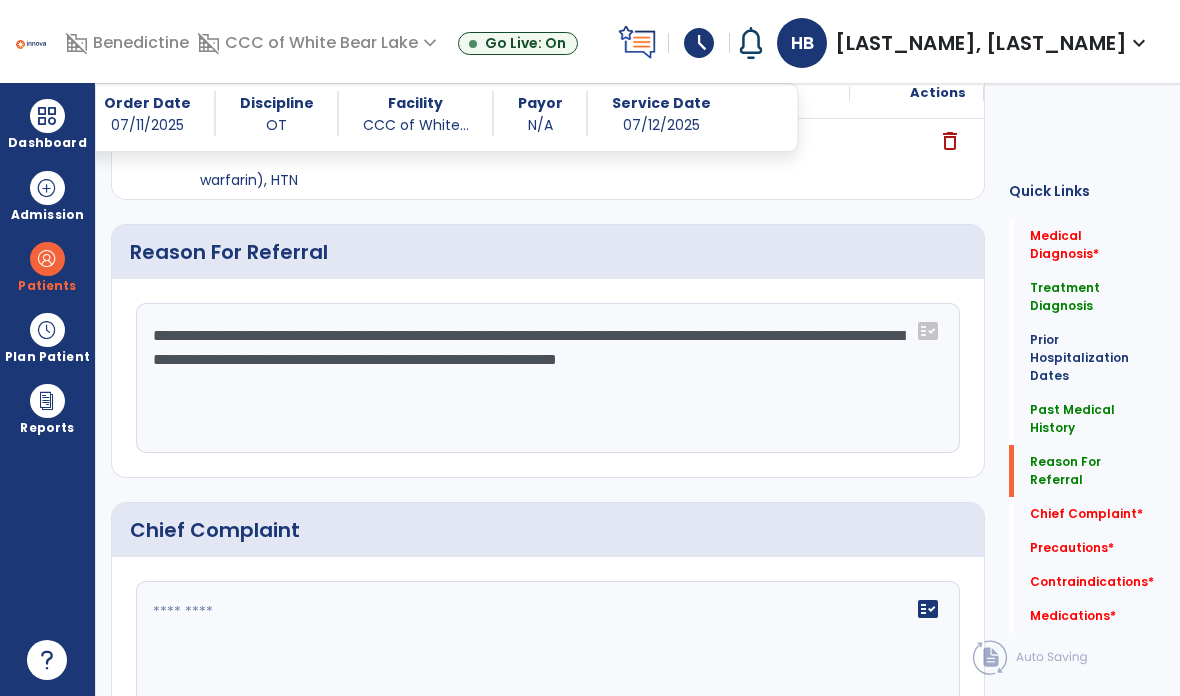 click on "**********" 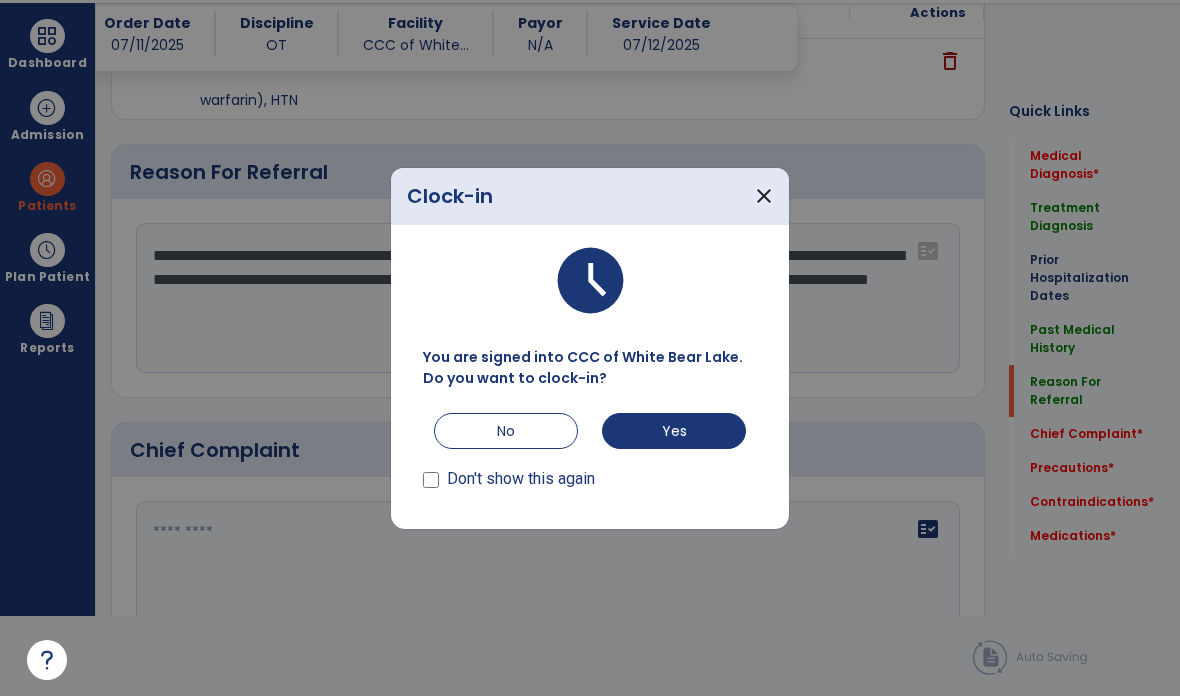 scroll, scrollTop: 0, scrollLeft: 0, axis: both 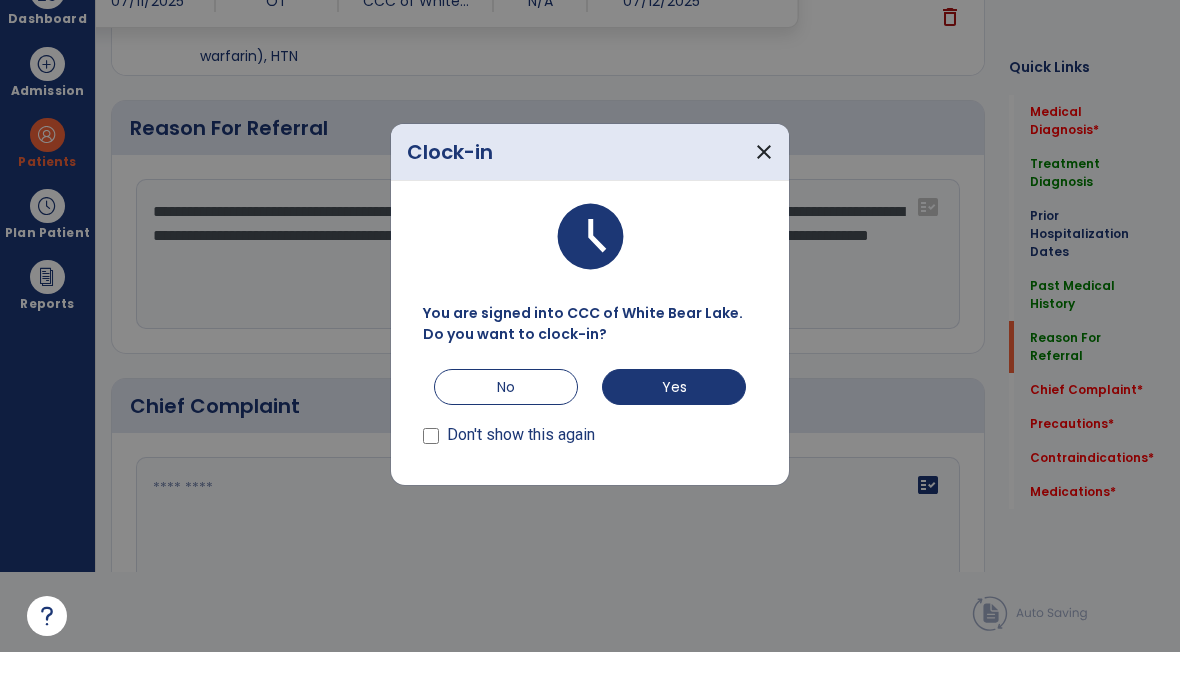 click on "No" at bounding box center [506, 431] 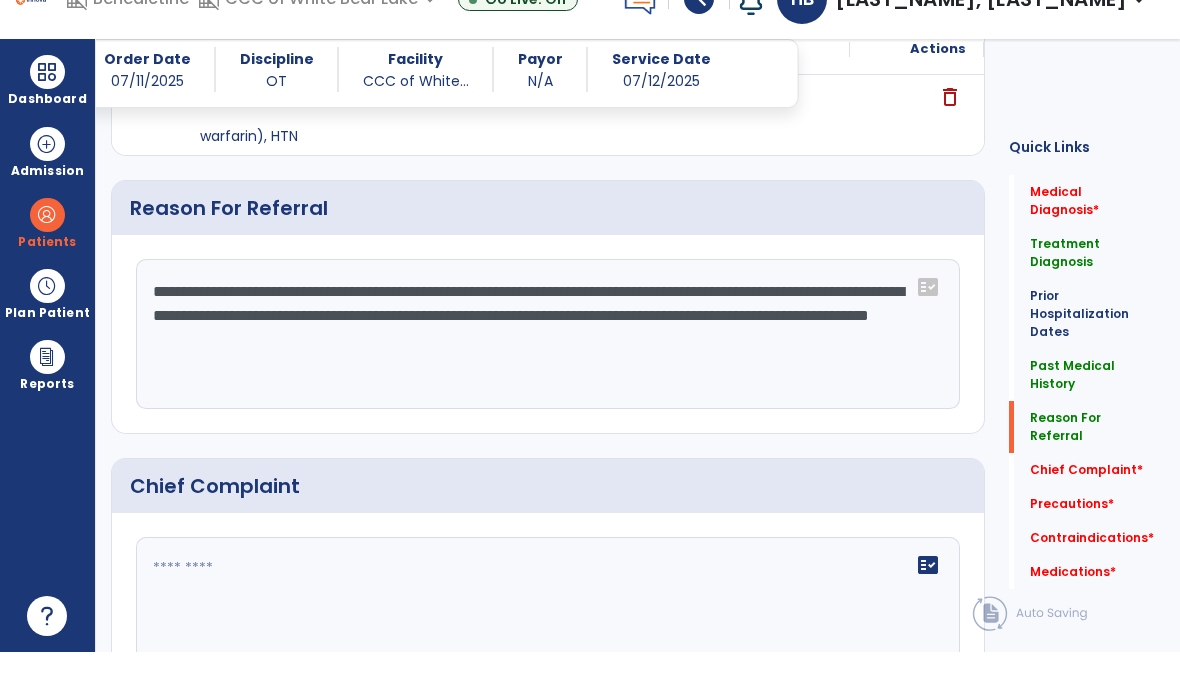 scroll, scrollTop: 80, scrollLeft: 0, axis: vertical 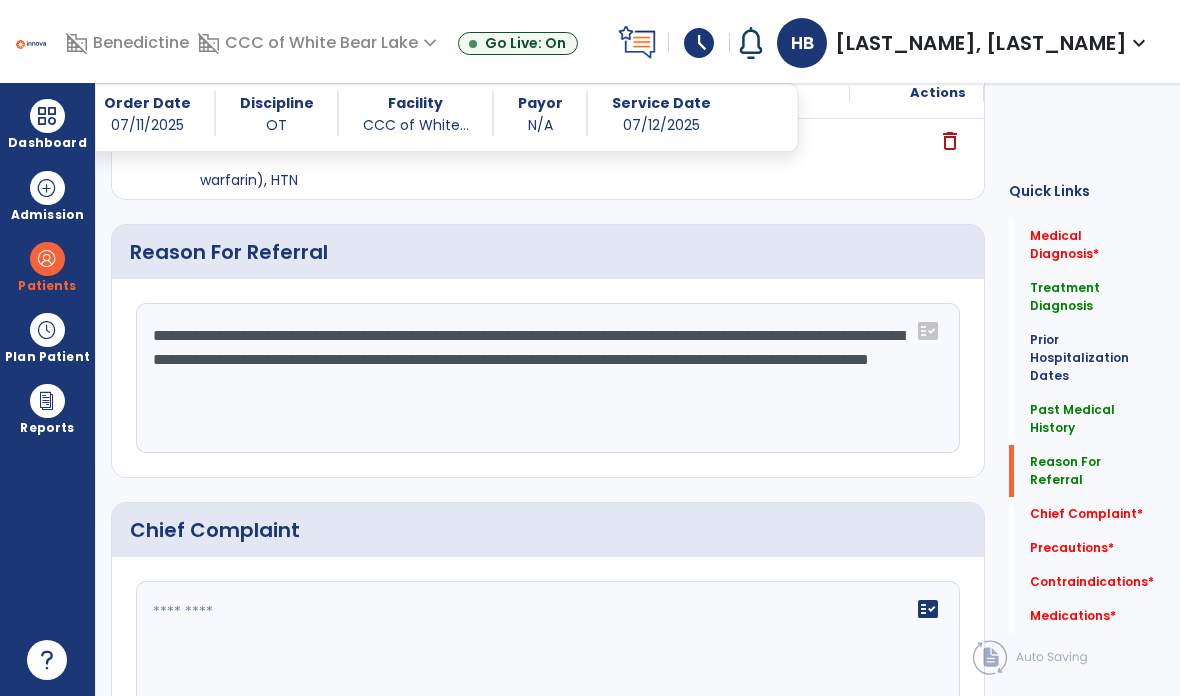 click on "**********" 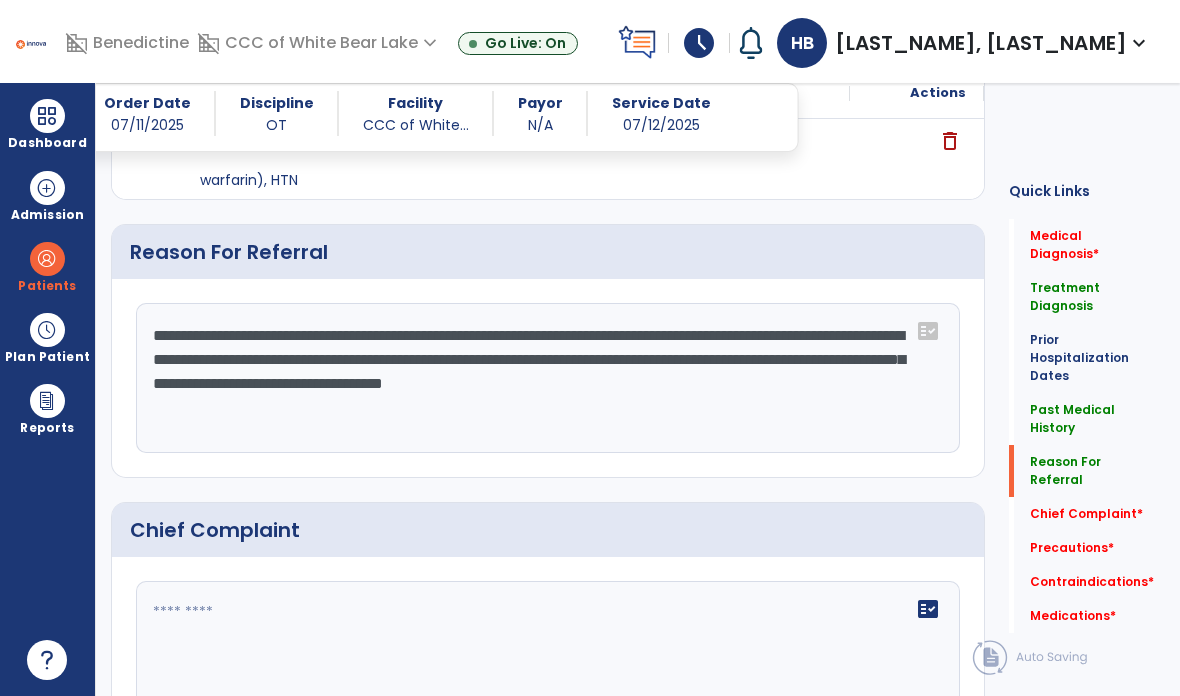 type on "**********" 